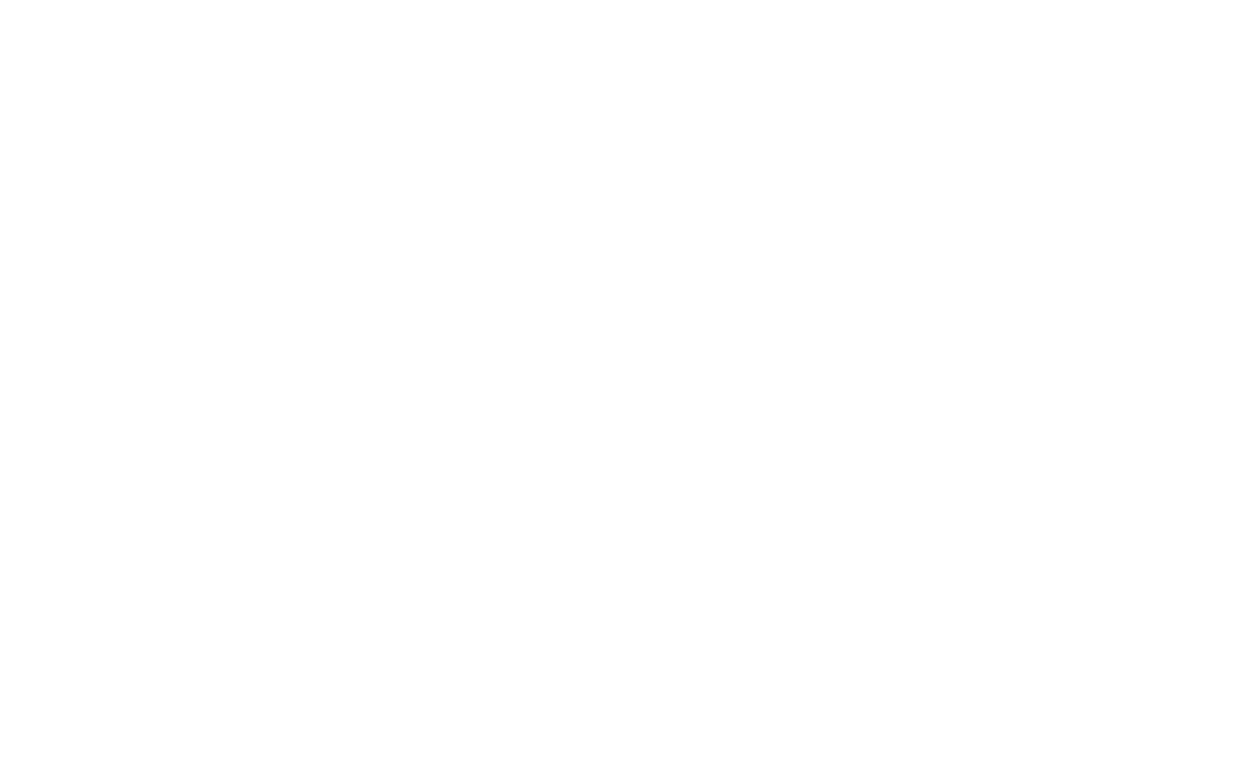 scroll, scrollTop: 0, scrollLeft: 0, axis: both 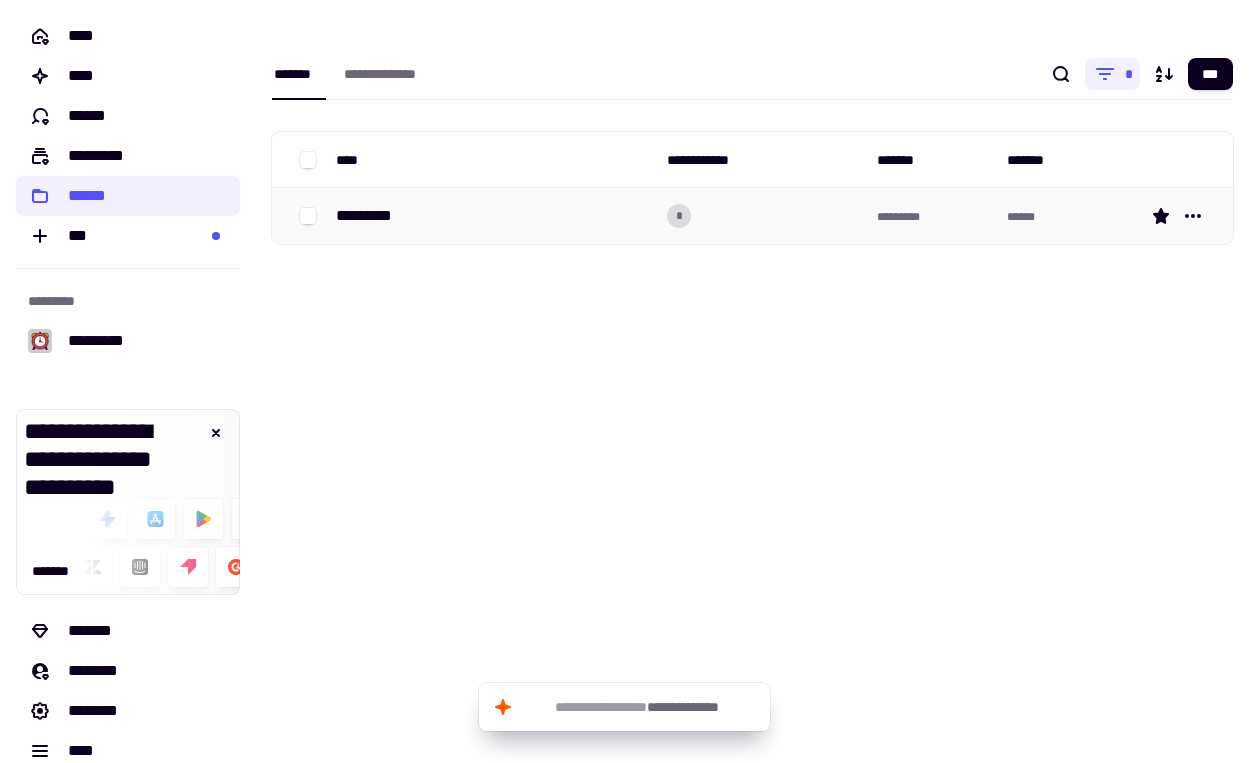 click on "*********" at bounding box center (377, 216) 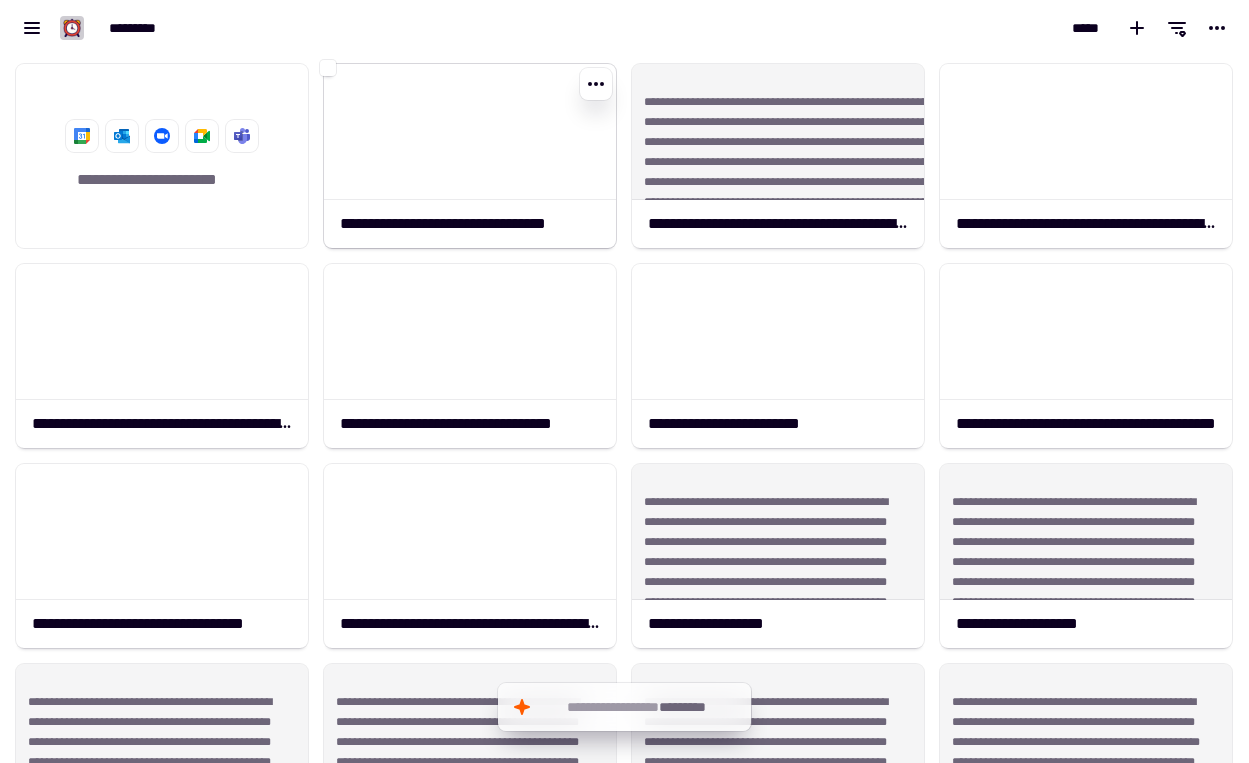 scroll, scrollTop: 1, scrollLeft: 1, axis: both 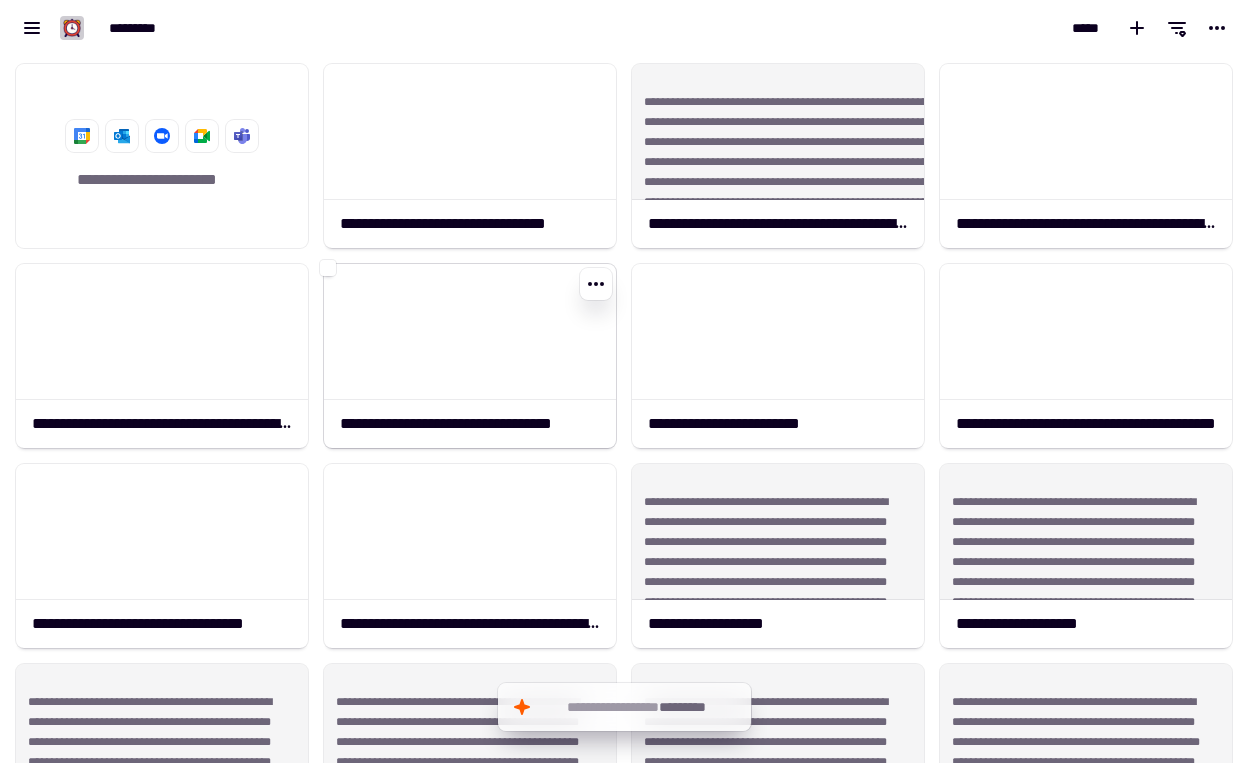 click 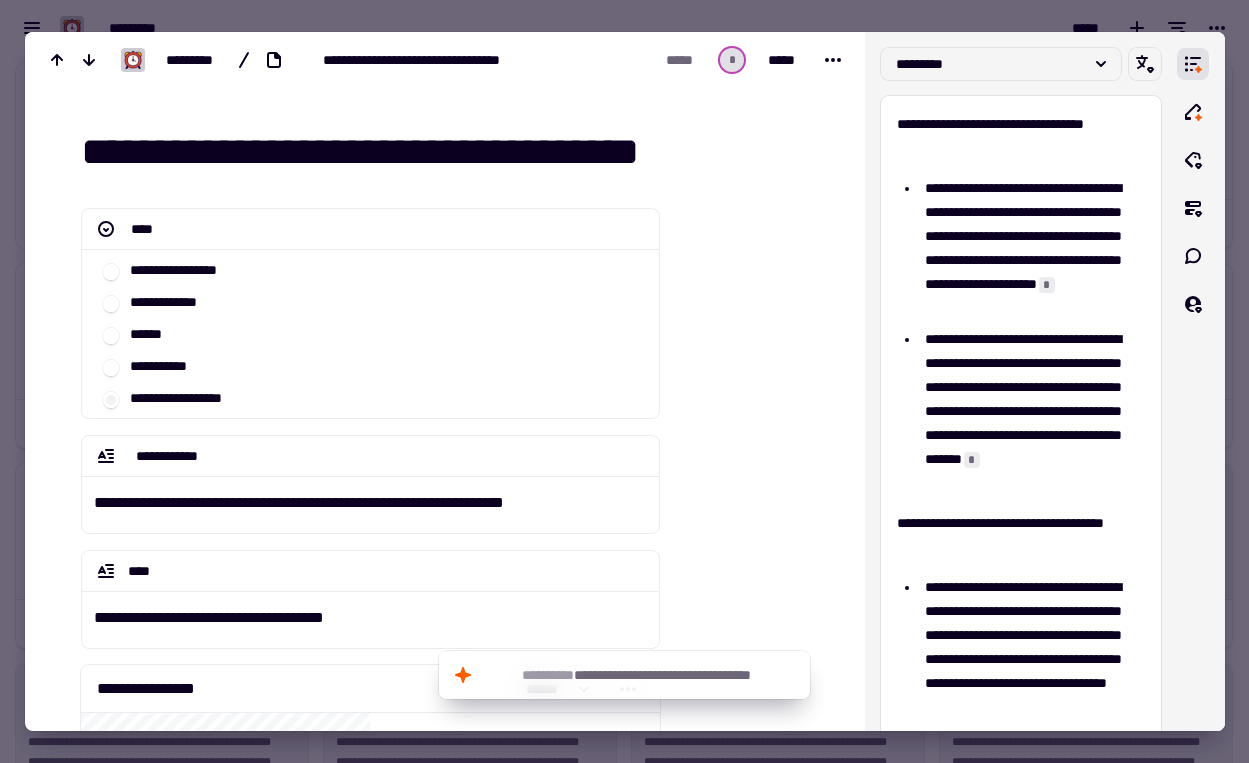 scroll, scrollTop: 0, scrollLeft: 0, axis: both 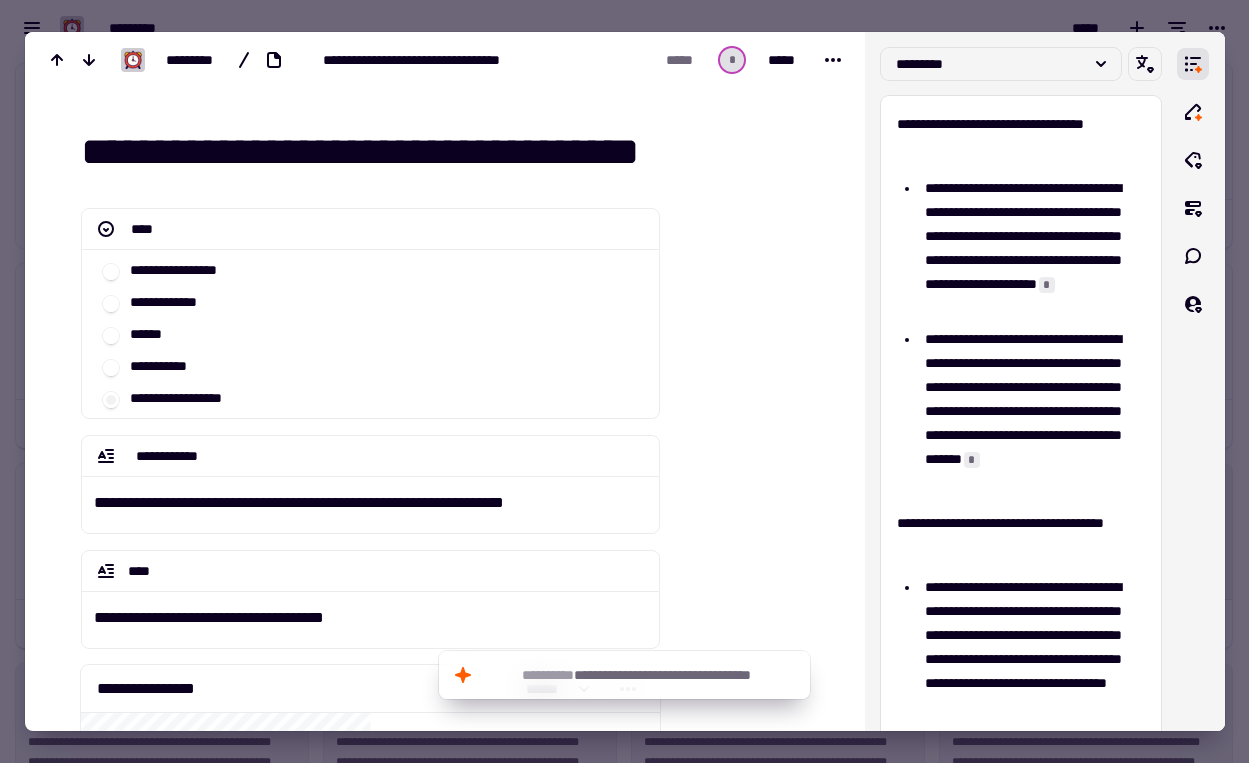 click at bounding box center [624, 381] 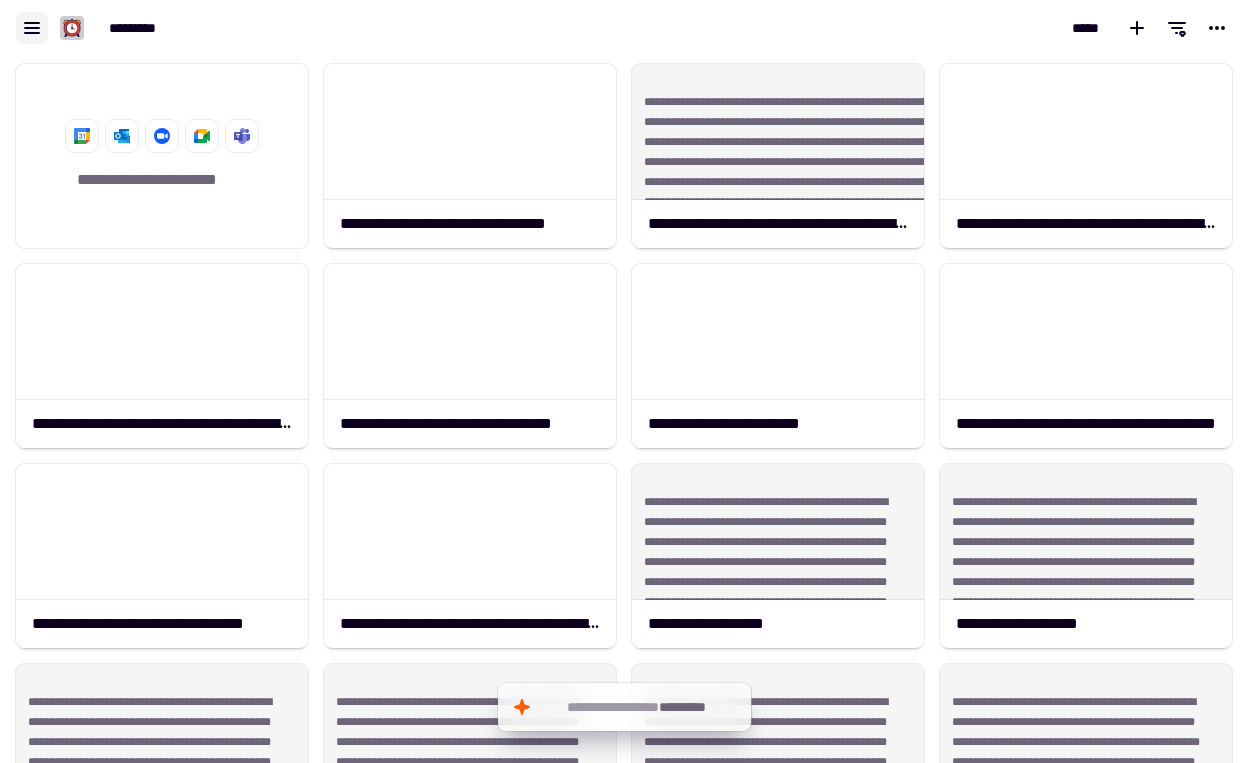 click 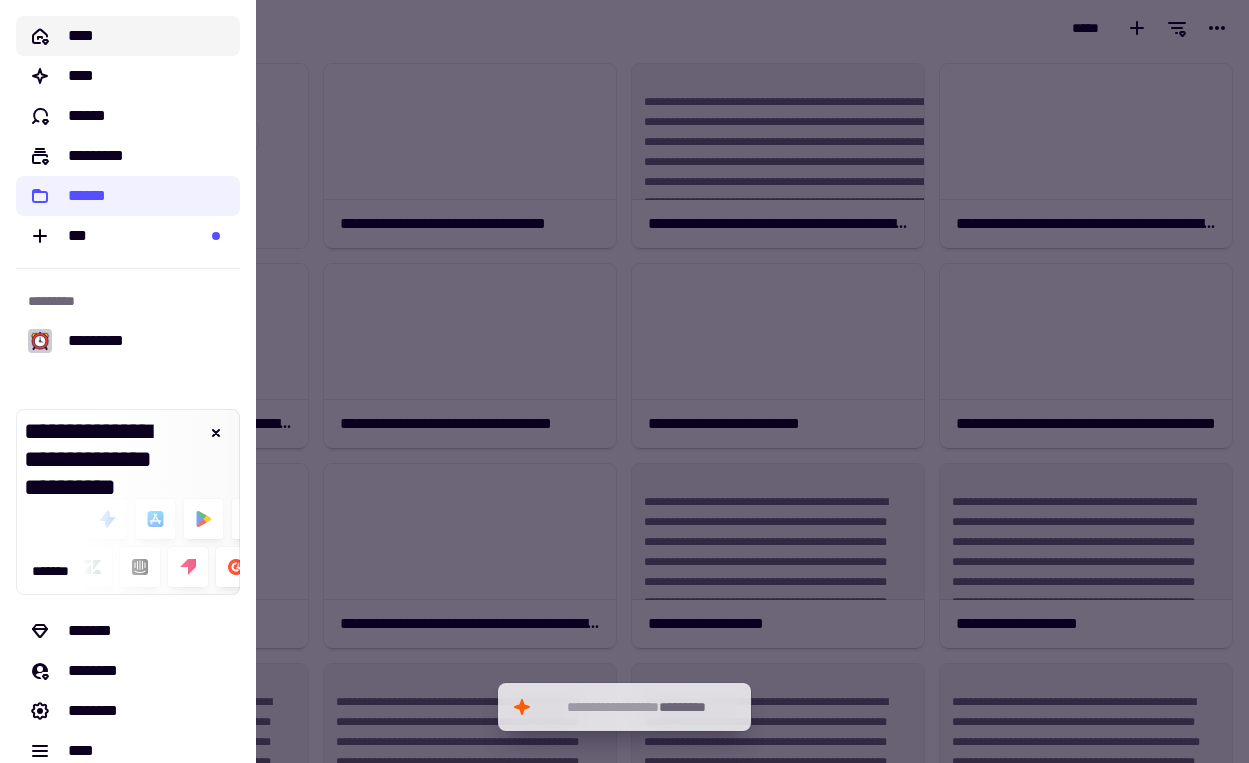 click on "****" 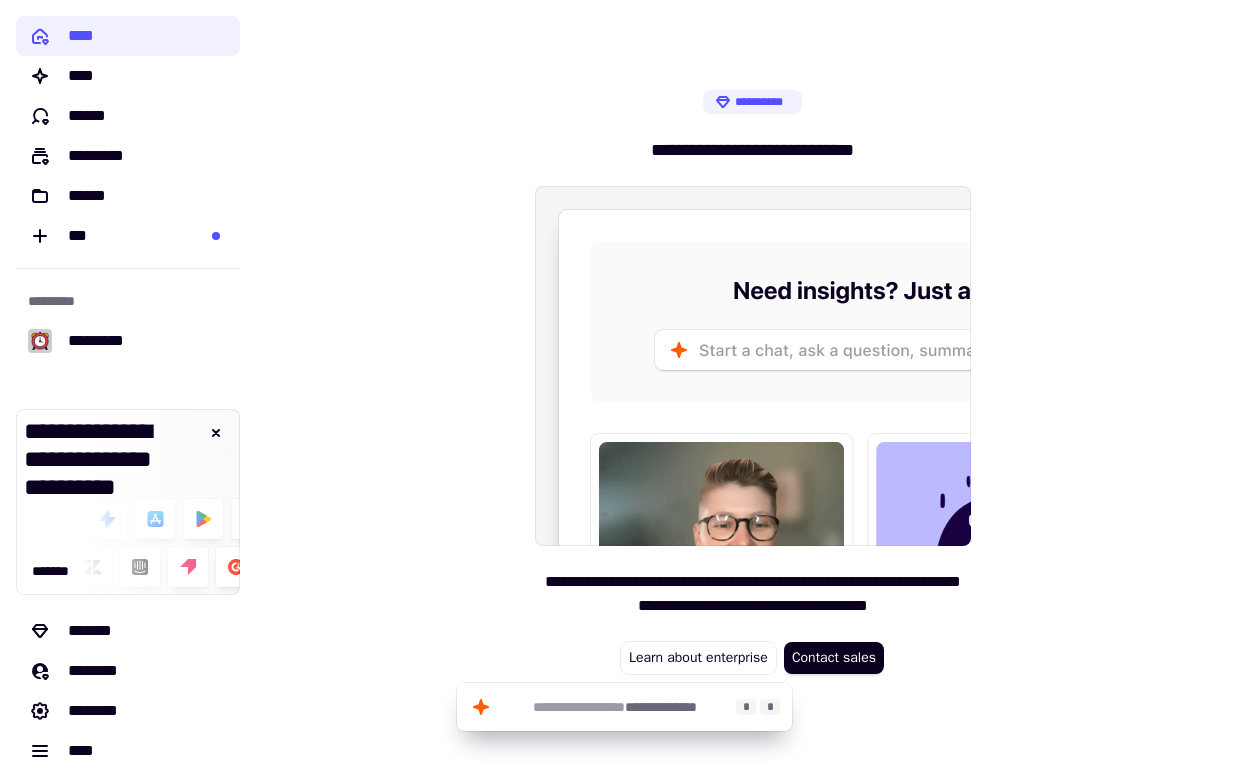 click on "**********" 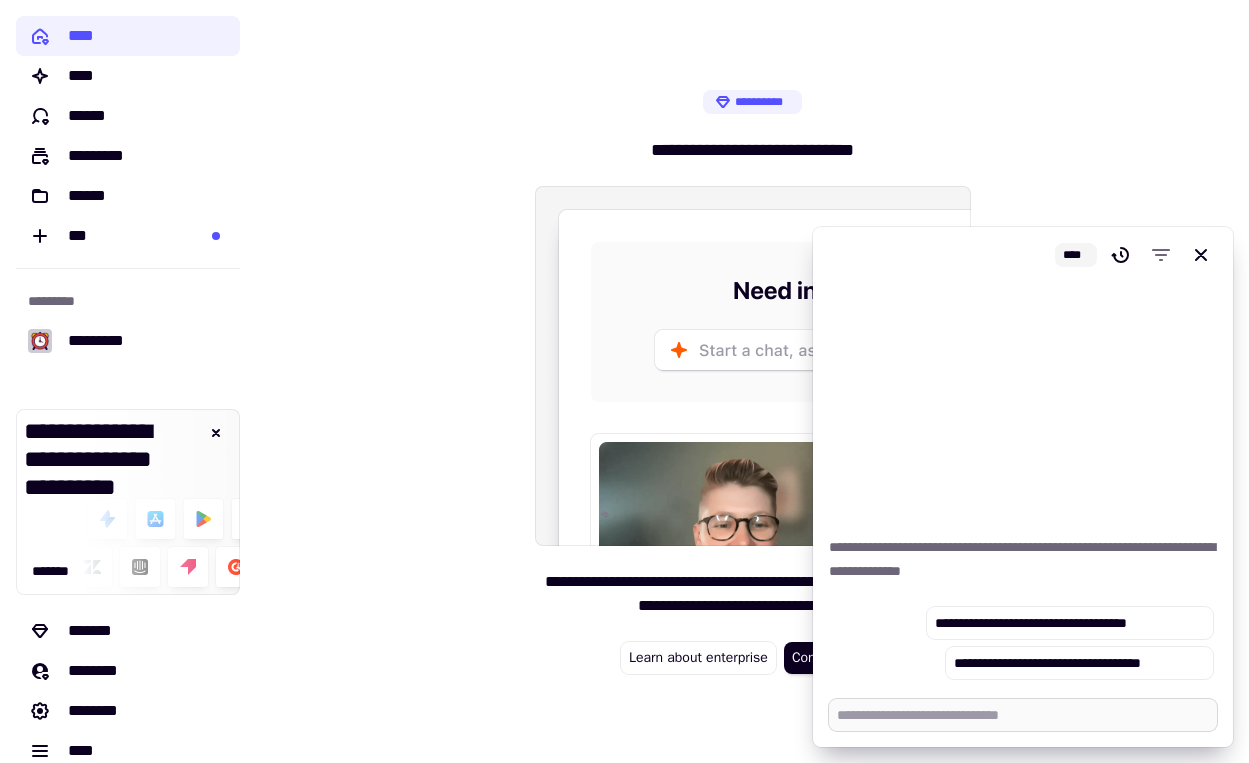 click at bounding box center (1023, 715) 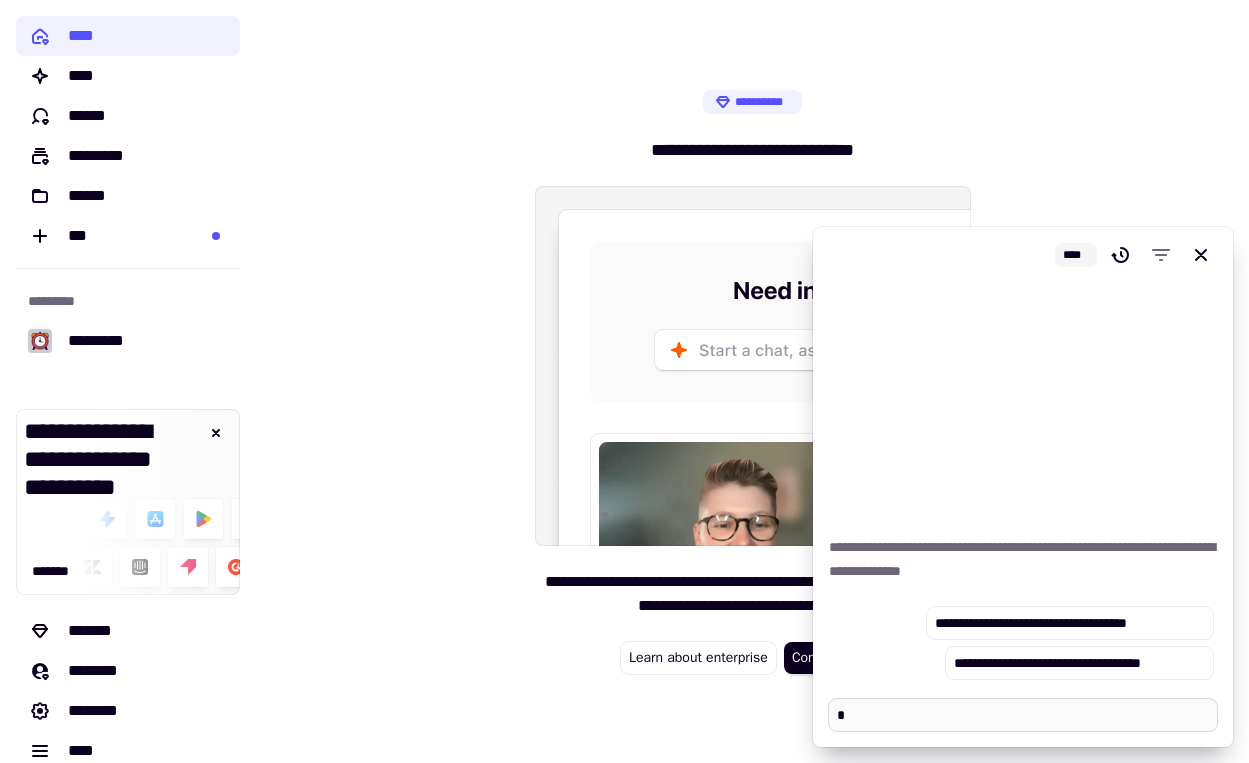 type on "*" 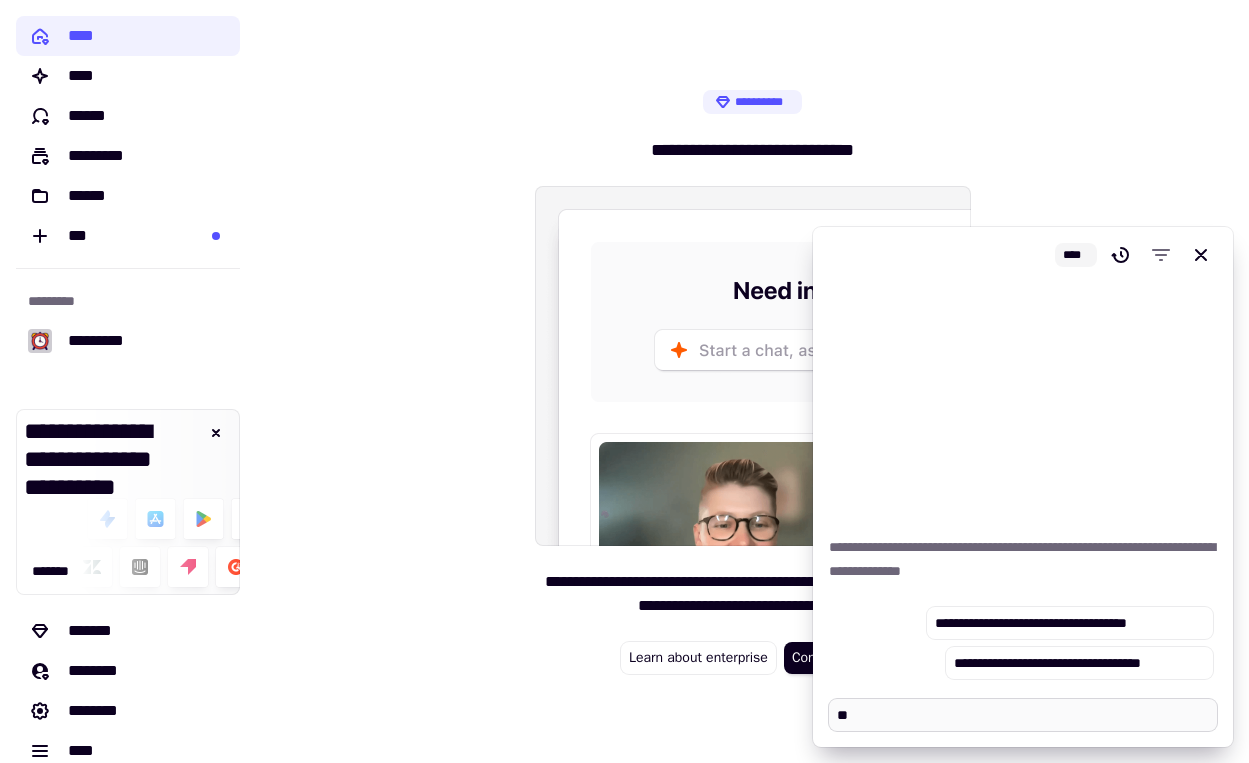 type on "*" 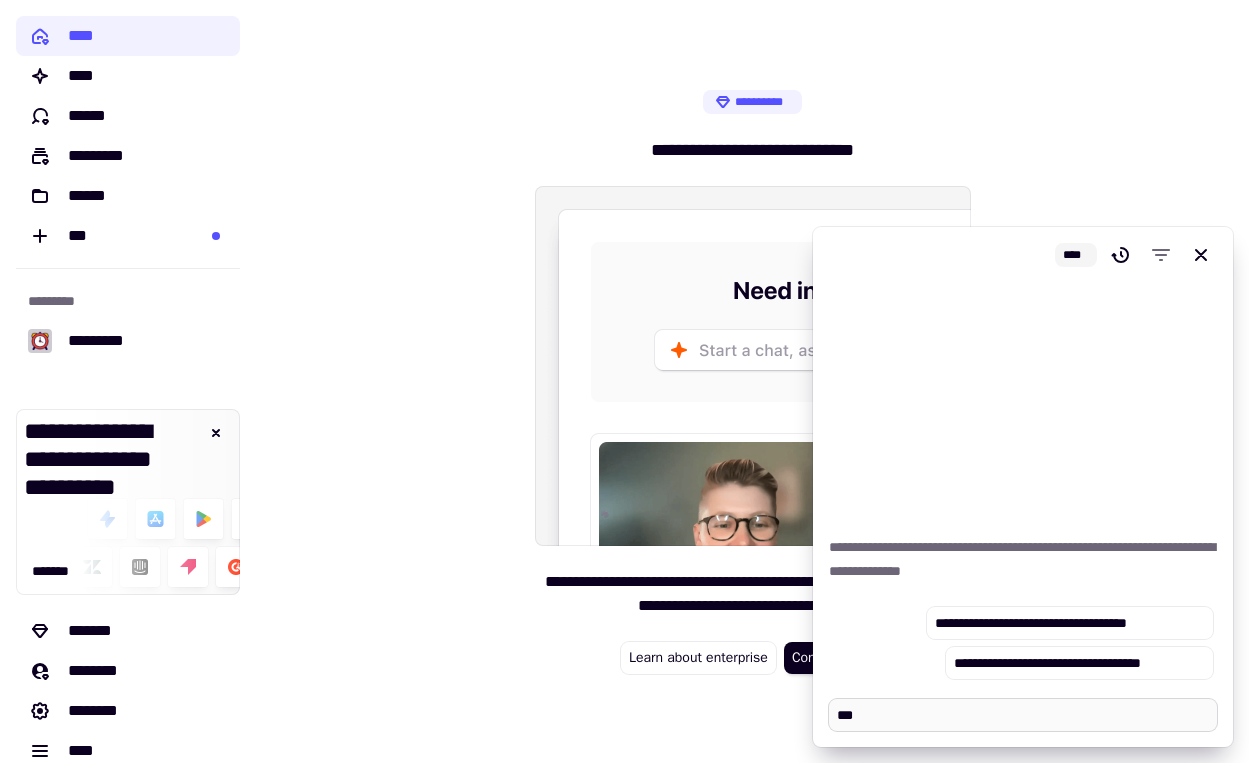 type on "*" 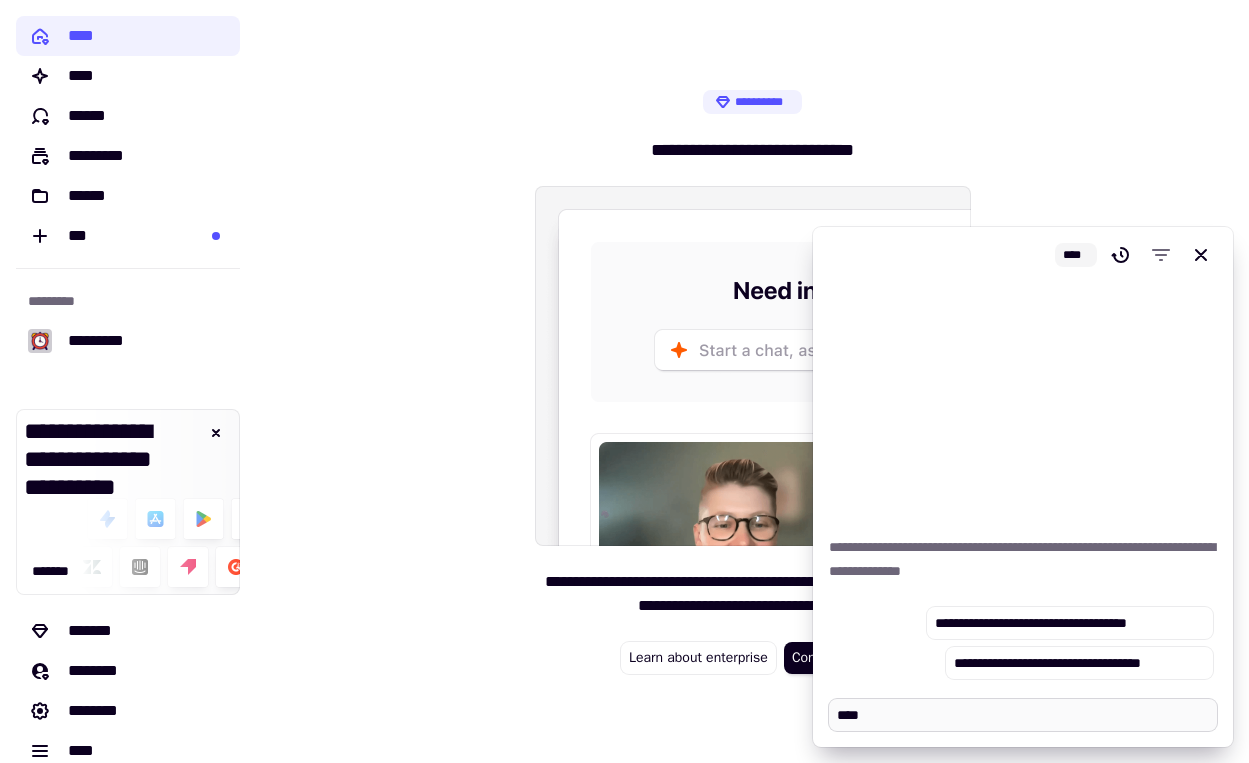 type on "*" 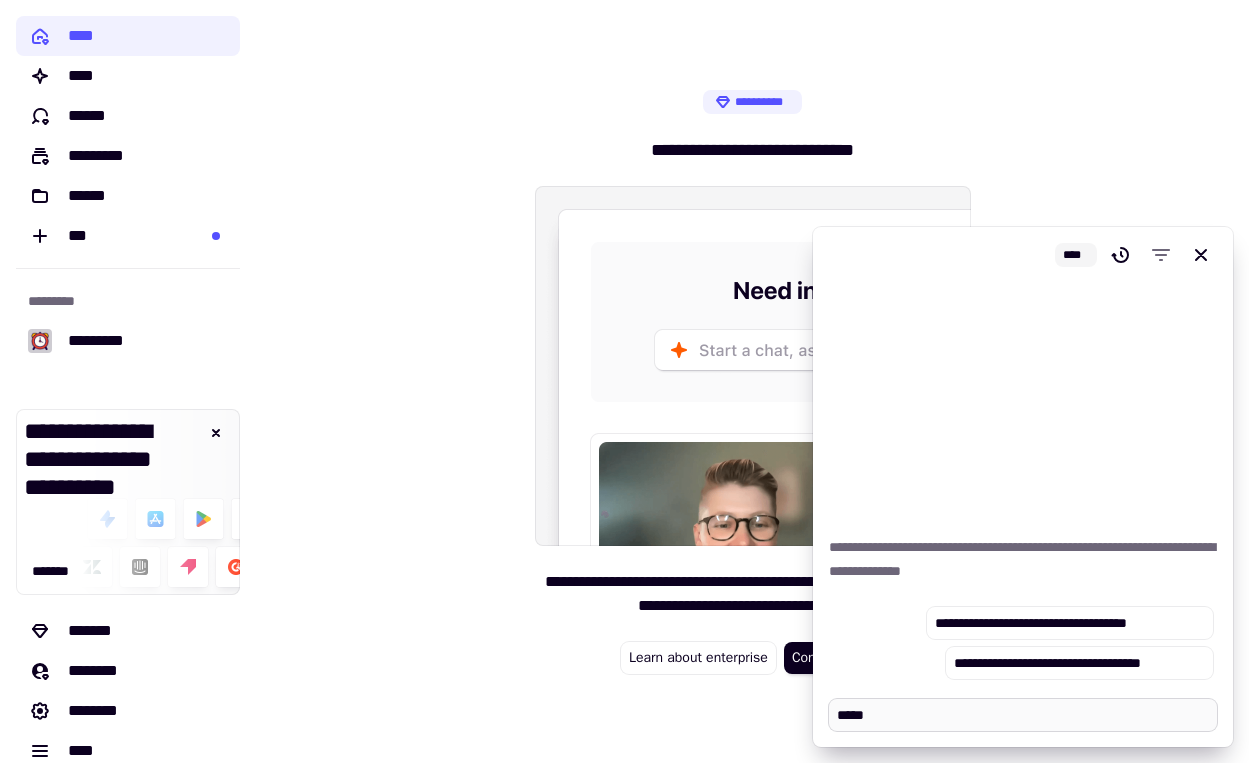 type on "*" 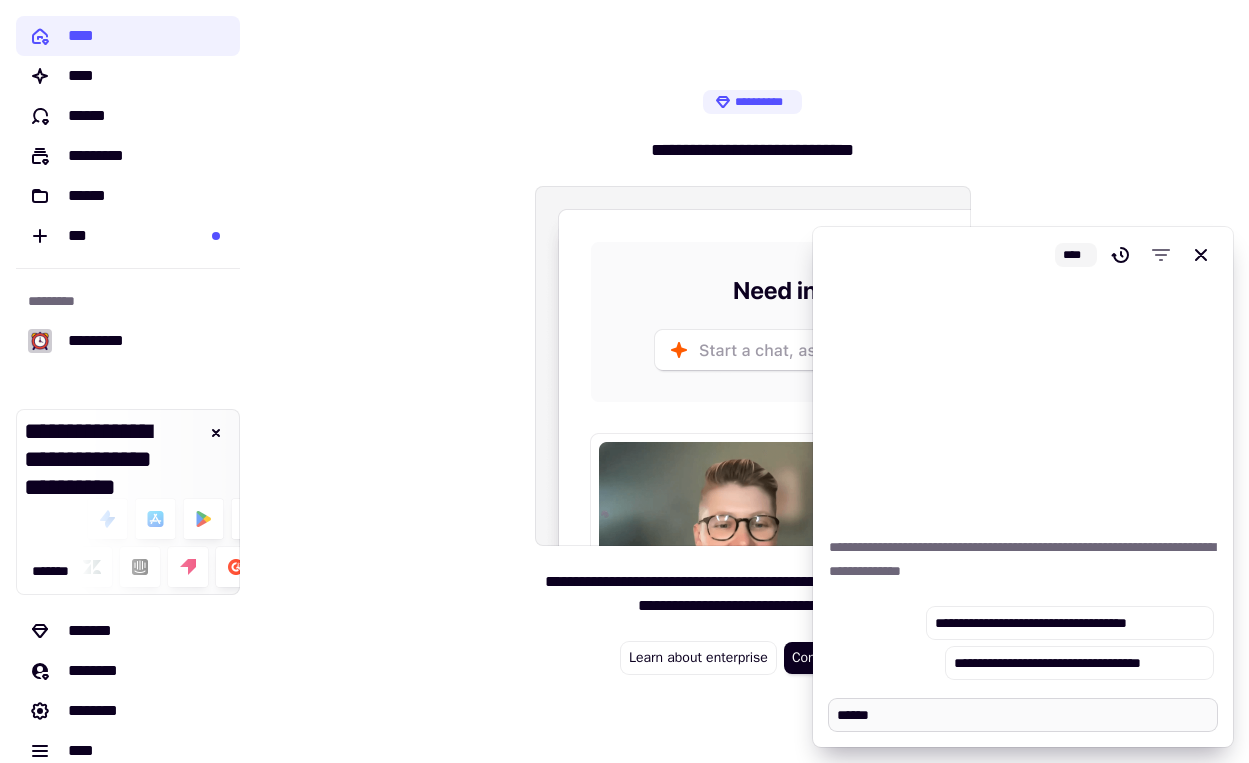 type on "*" 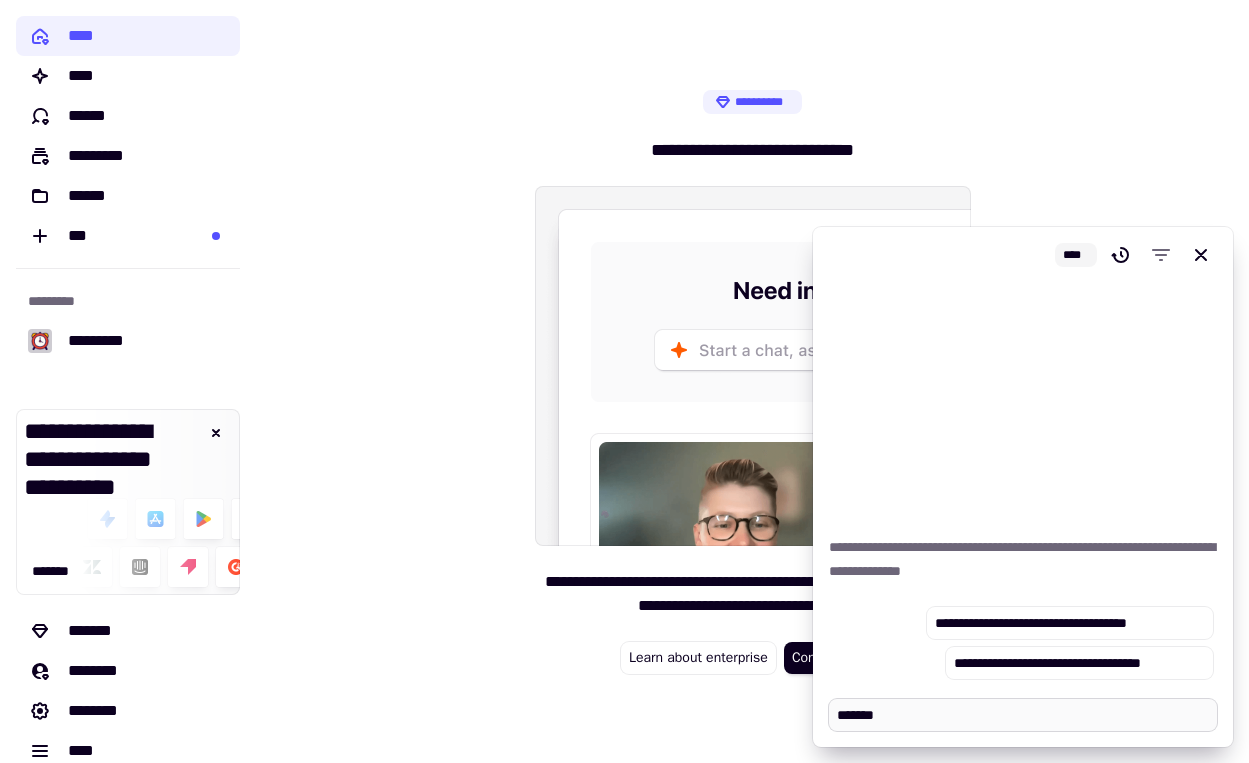 type on "*" 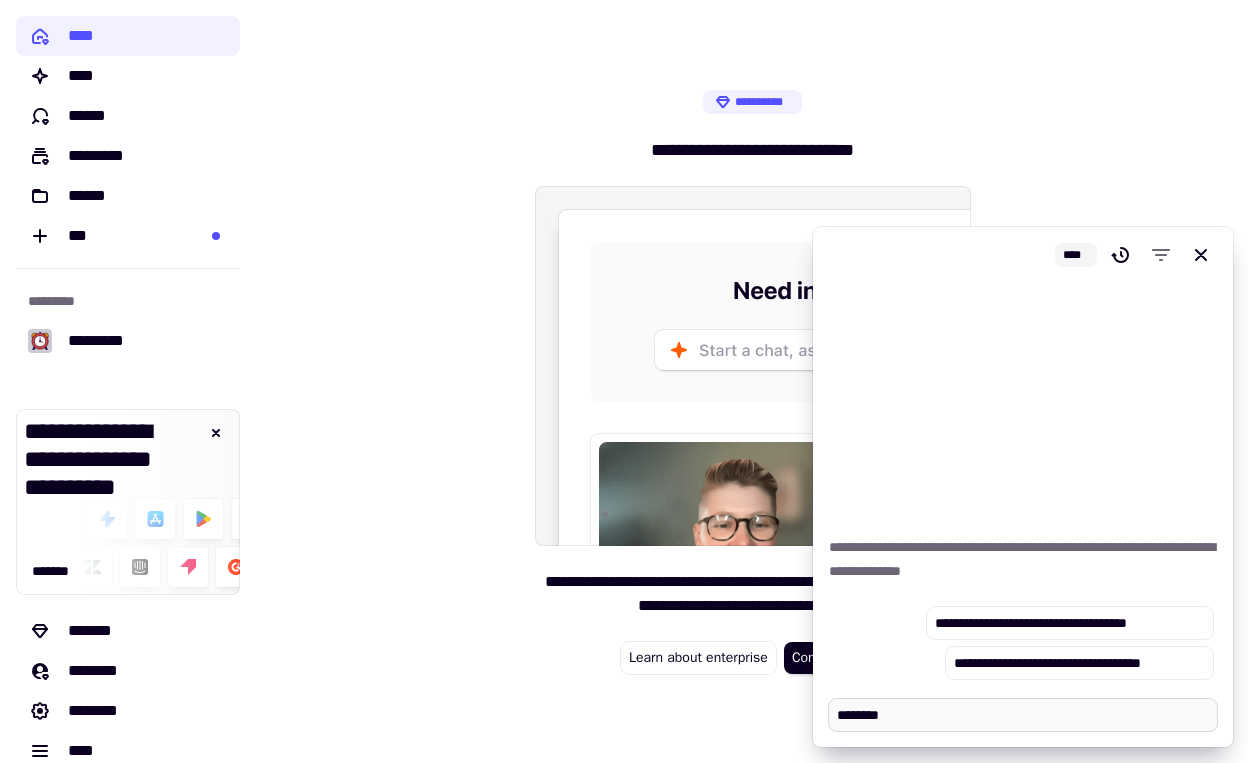type on "*" 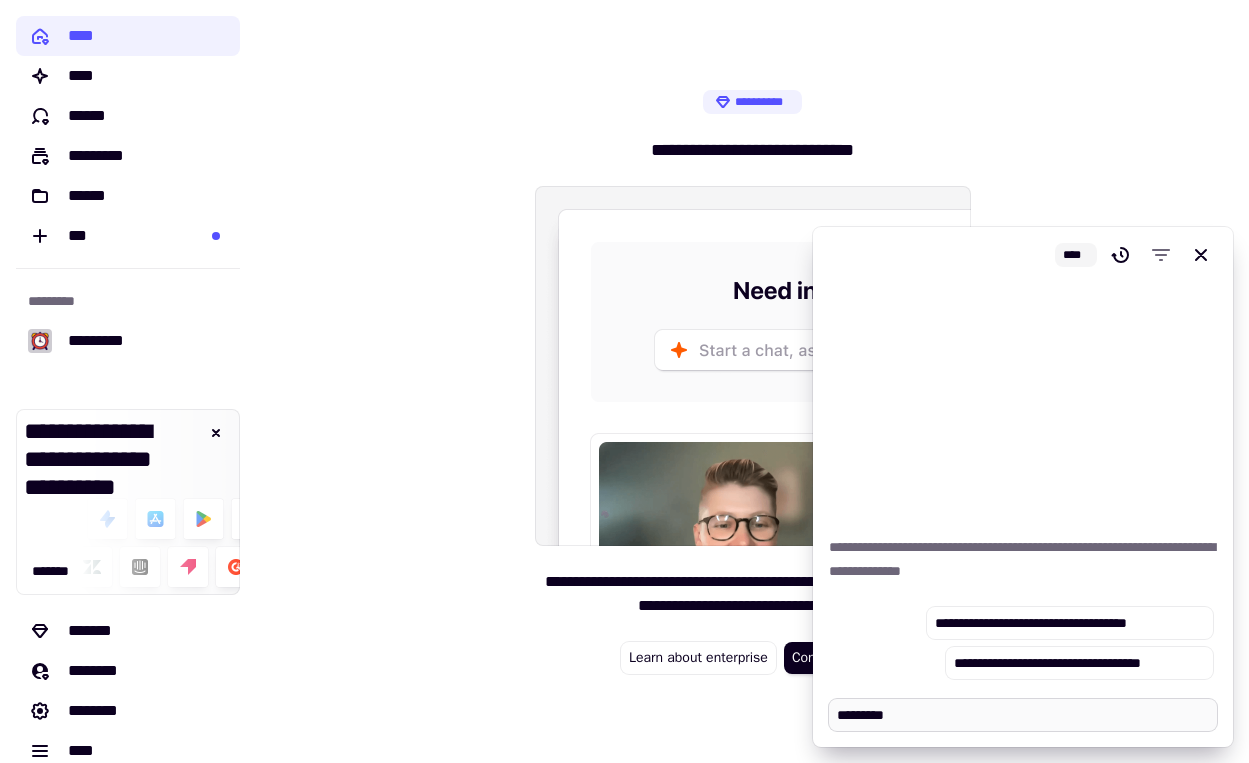 type on "*" 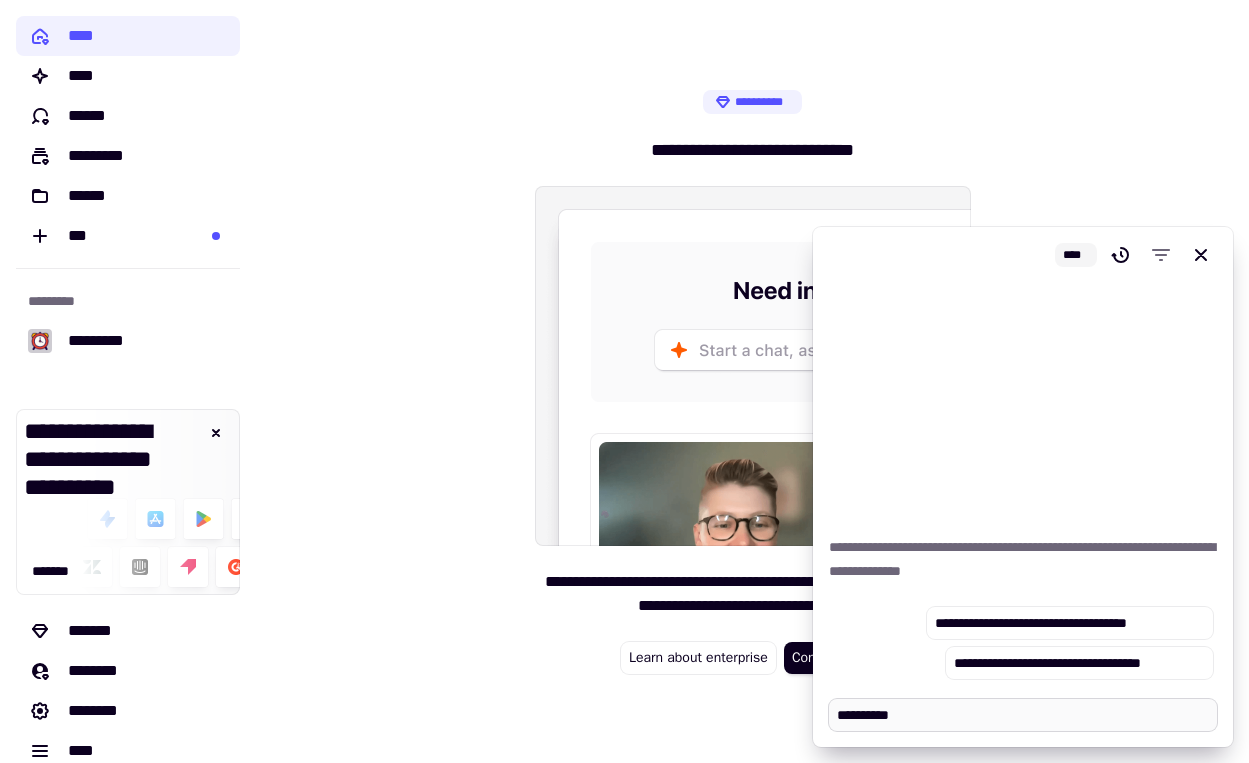 type on "*" 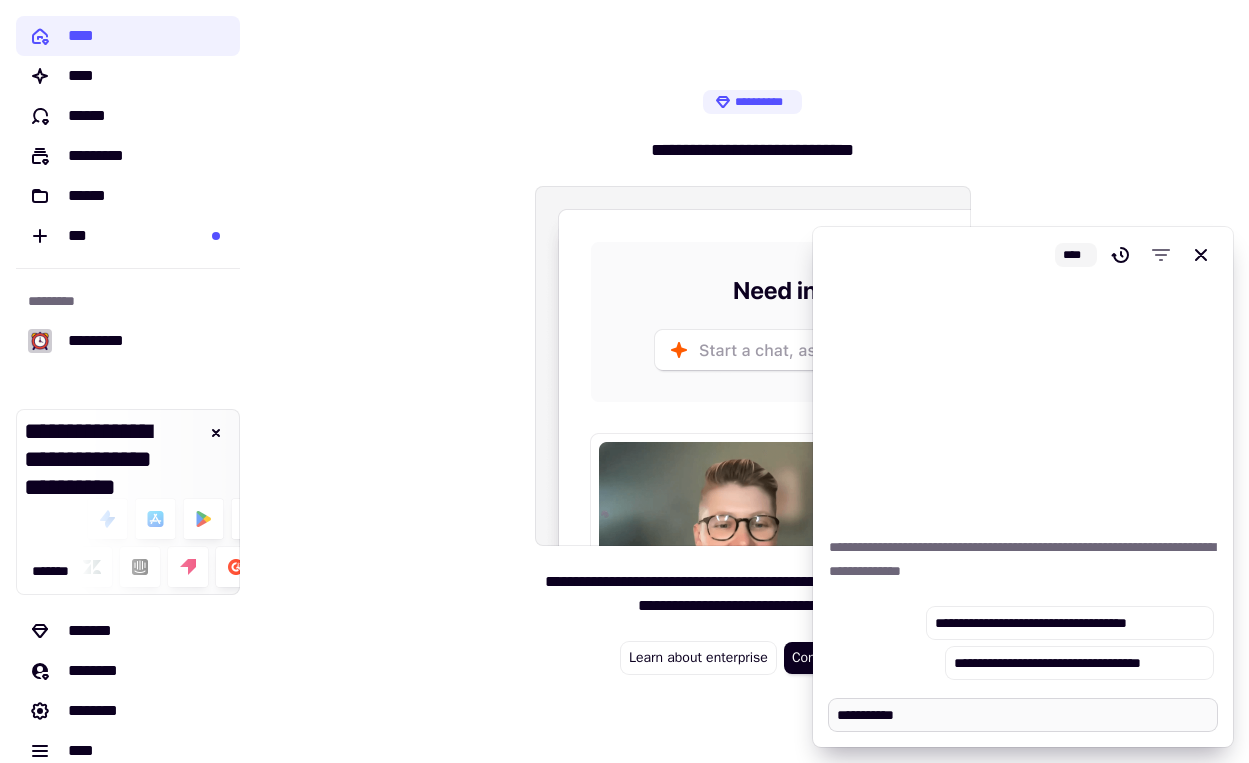 type on "*" 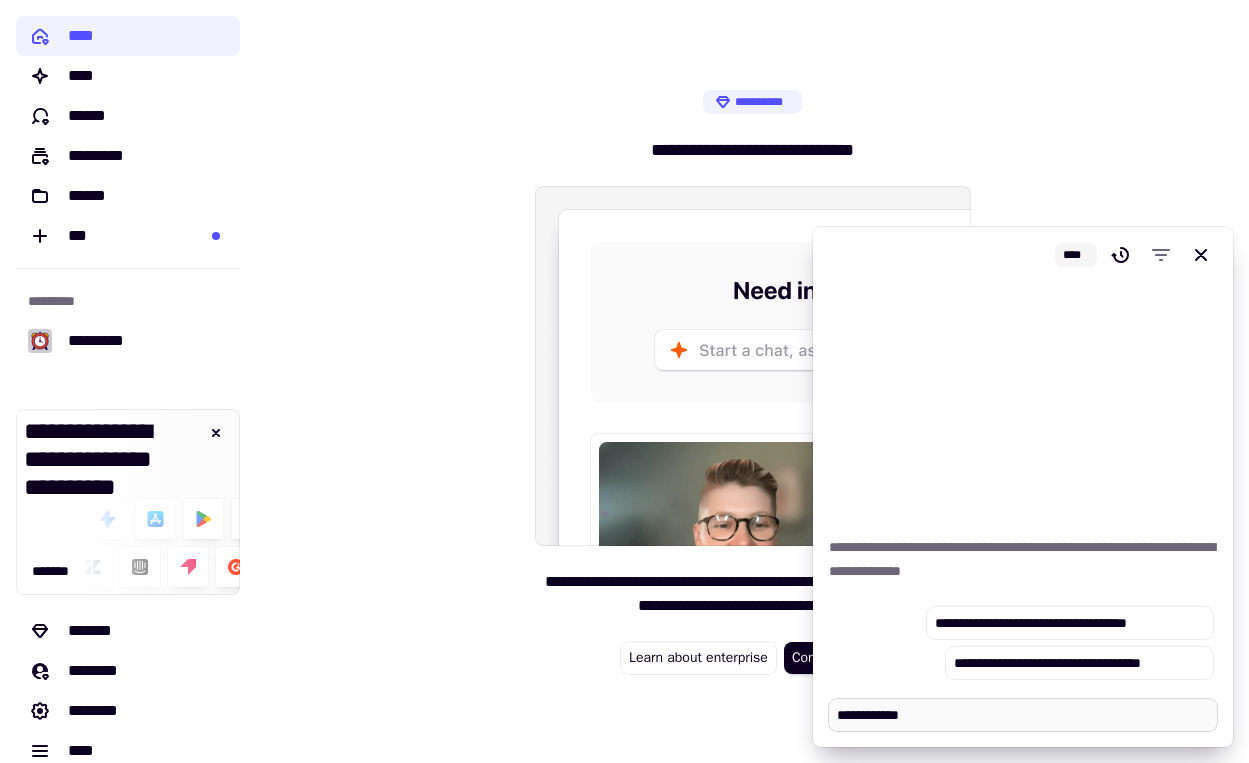 type on "*" 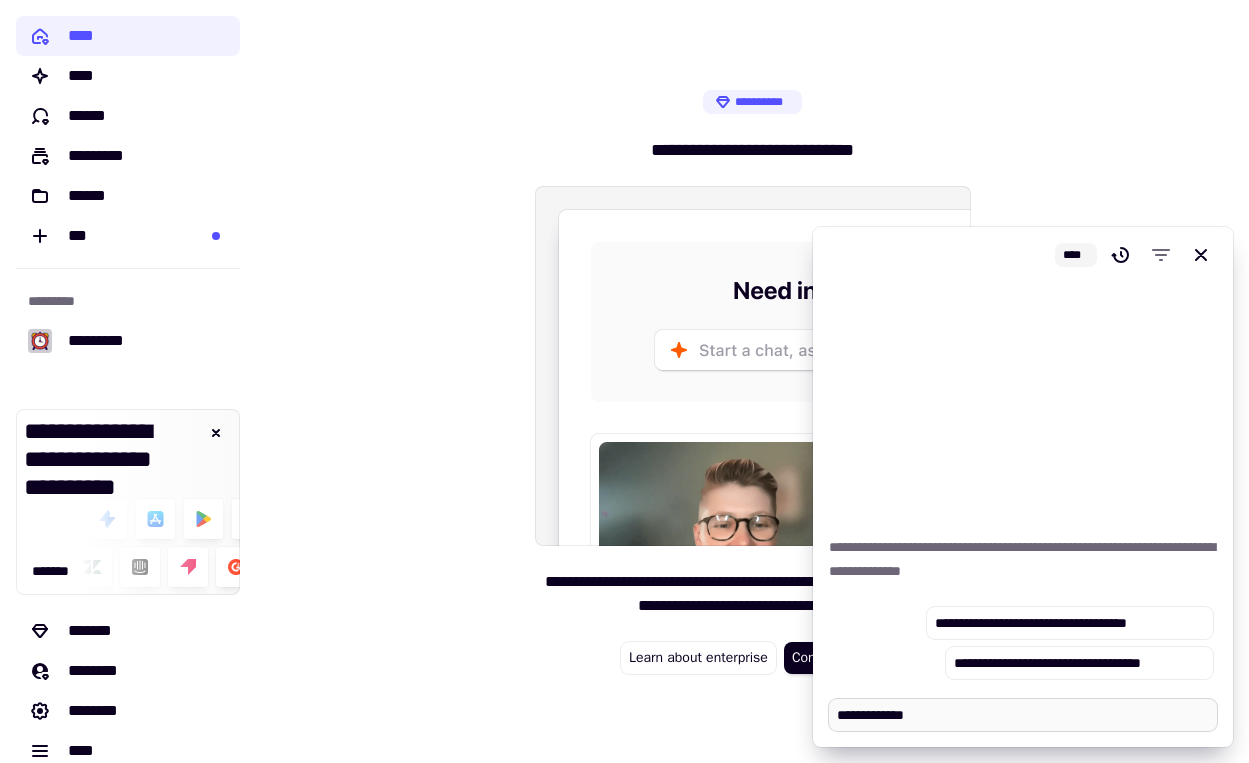 type on "*" 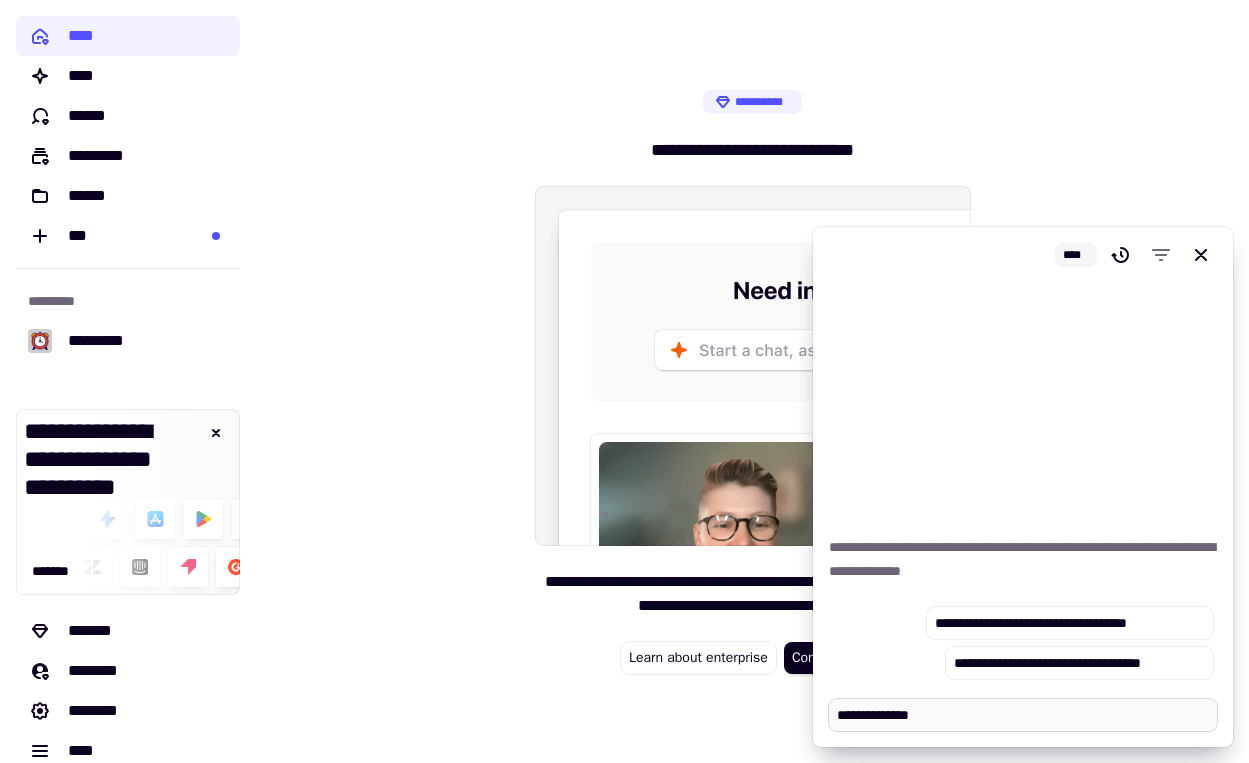 type on "*" 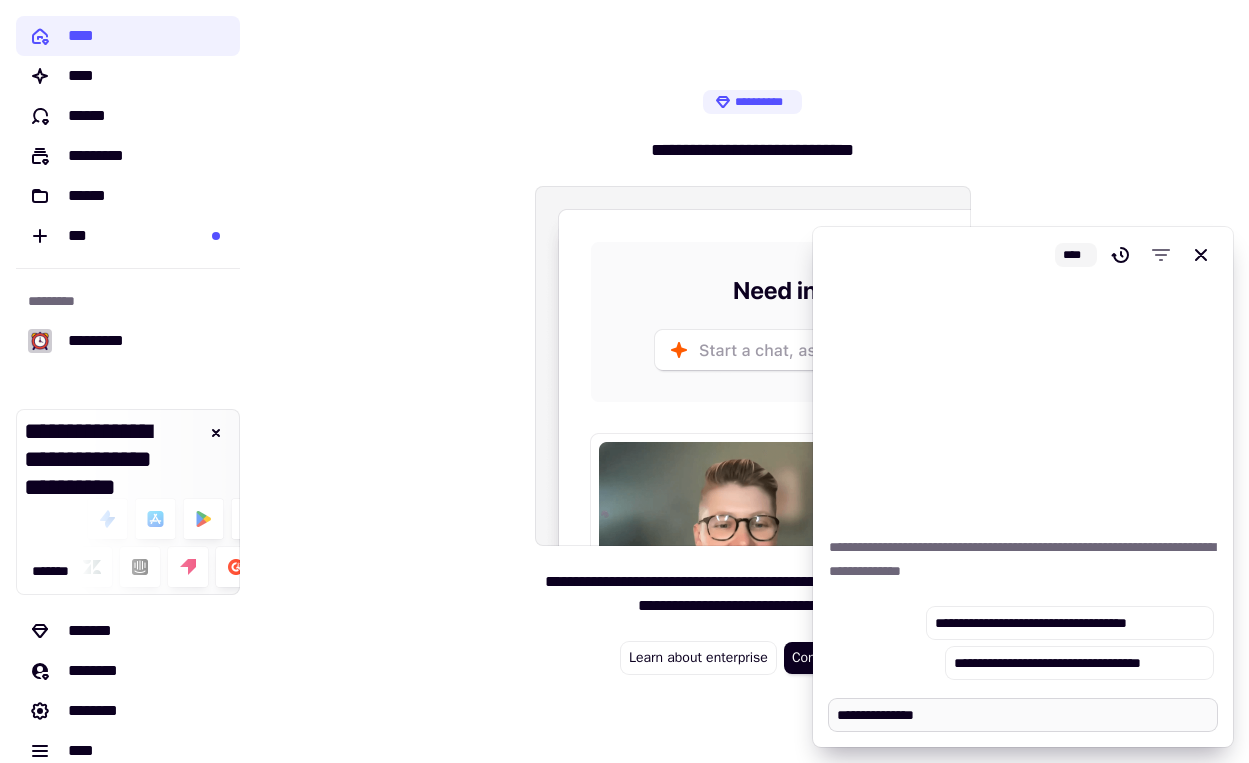 type on "*" 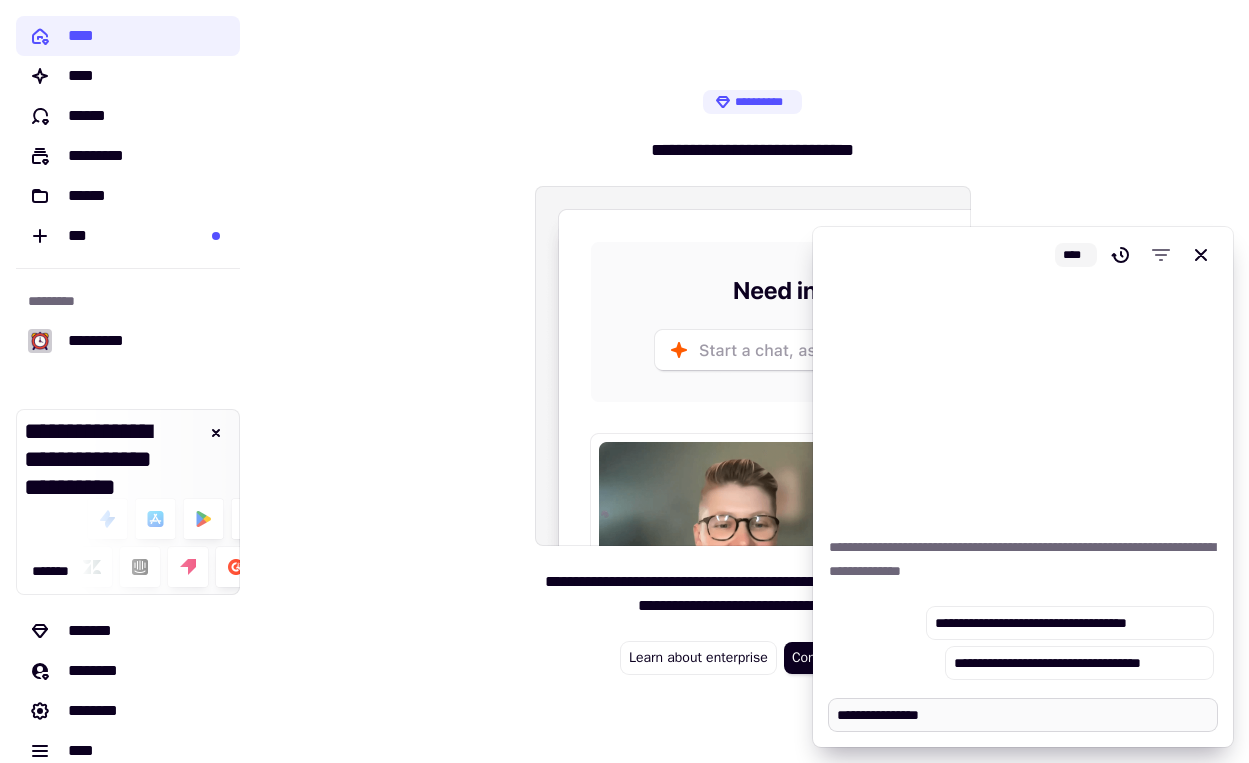 type on "*" 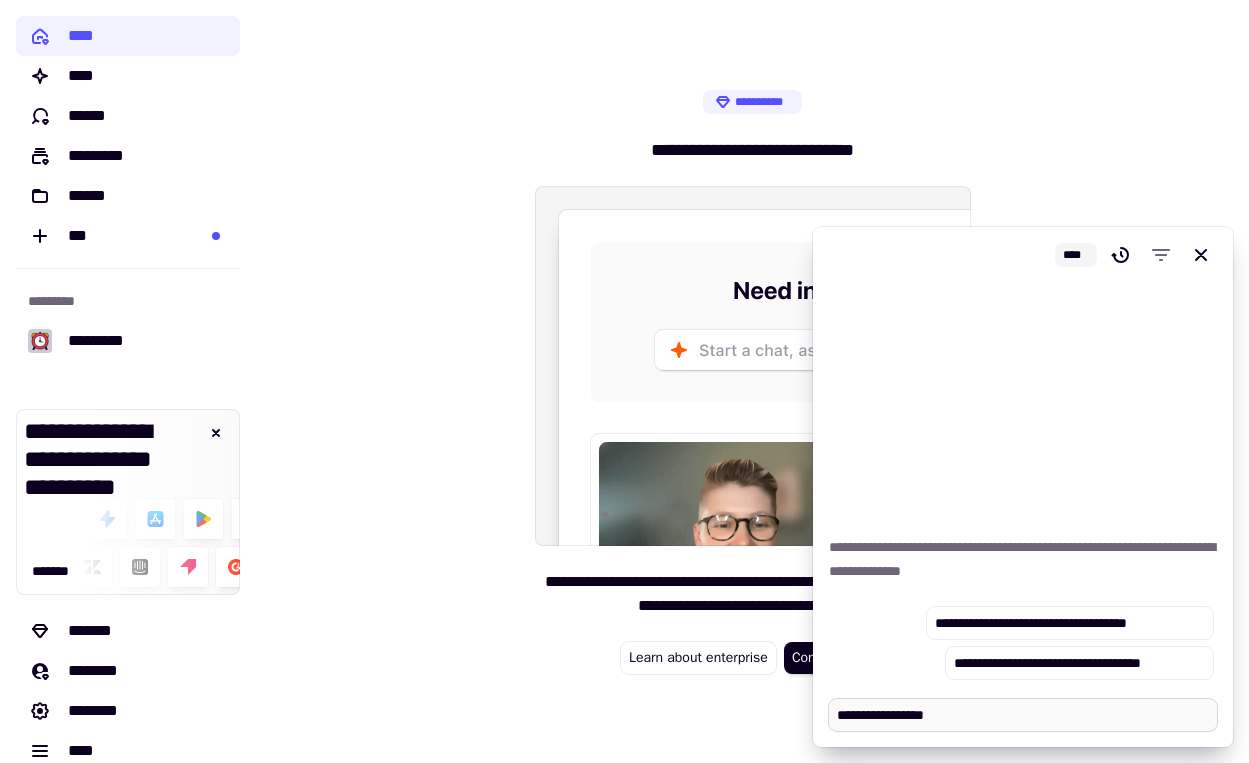 type on "*" 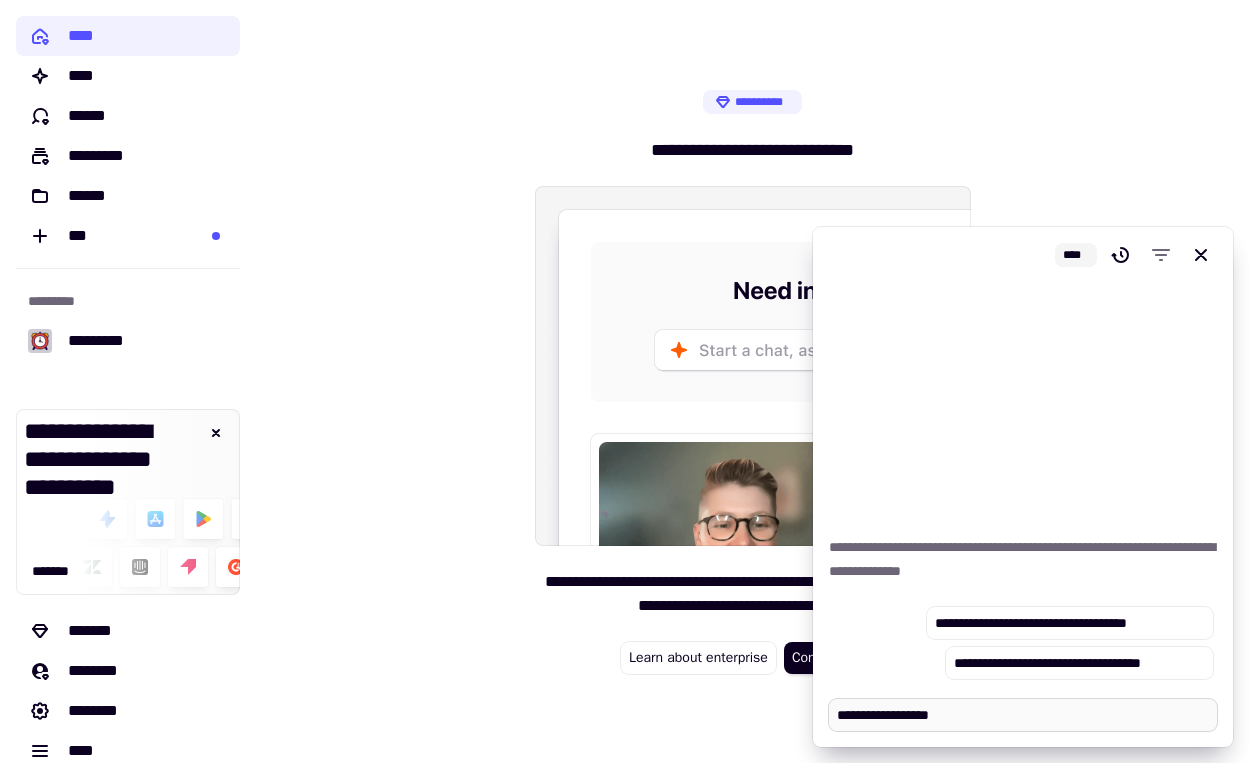 type on "*" 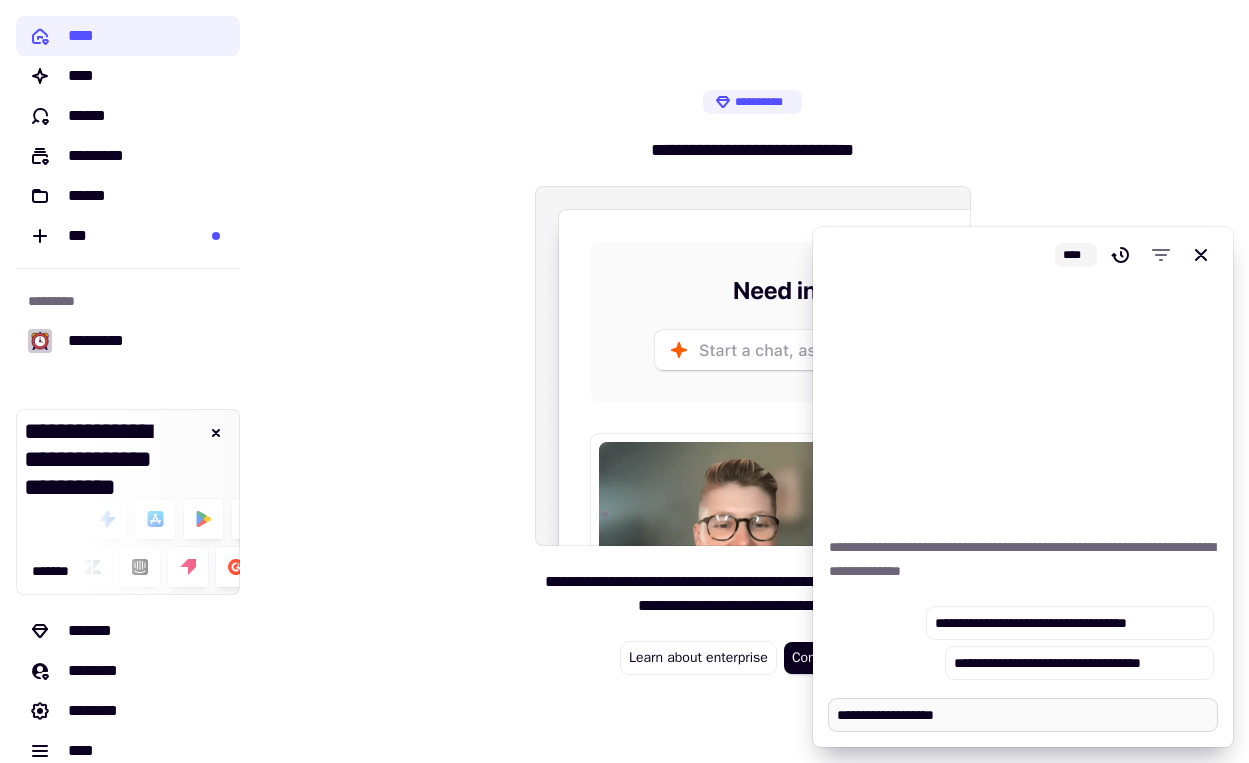 type on "*" 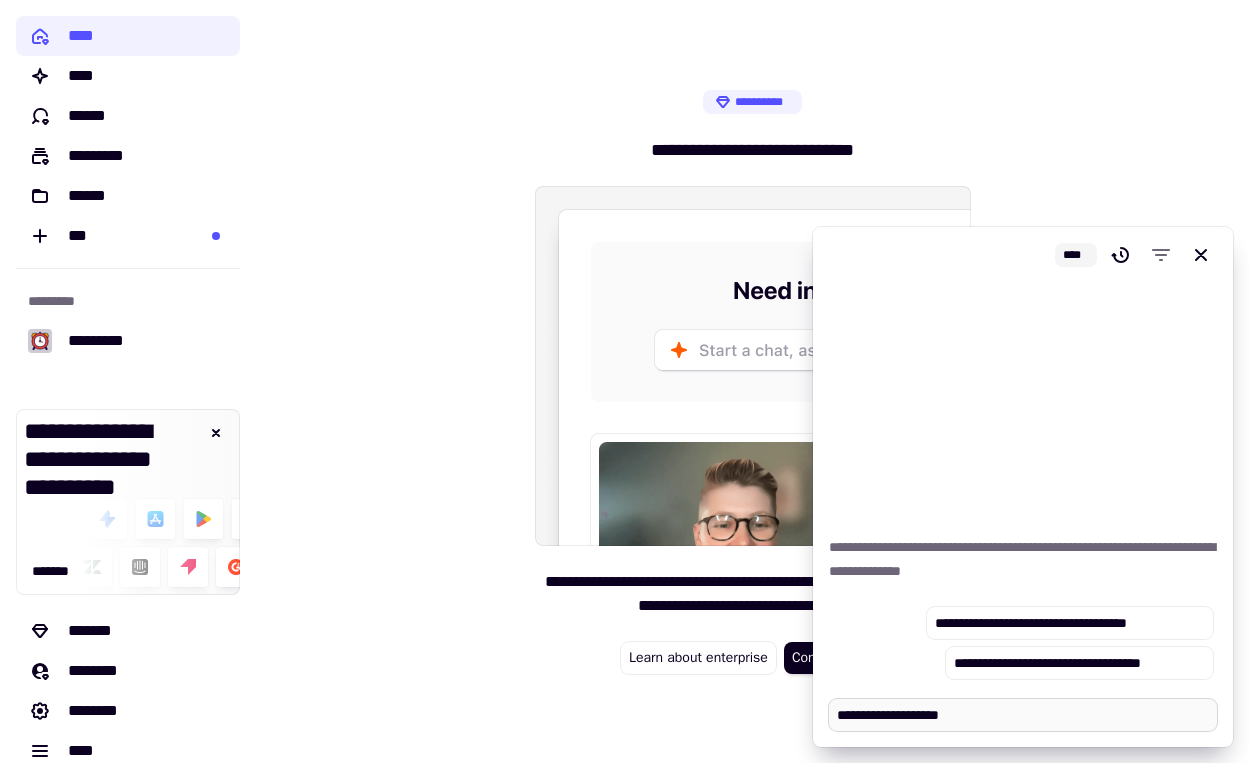 type on "*" 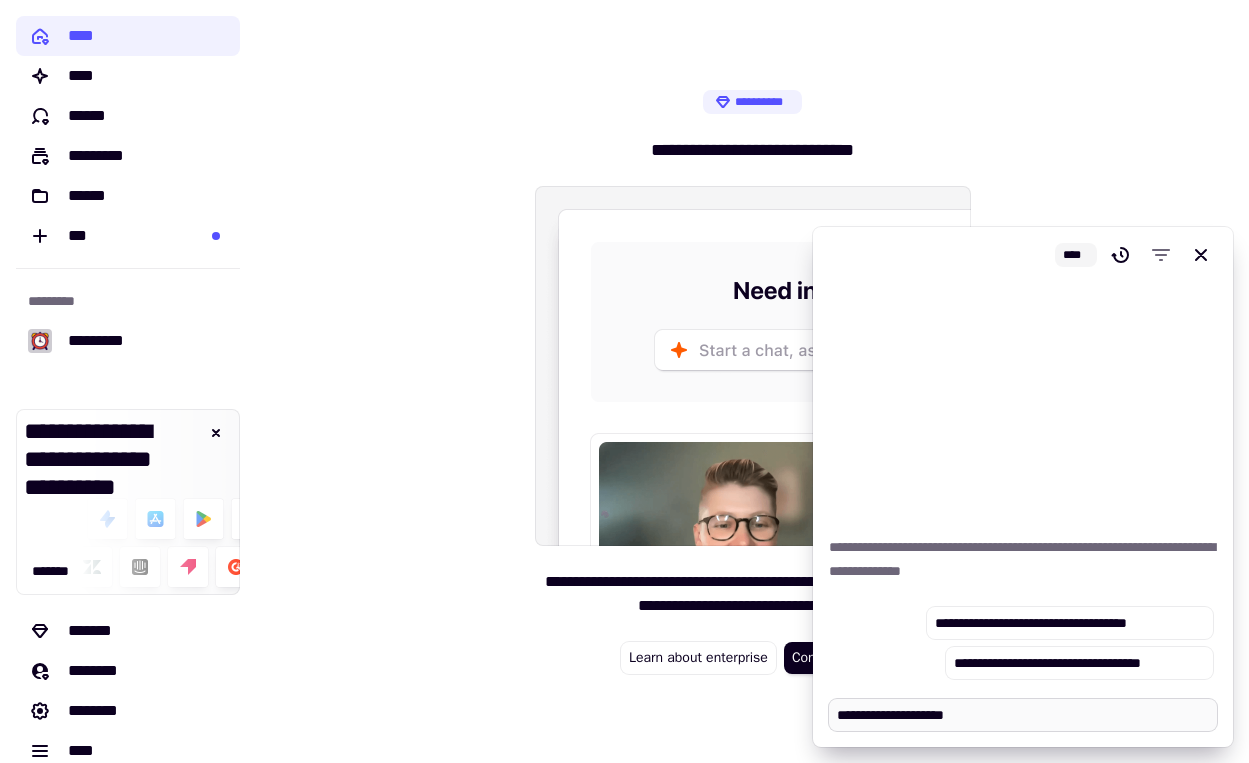 type on "*" 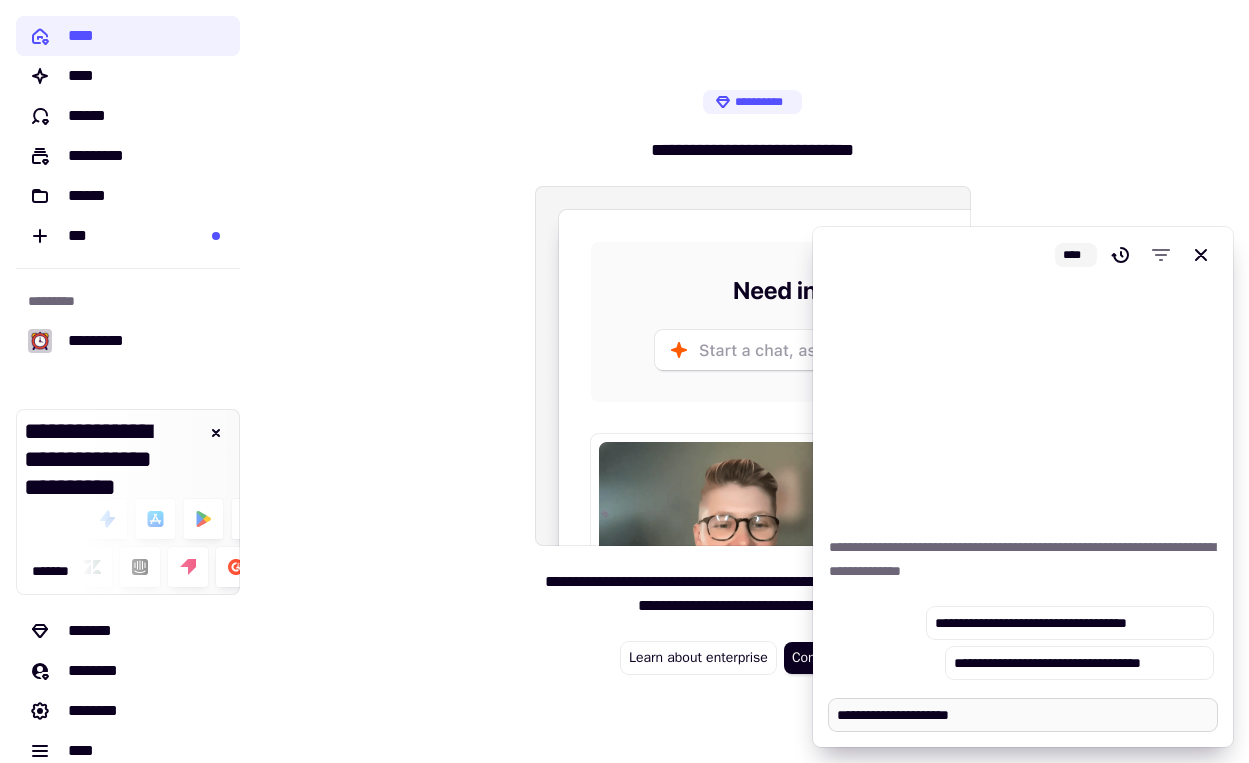 type on "*" 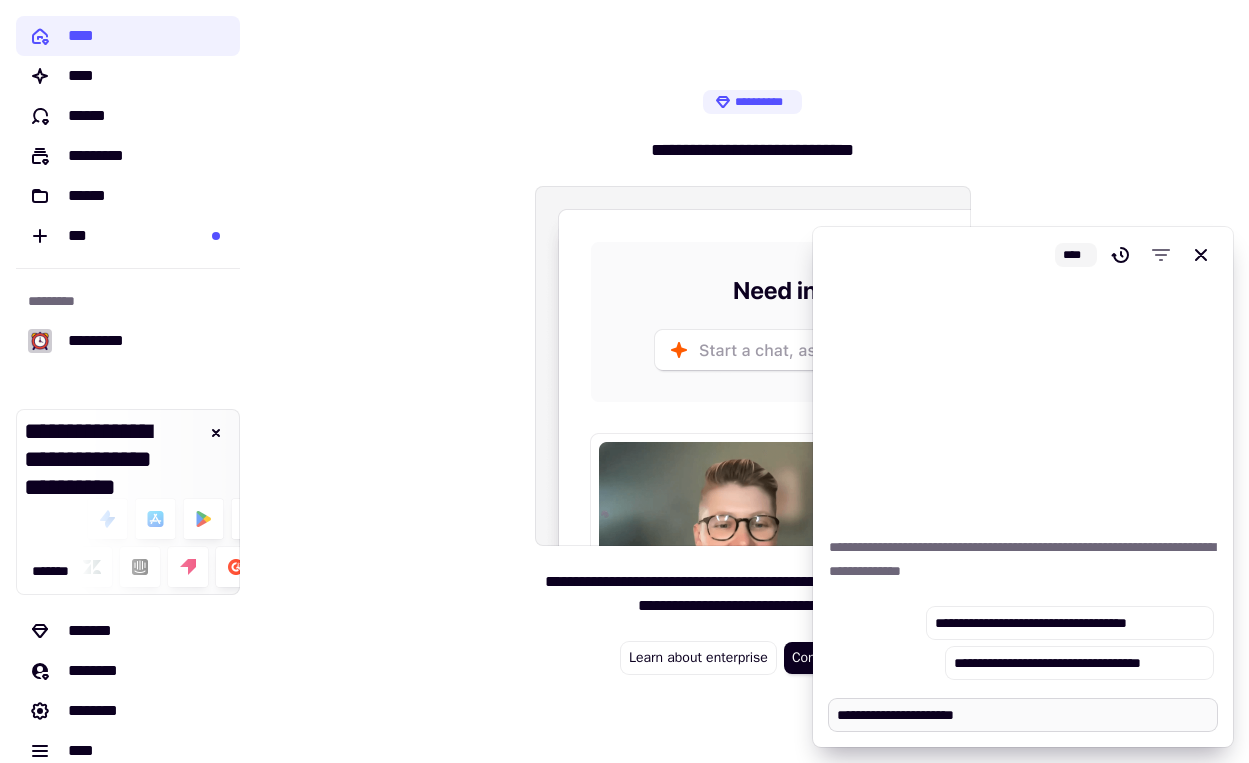 type on "*" 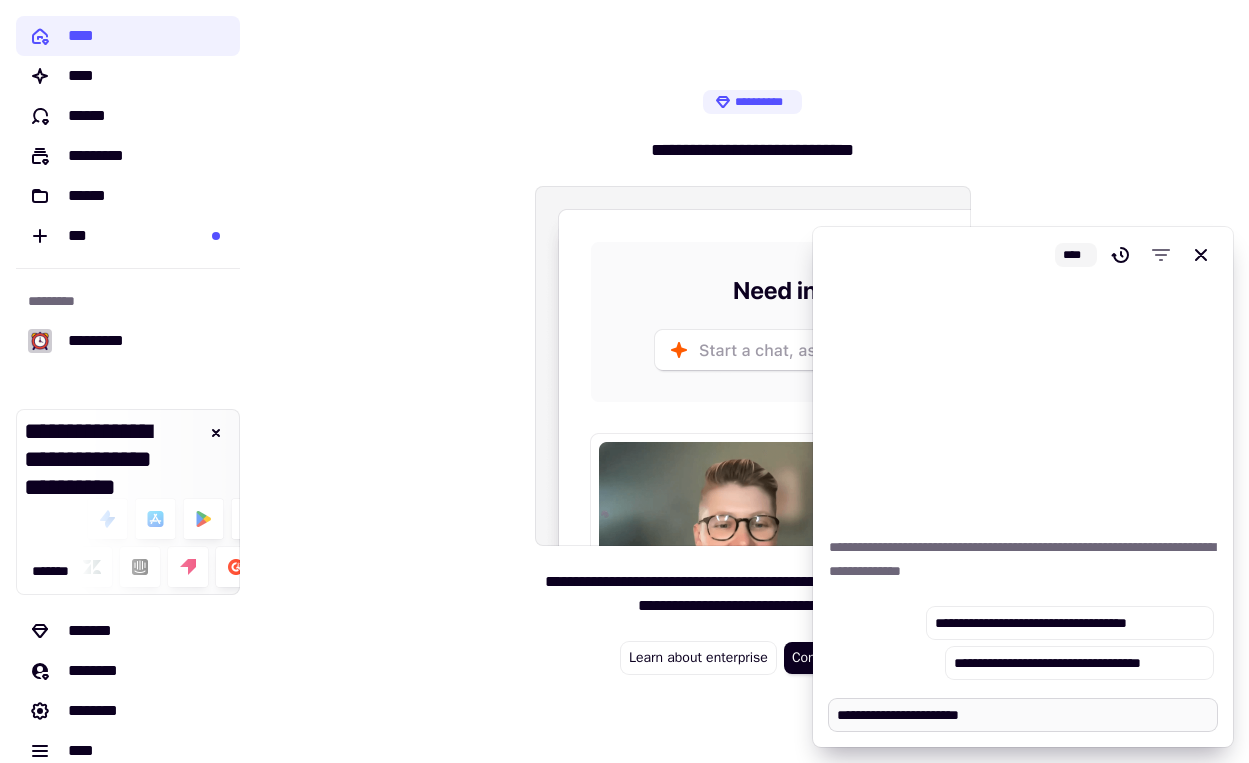 type on "*" 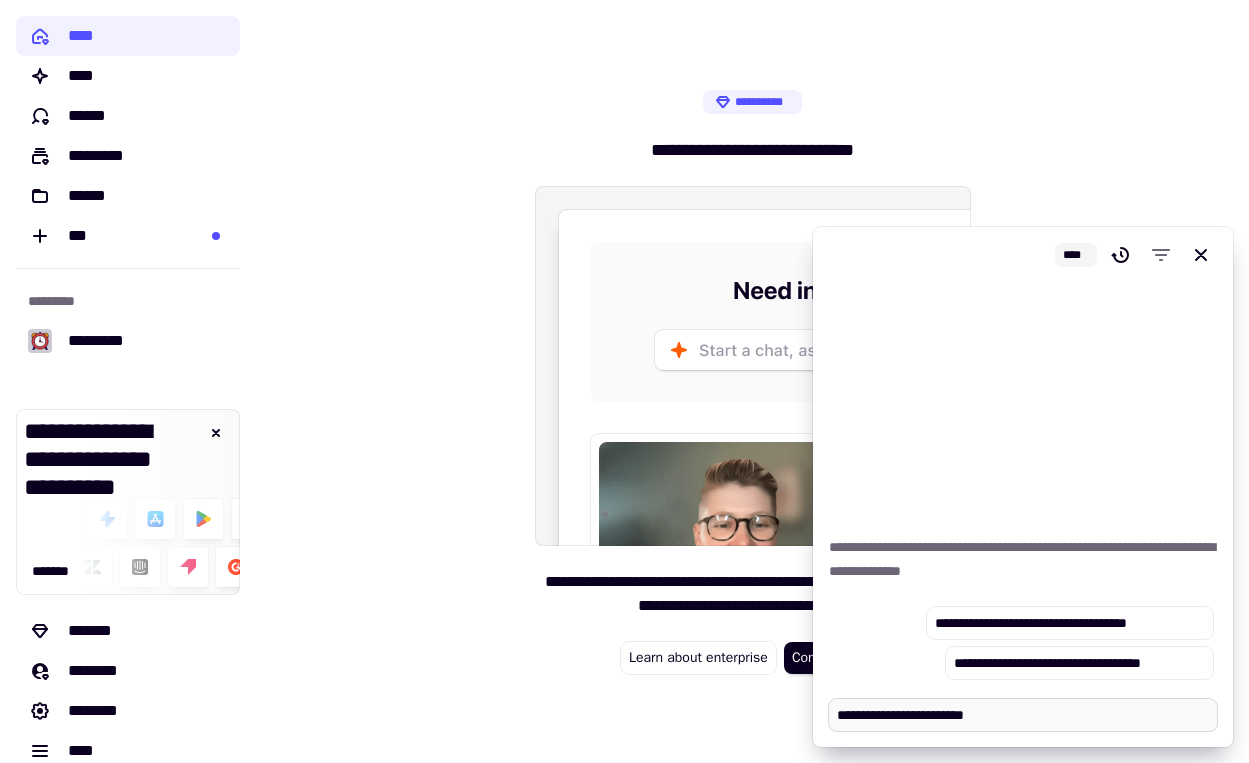 type on "*" 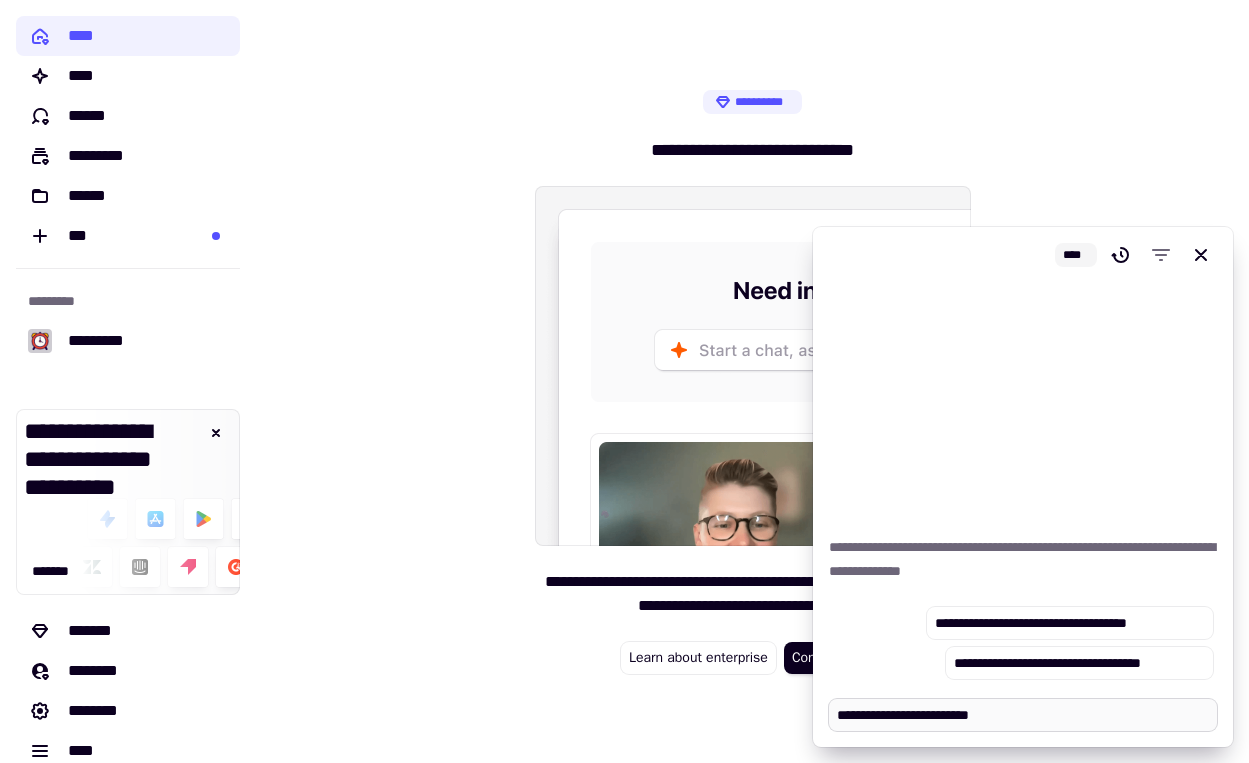 type on "*" 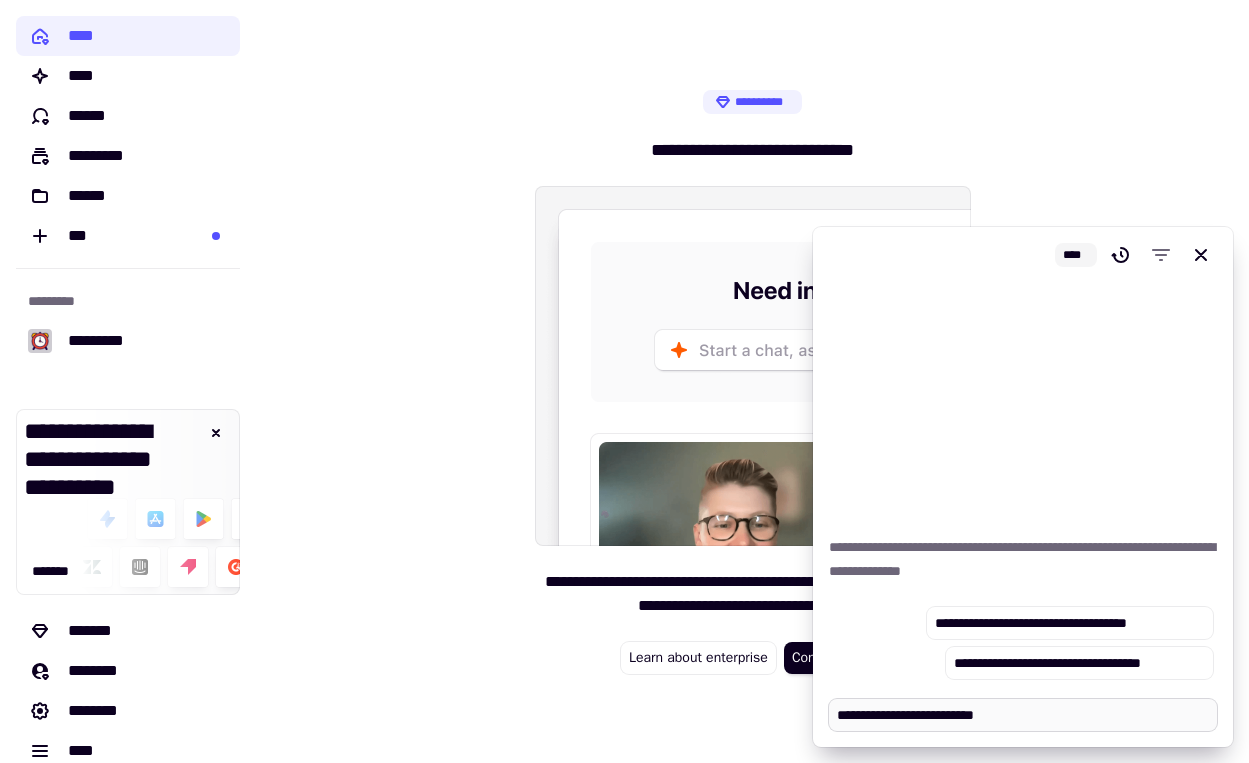 type on "*" 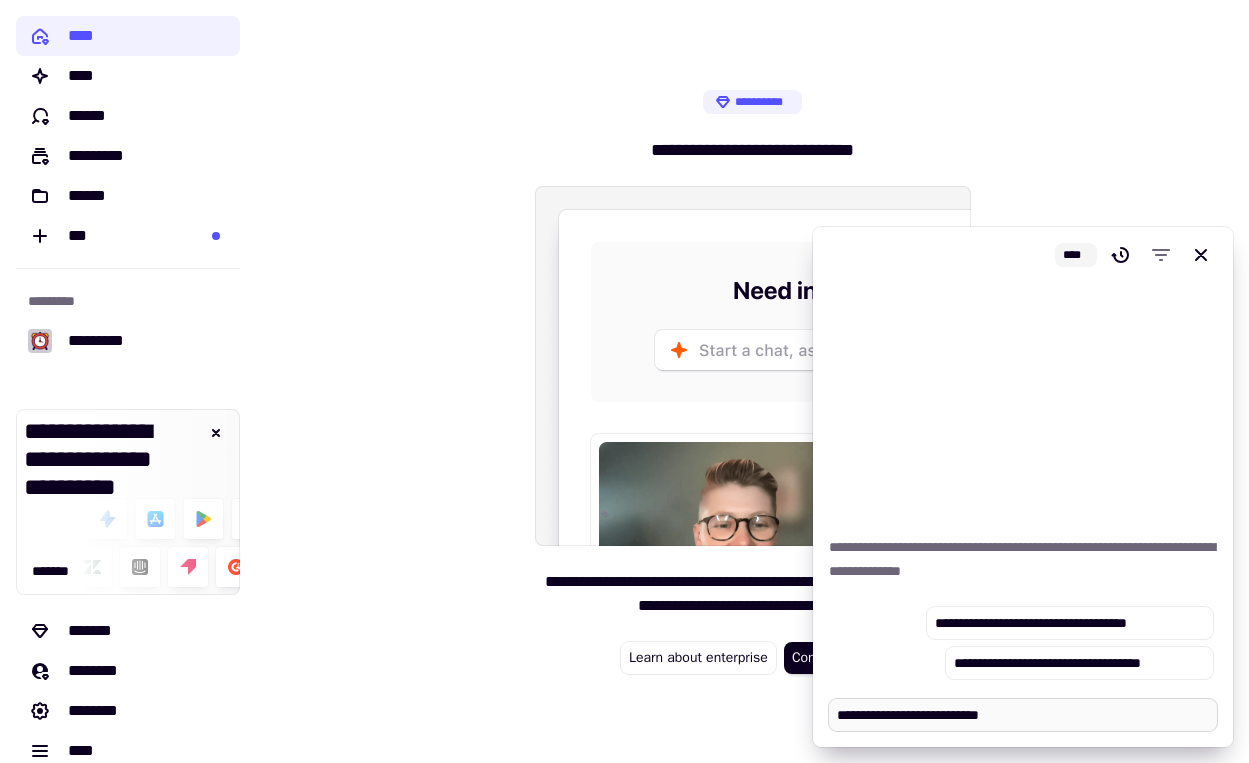 type on "*" 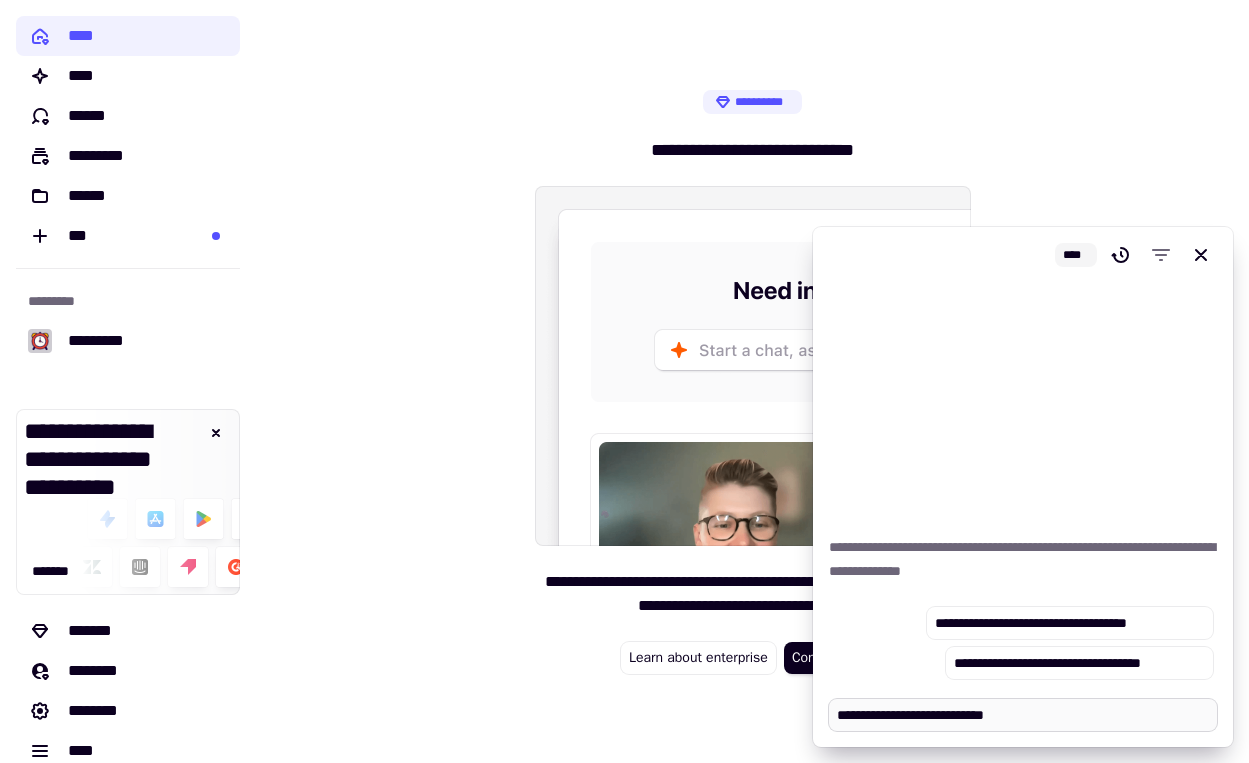 type on "*" 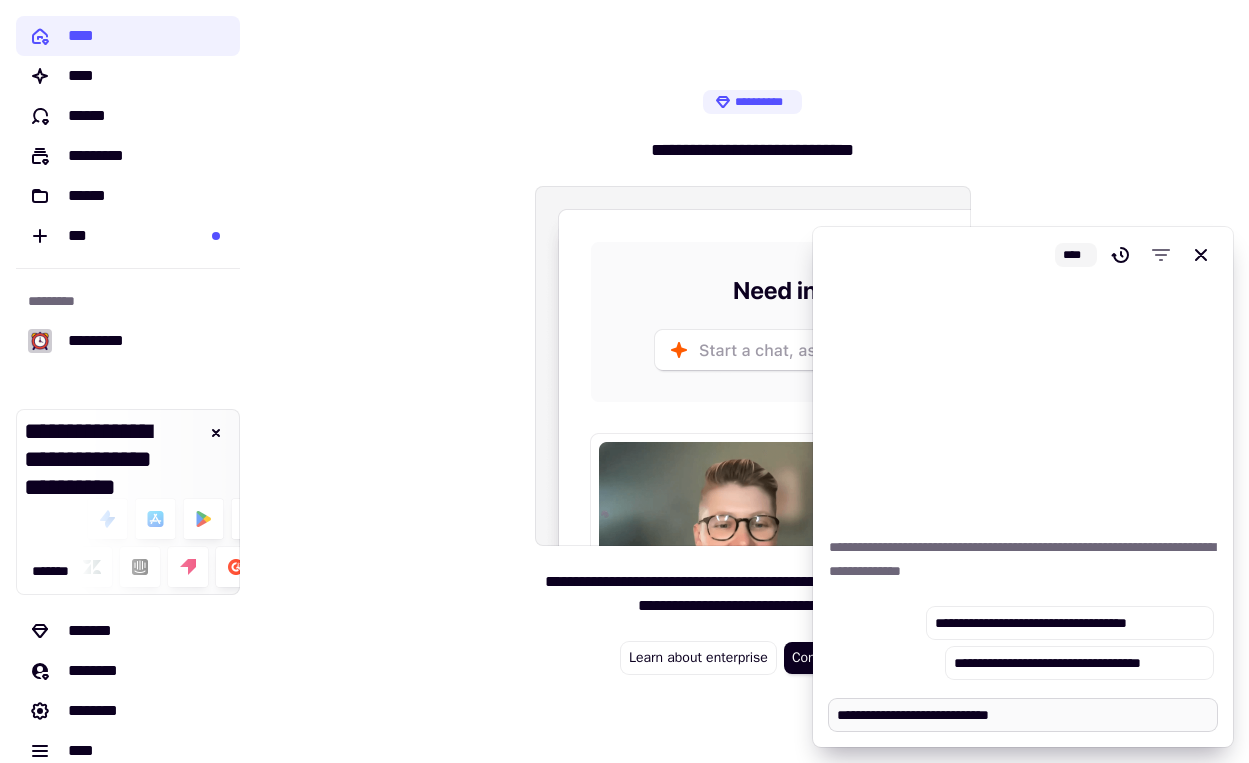 type on "*" 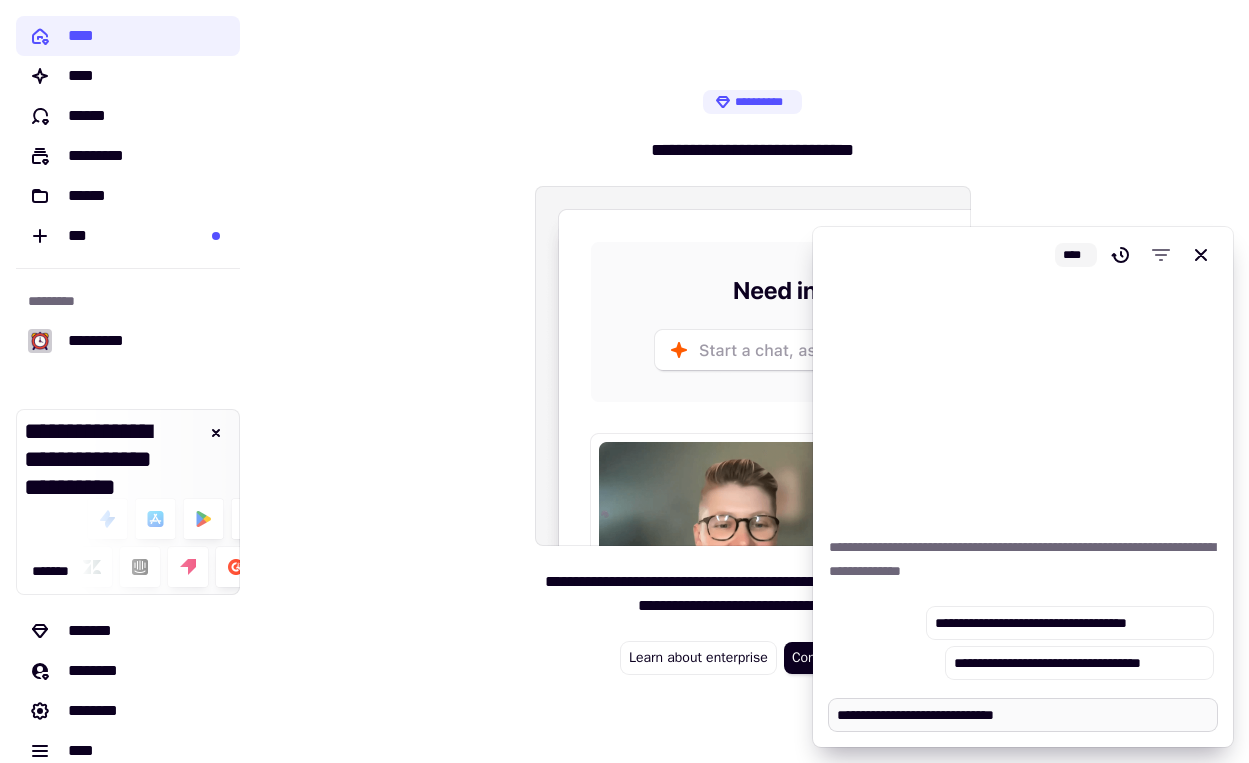 type on "*" 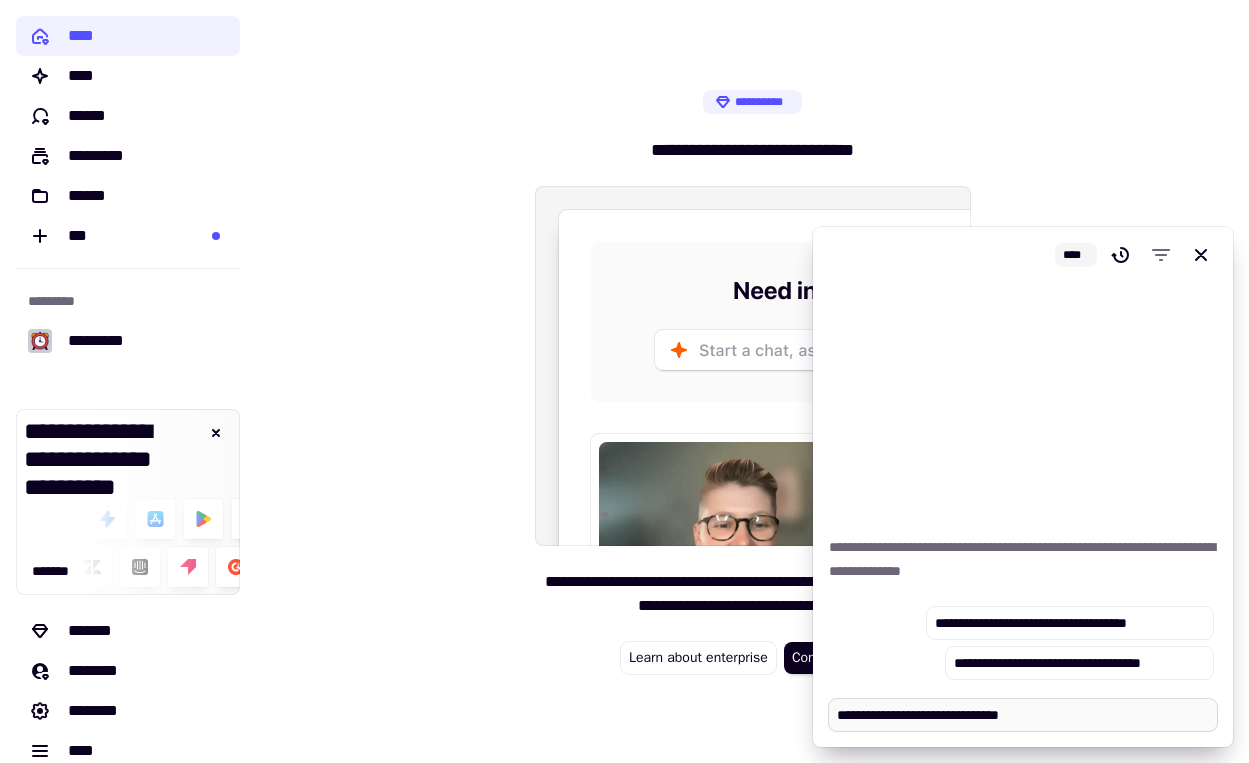 type on "*" 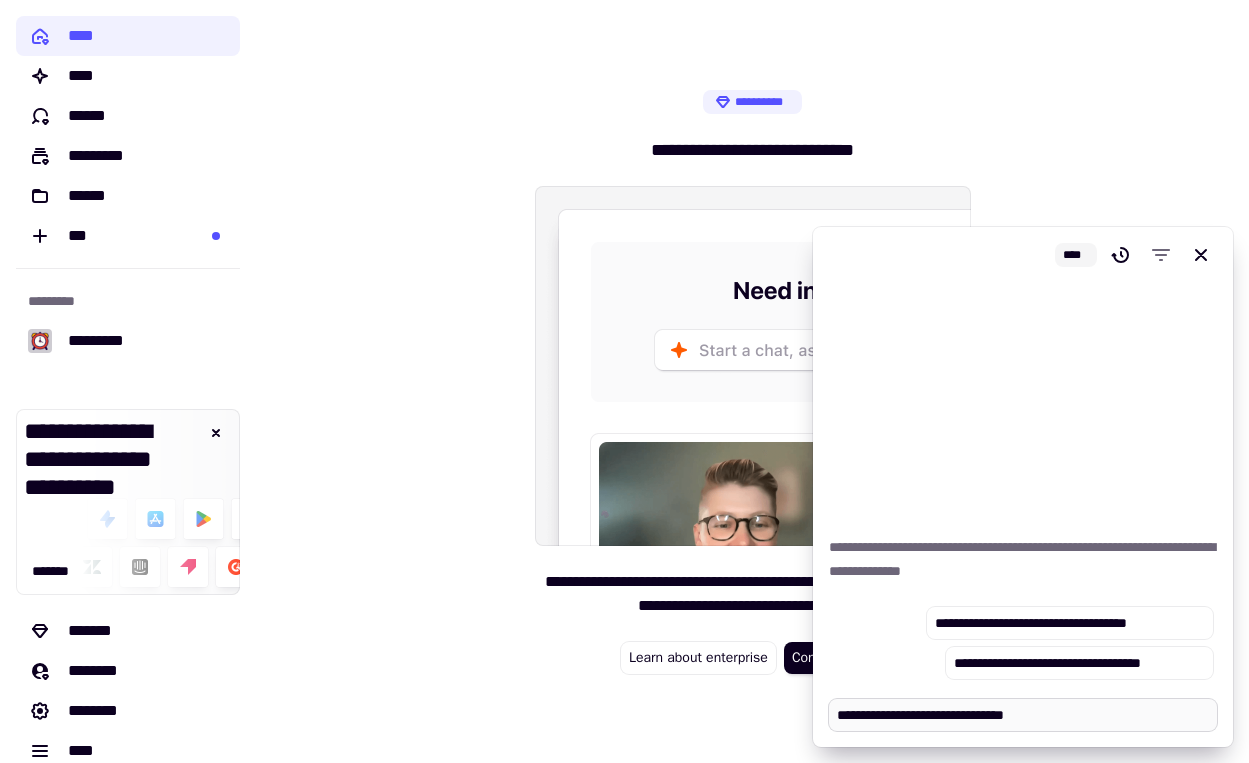 type on "*" 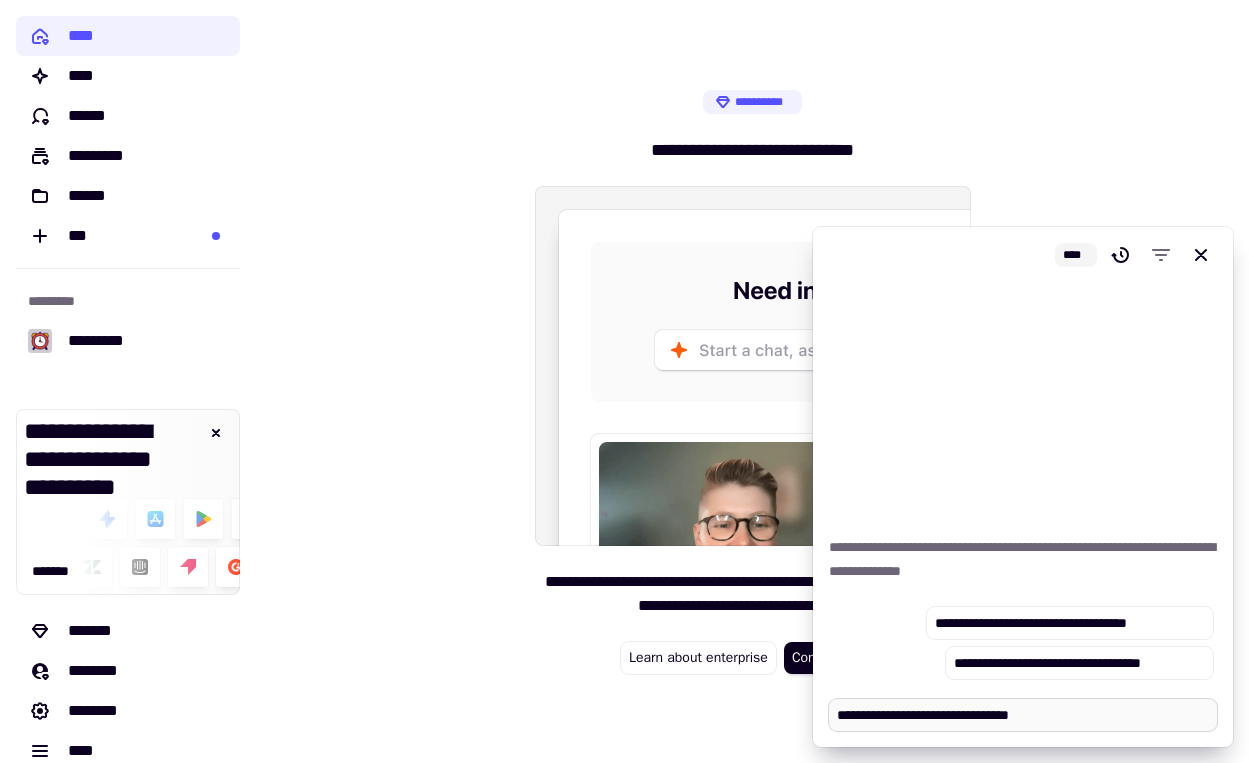 type on "*" 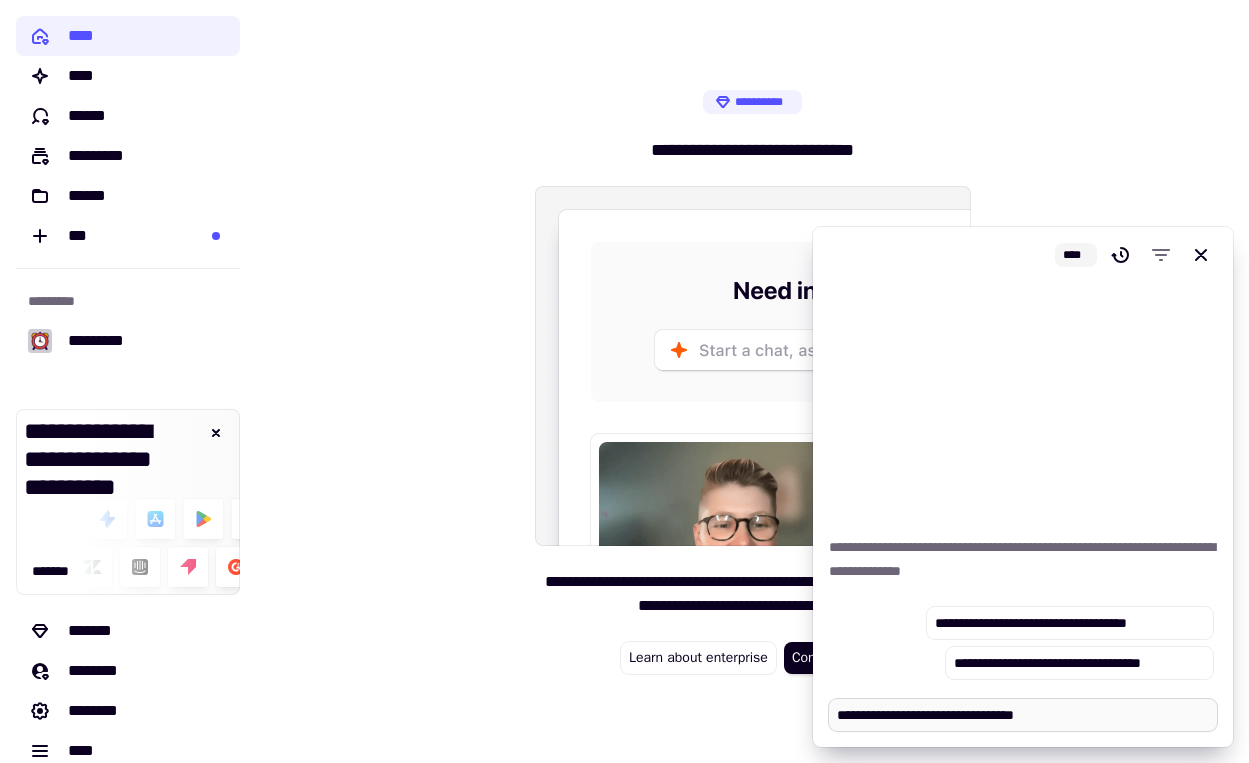 type on "*" 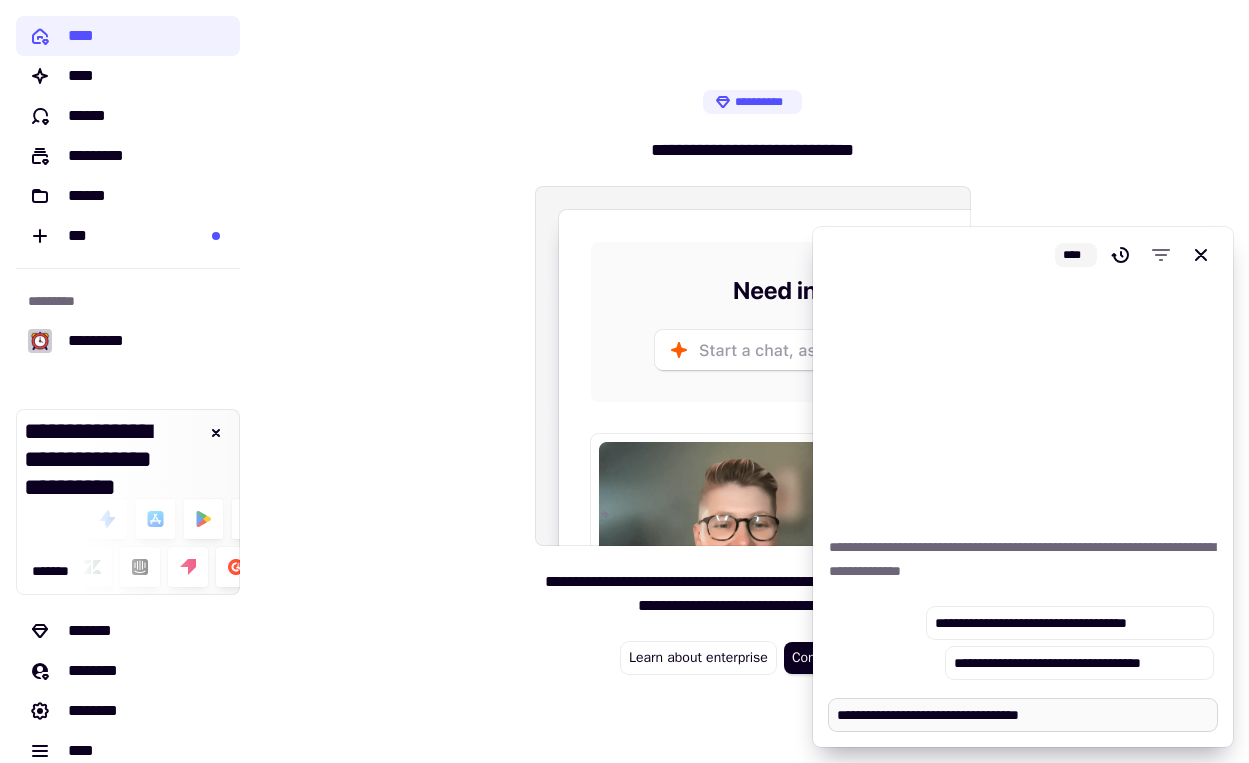 type on "*" 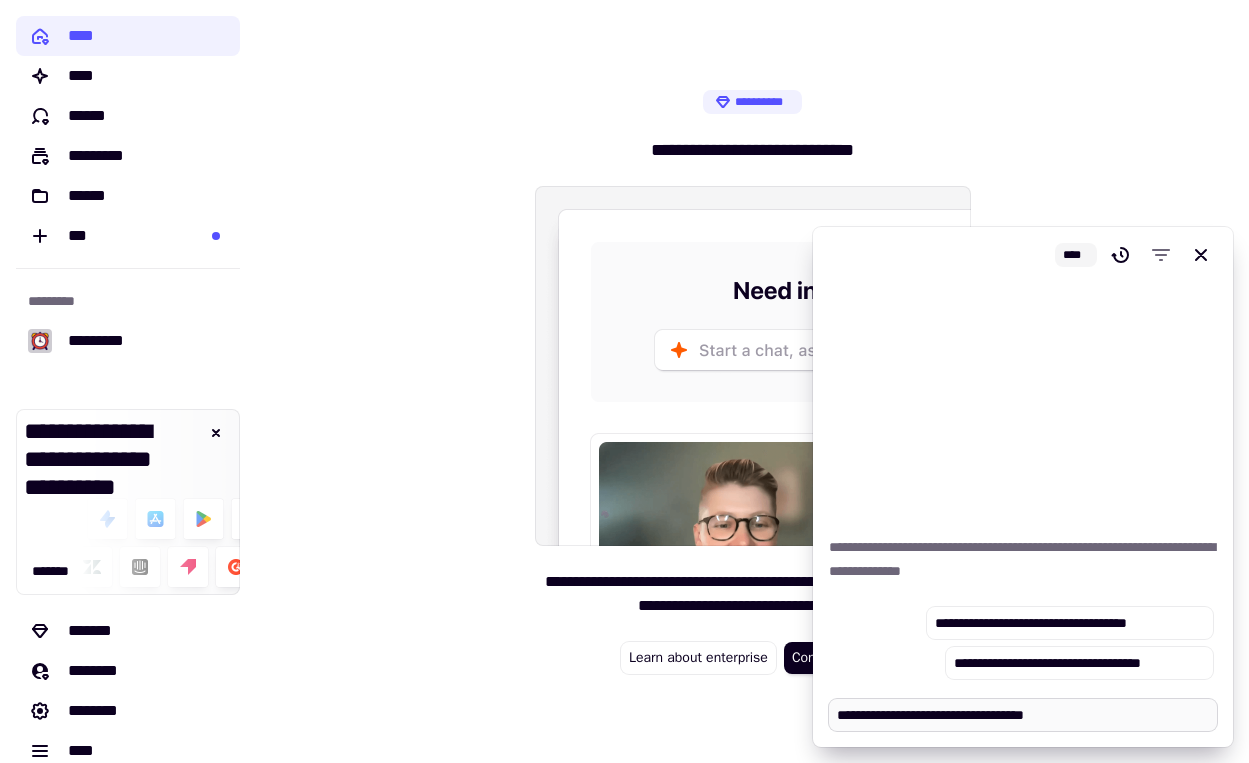 type on "*" 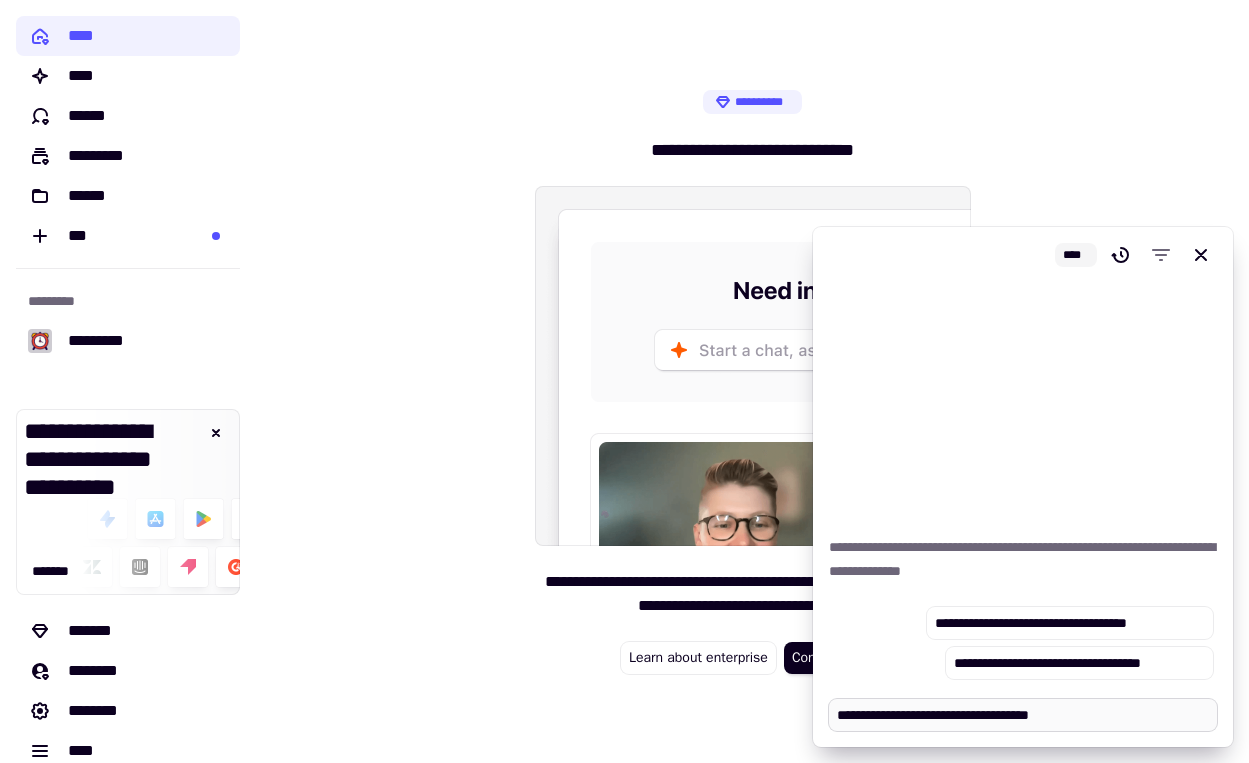 type on "*" 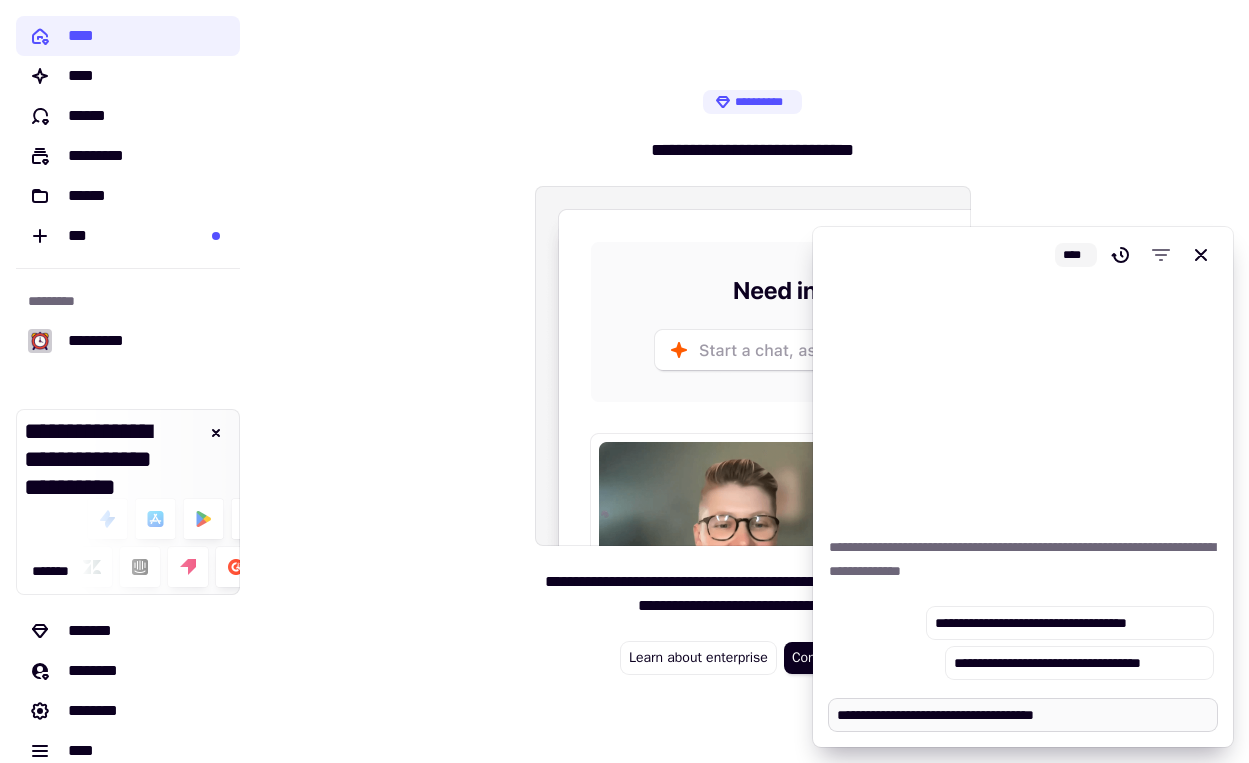 type on "*" 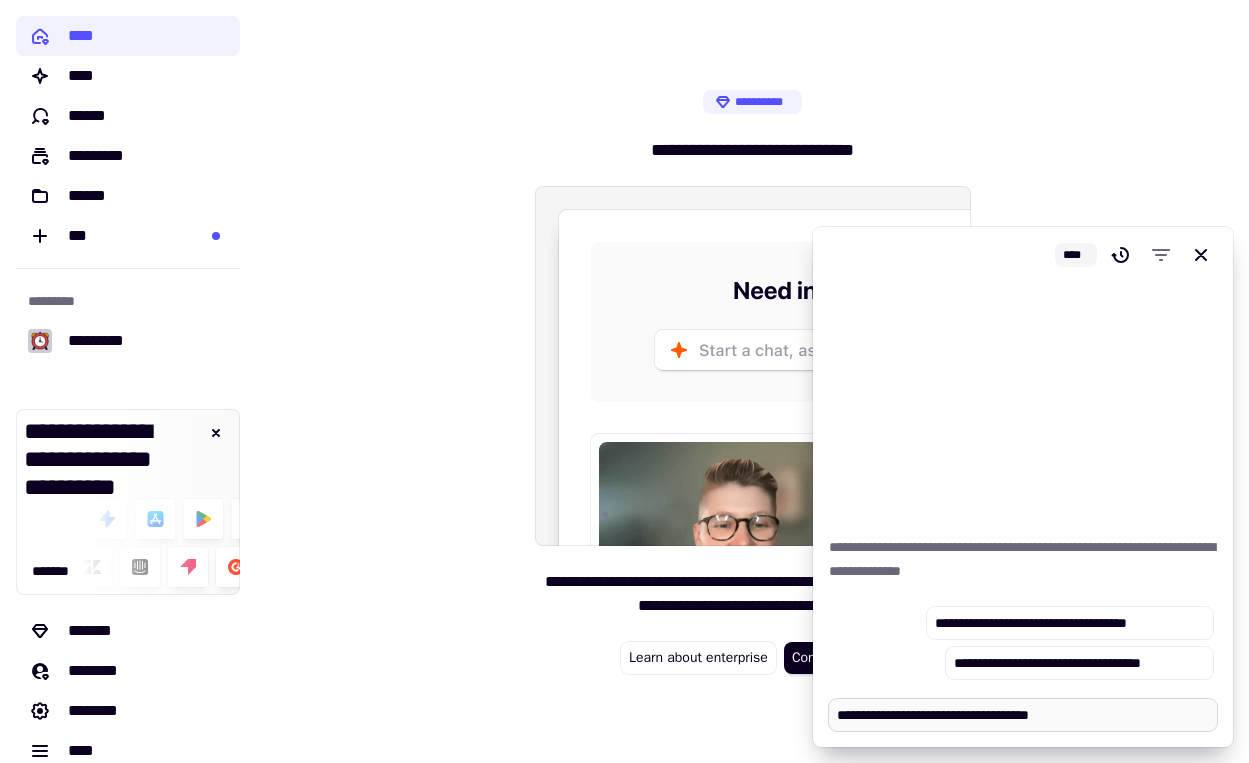 type on "*" 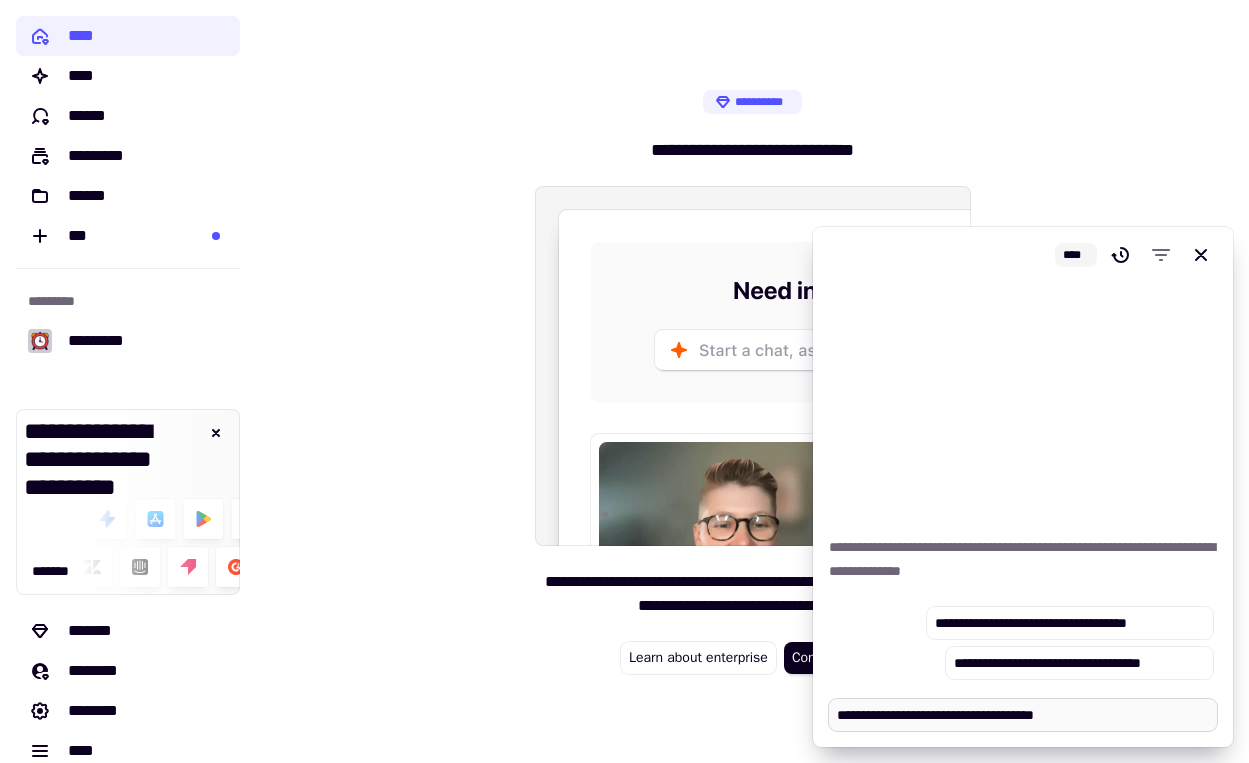 type on "*" 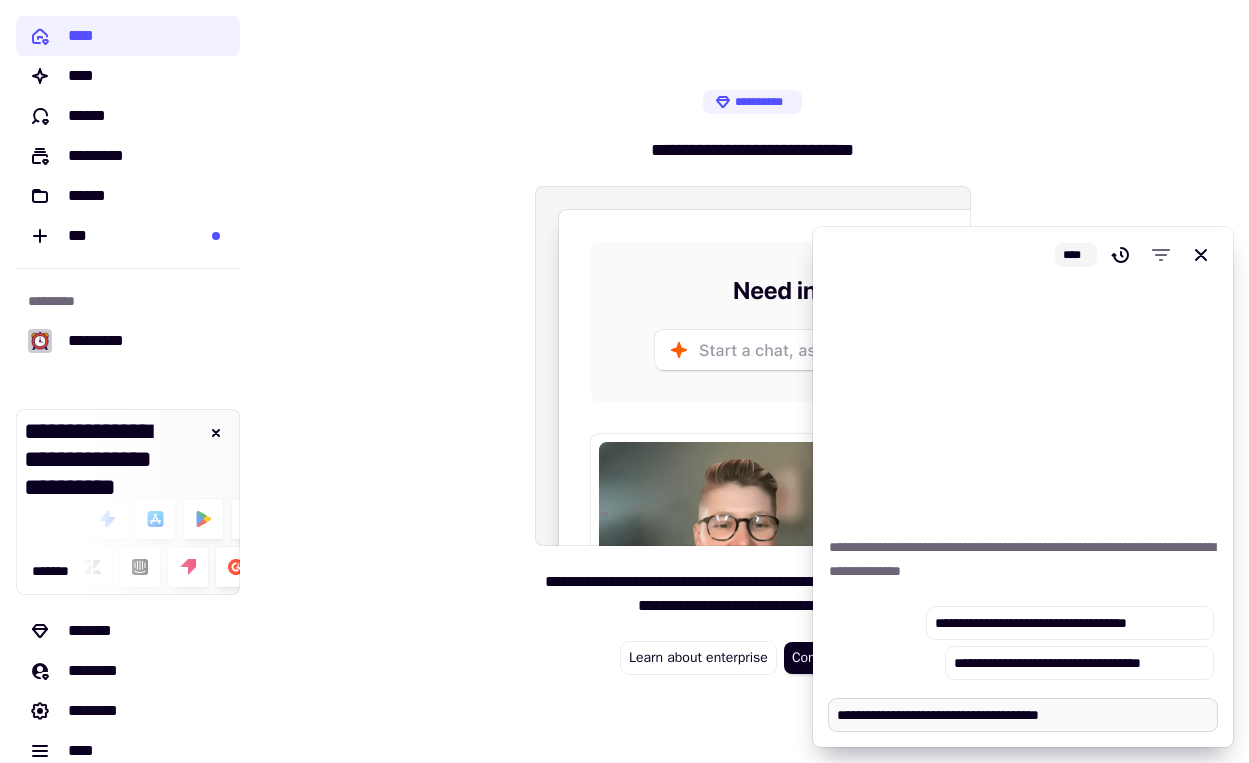 type on "*" 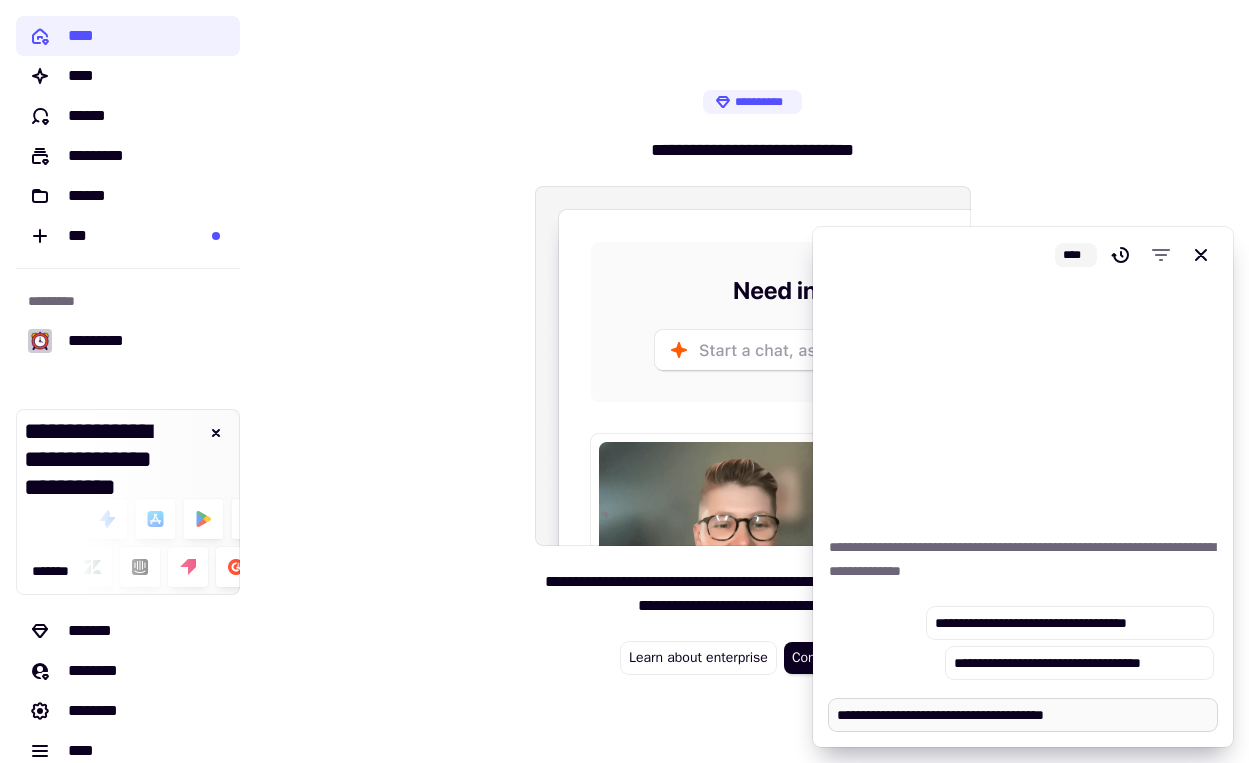 type on "*" 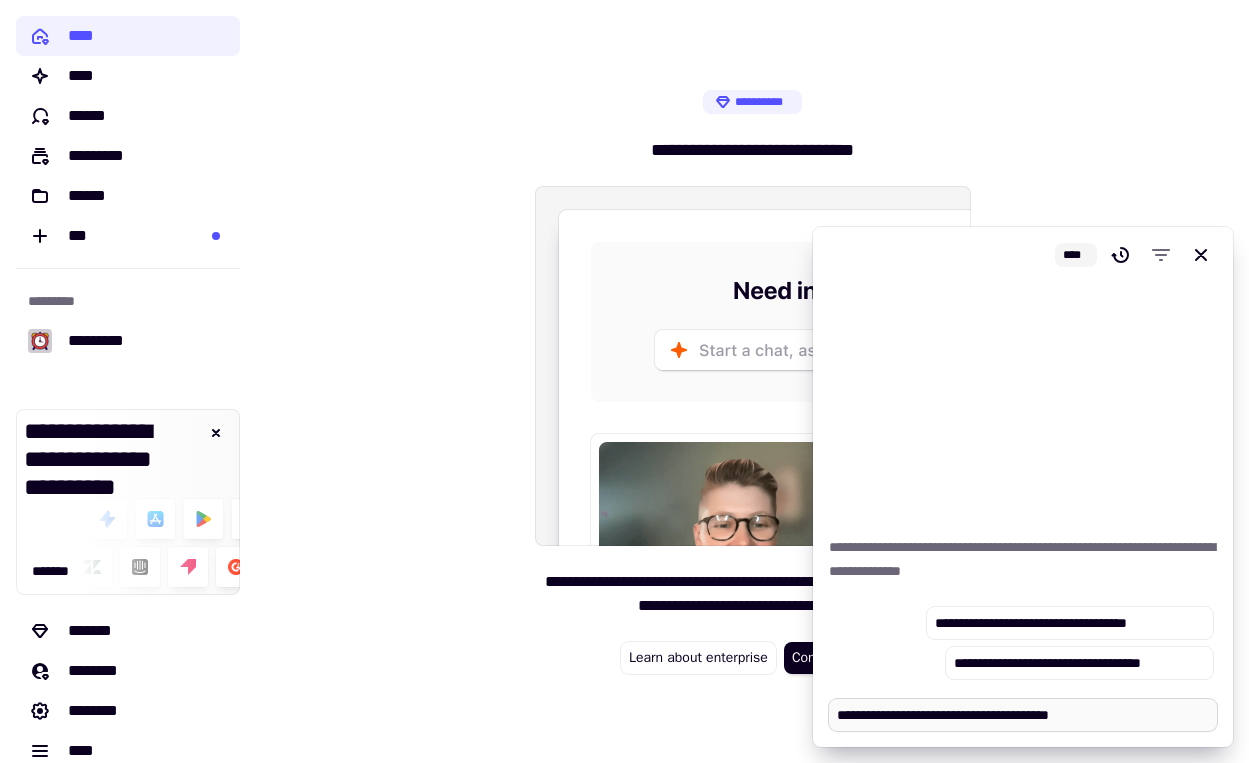 type on "*" 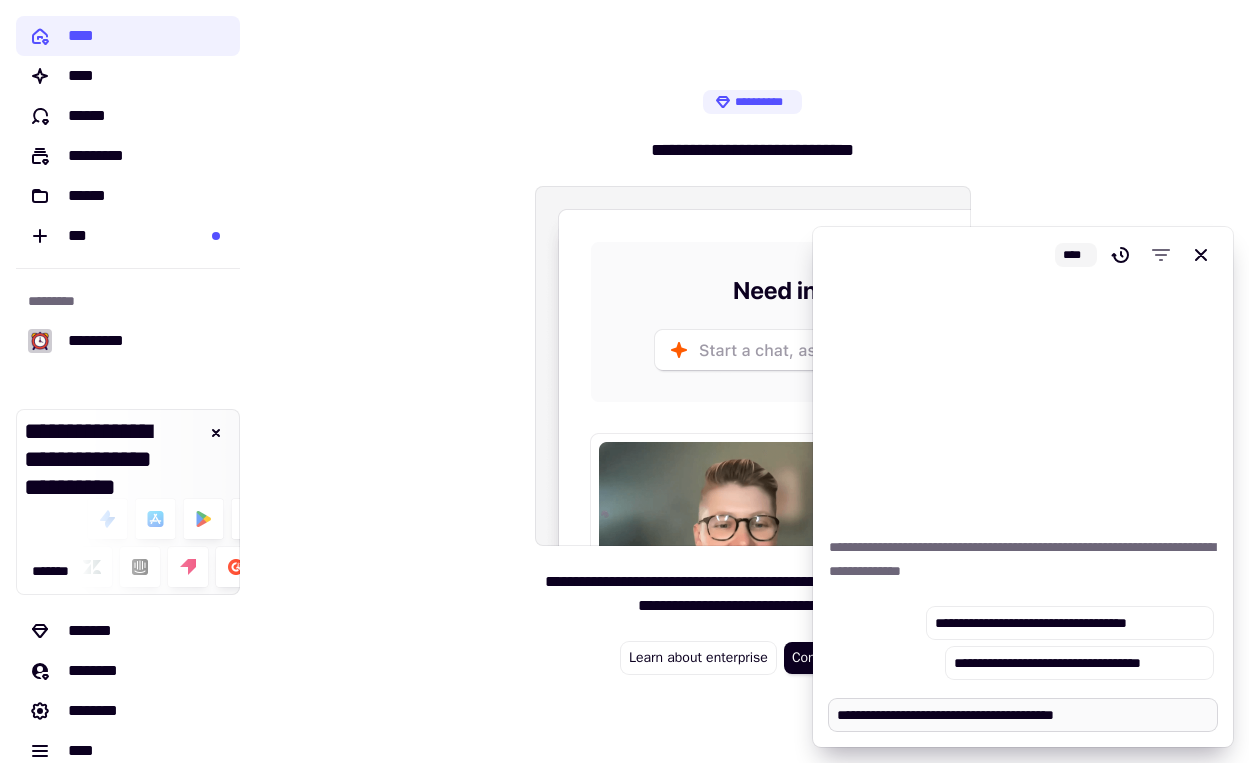 type on "*" 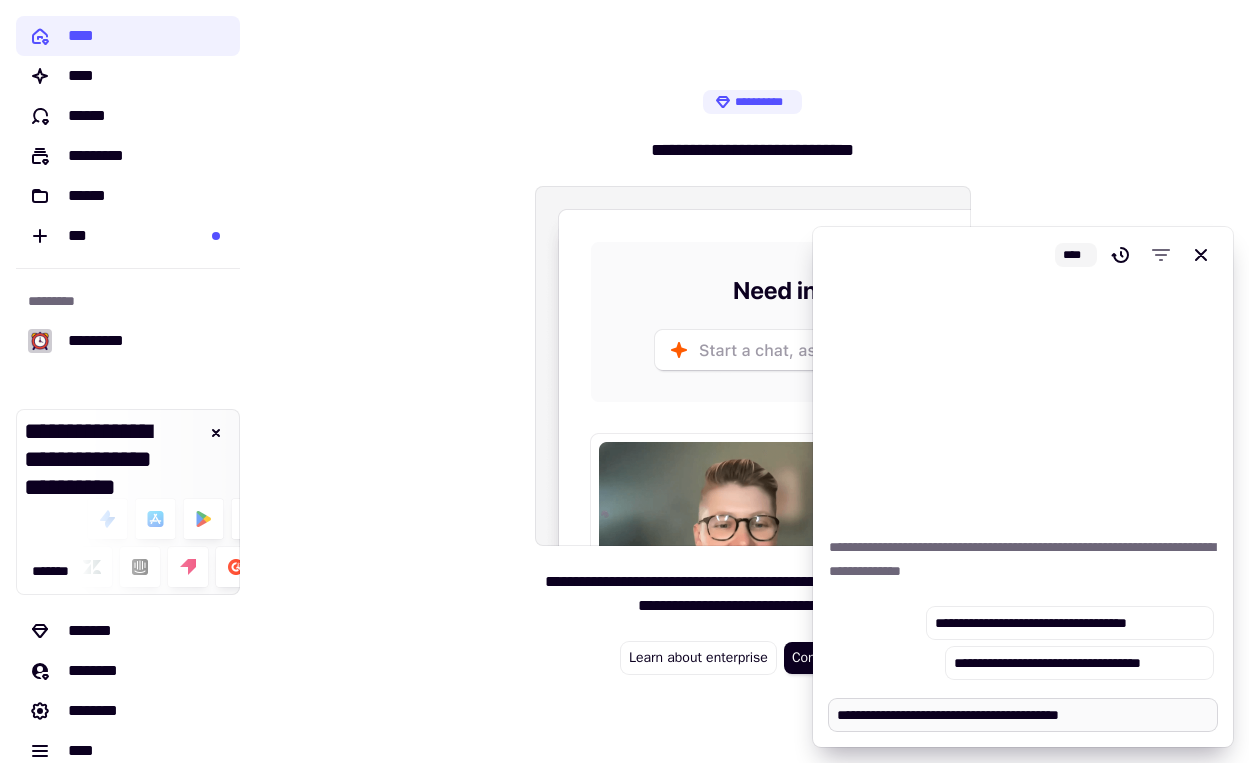 type on "*" 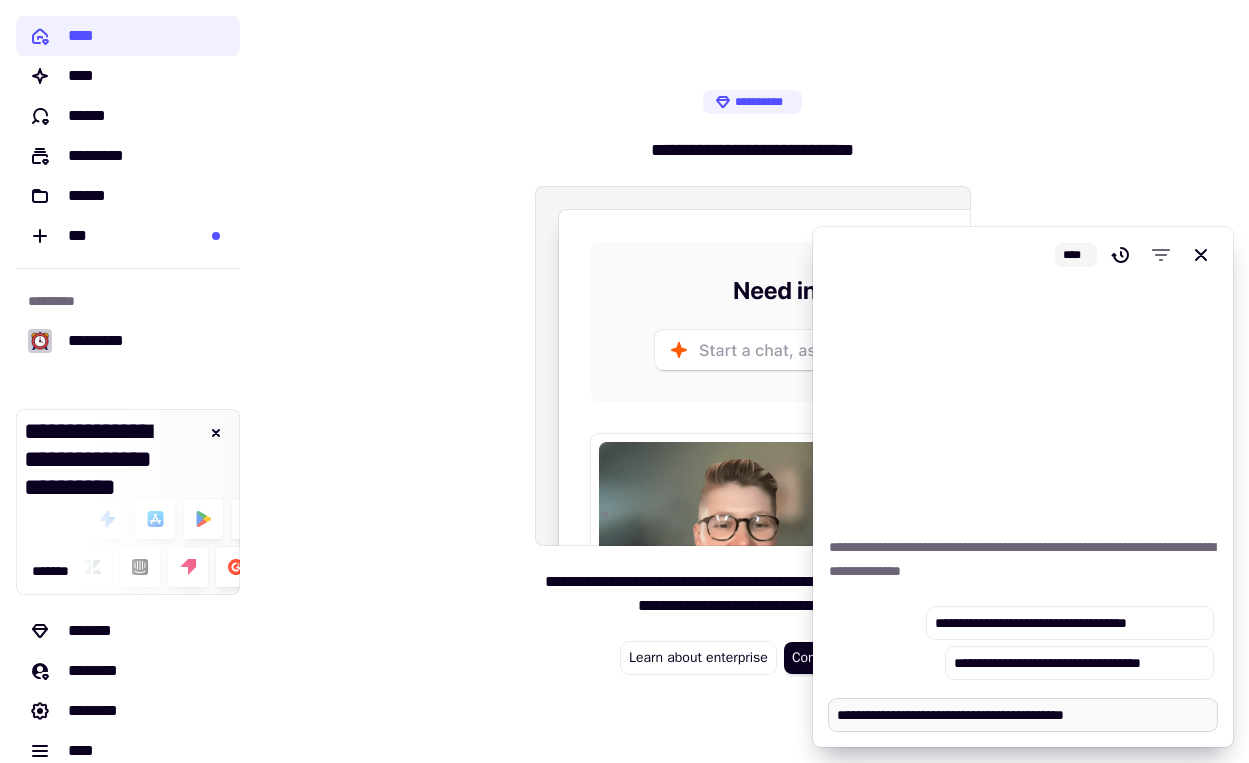 type on "*" 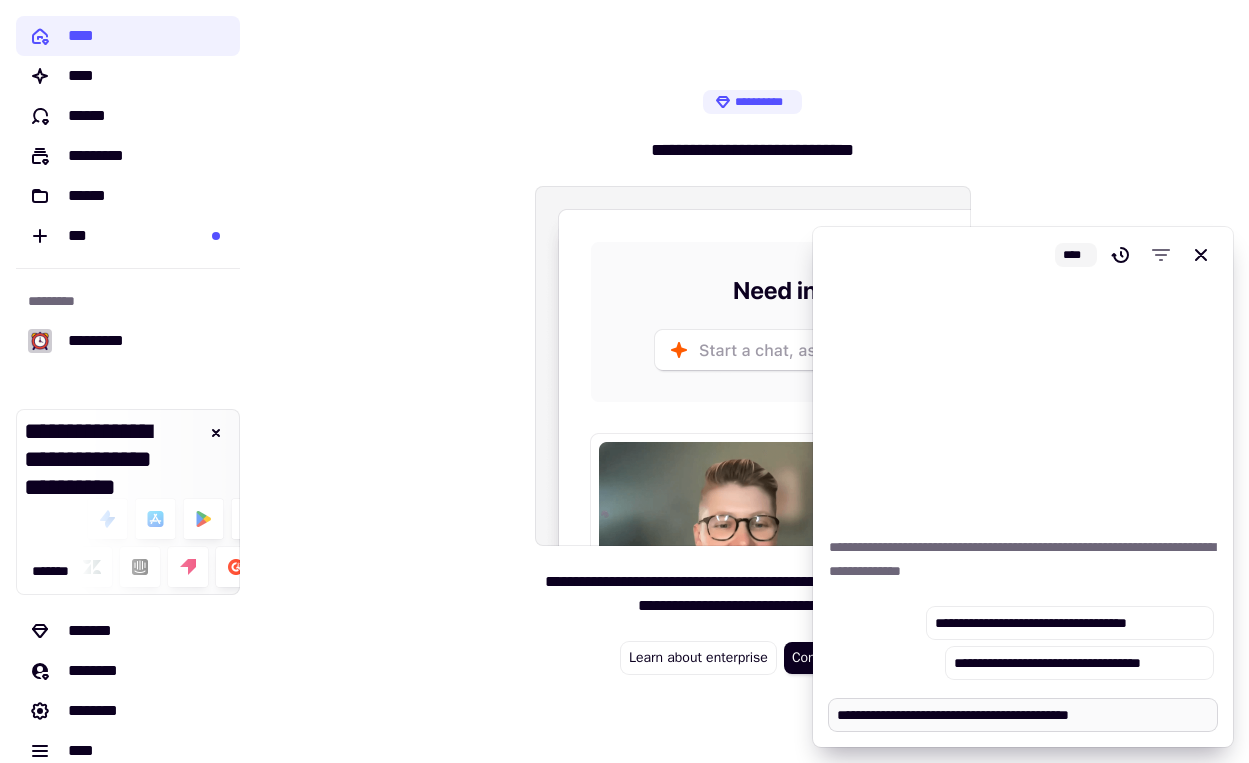 type on "*" 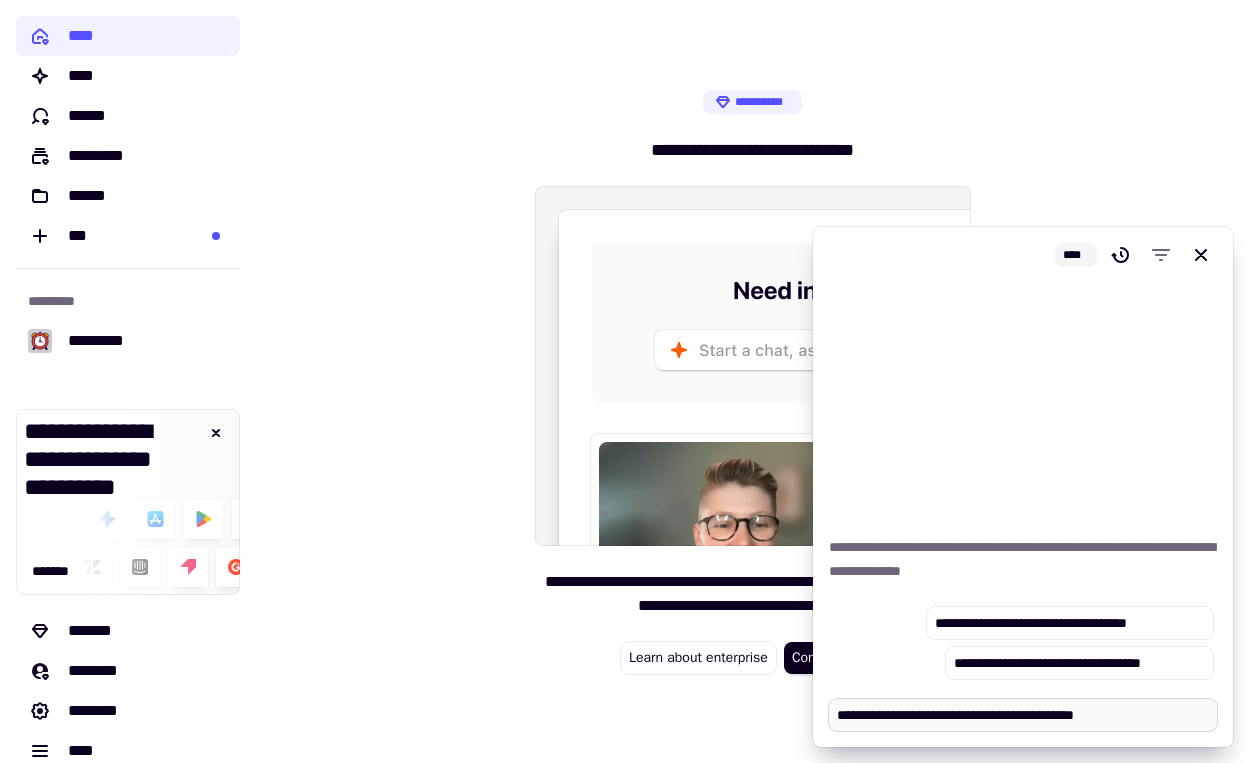type on "*" 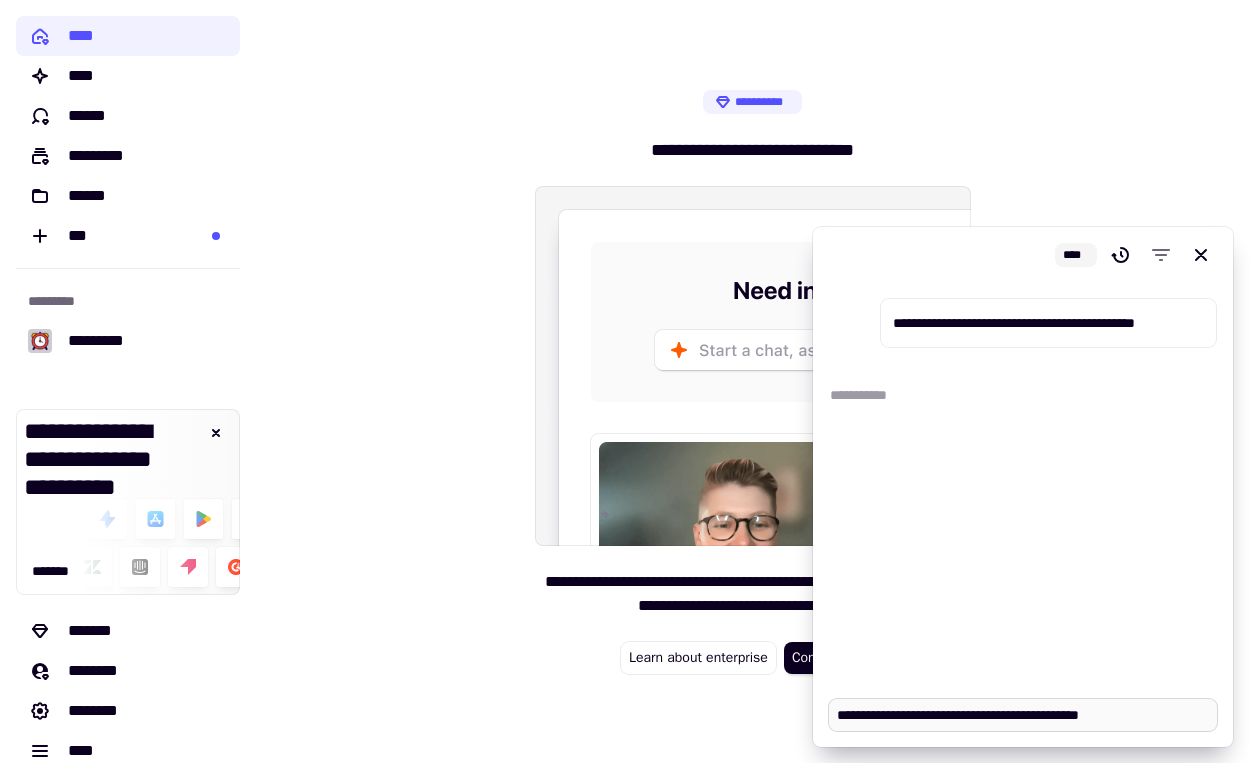 type on "*" 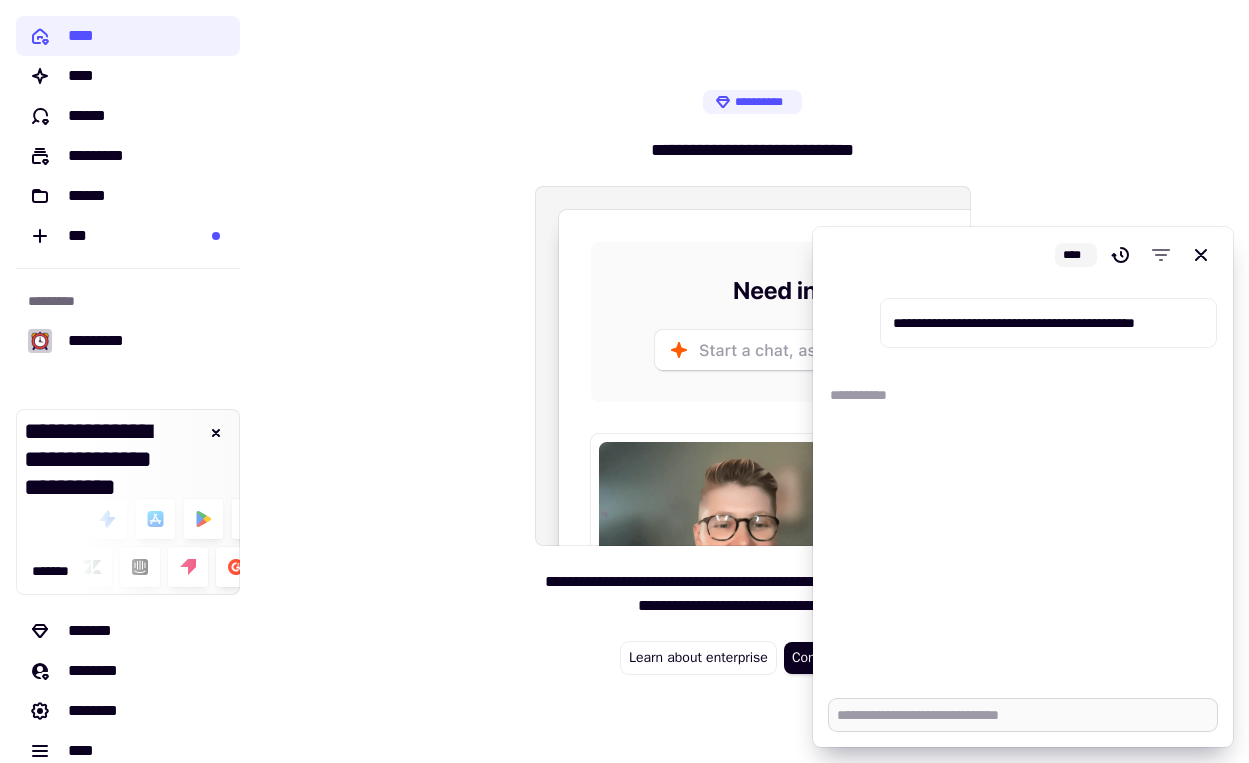 type on "*" 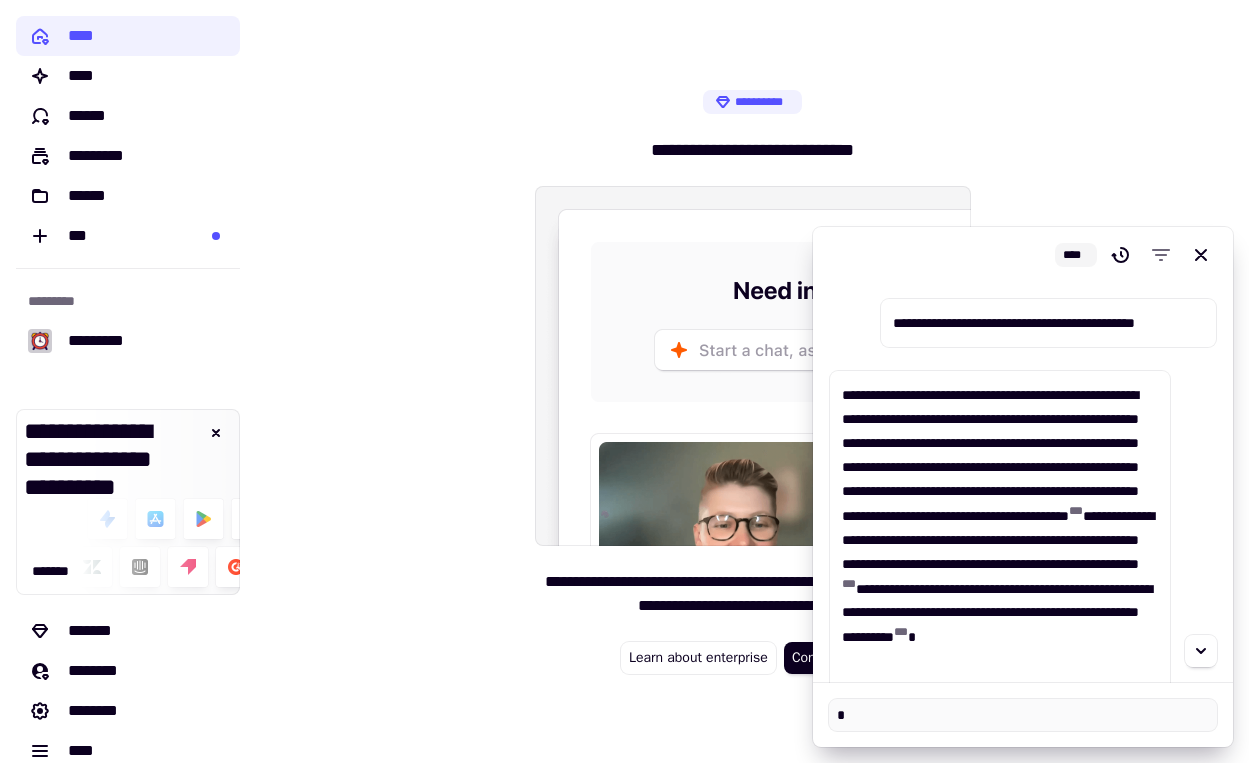 scroll, scrollTop: 0, scrollLeft: 0, axis: both 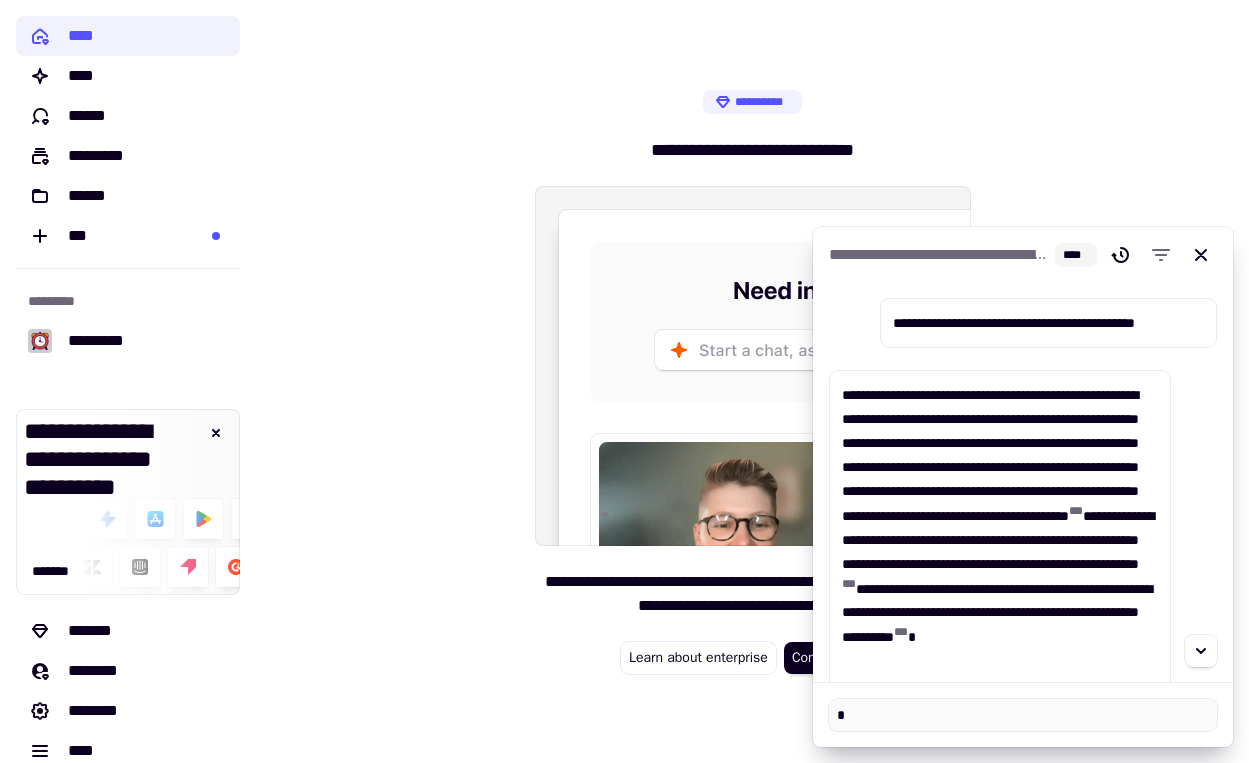 click at bounding box center (1023, 715) 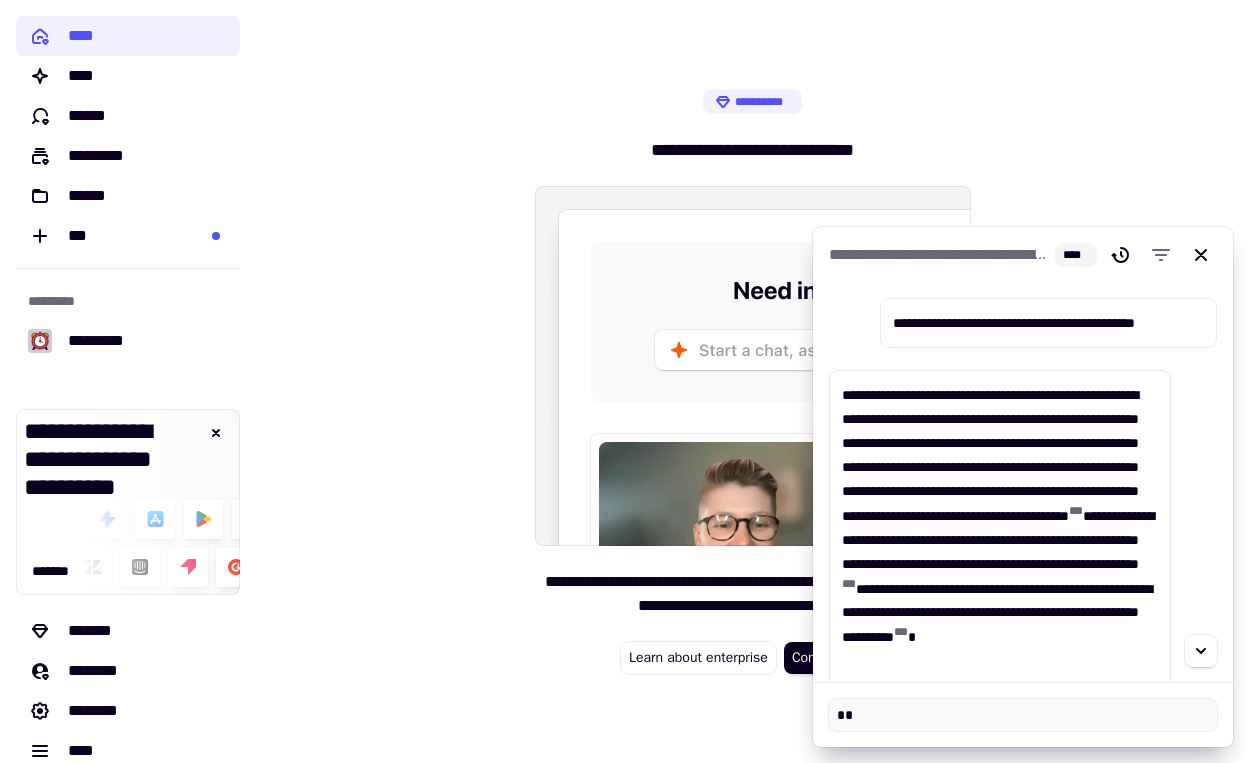 type on "*" 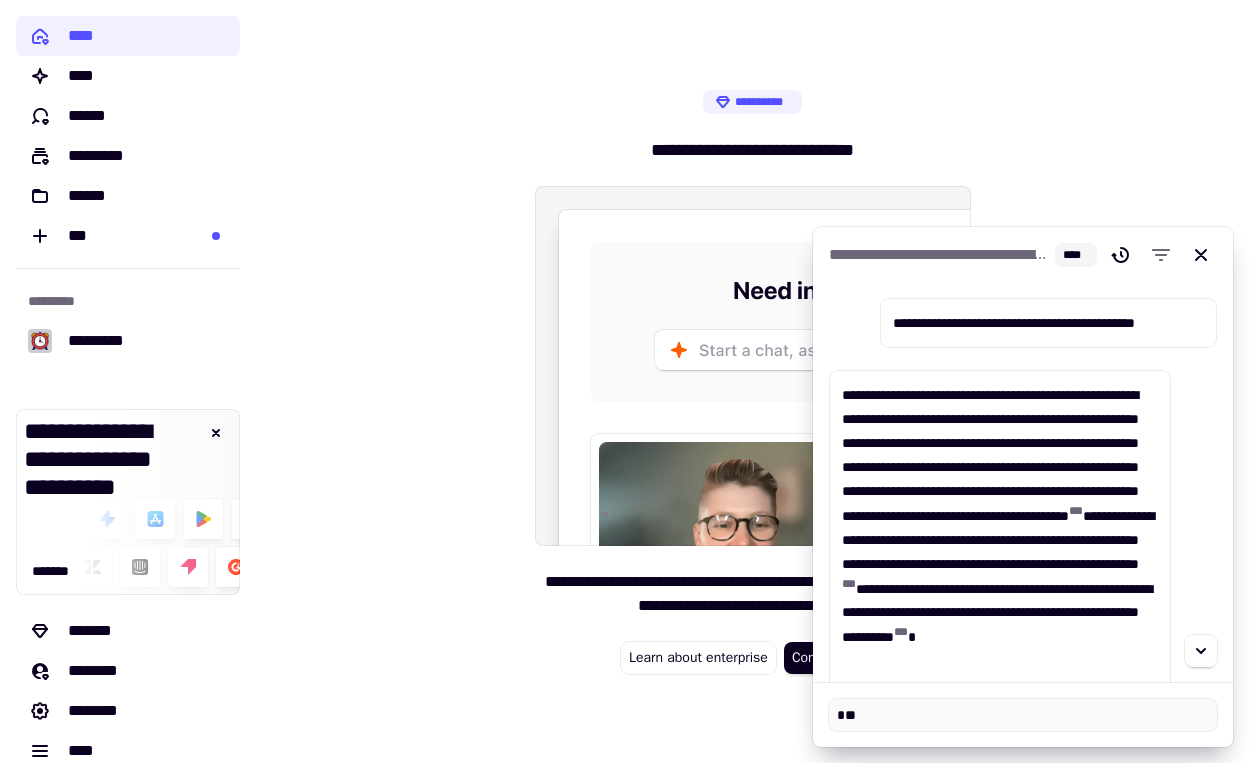 type on "*" 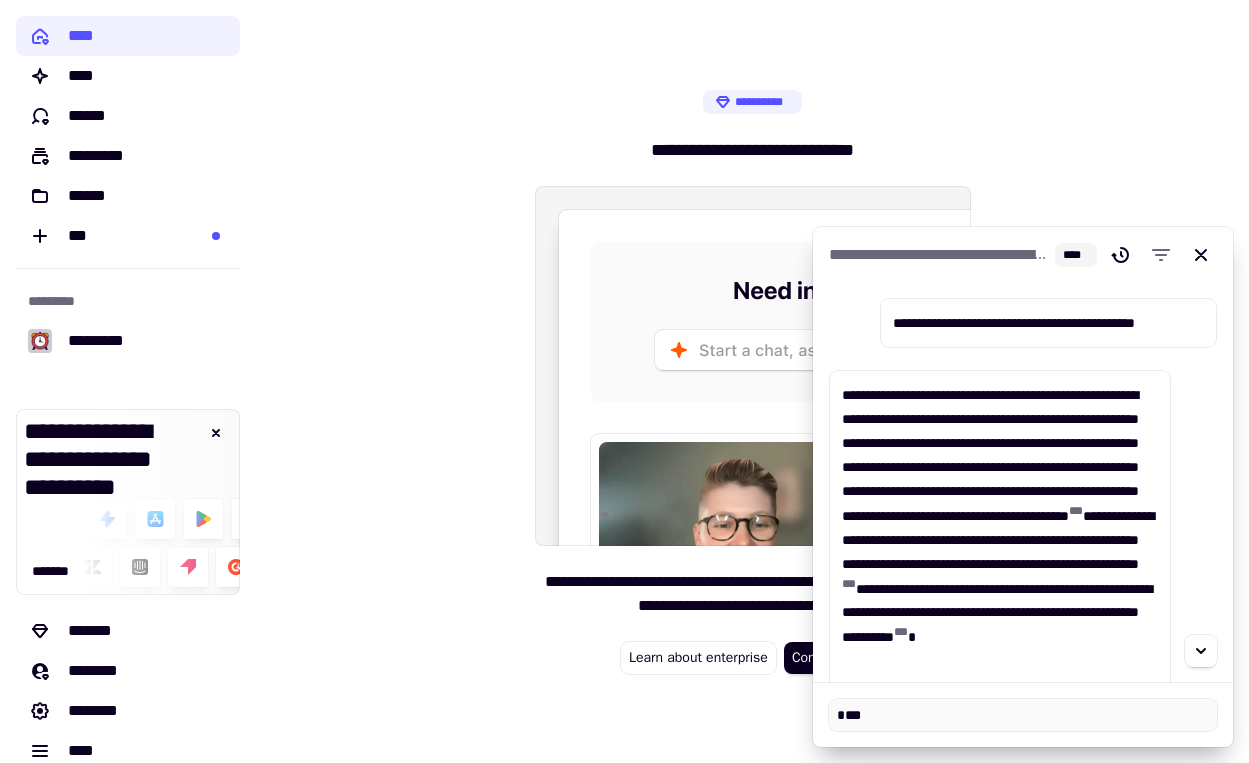 type on "*" 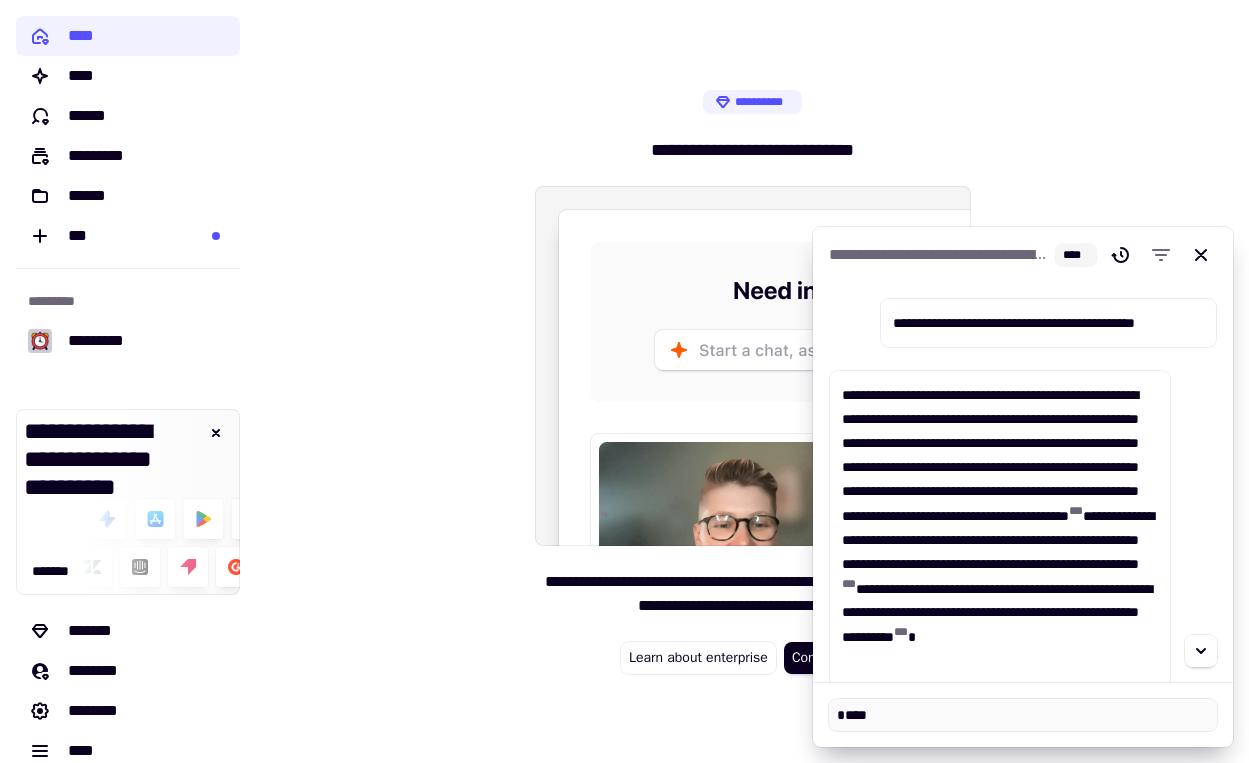 type on "*" 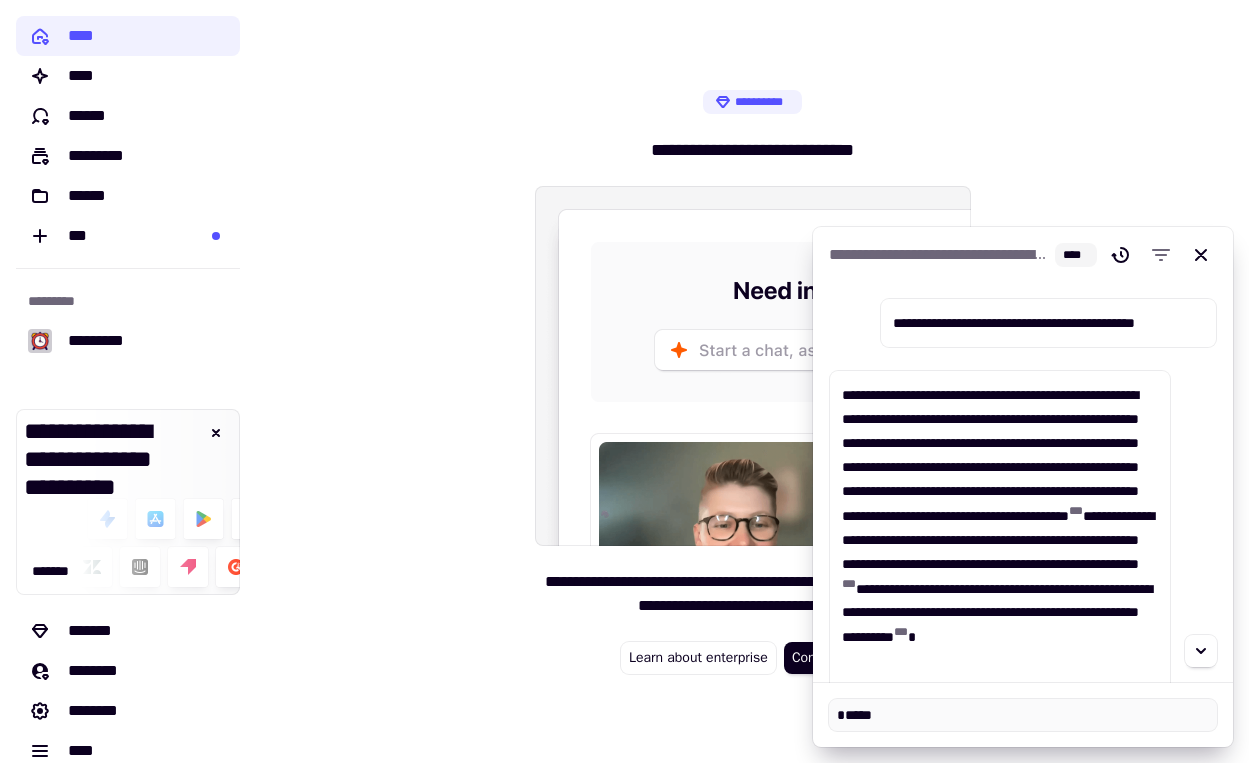 type on "*" 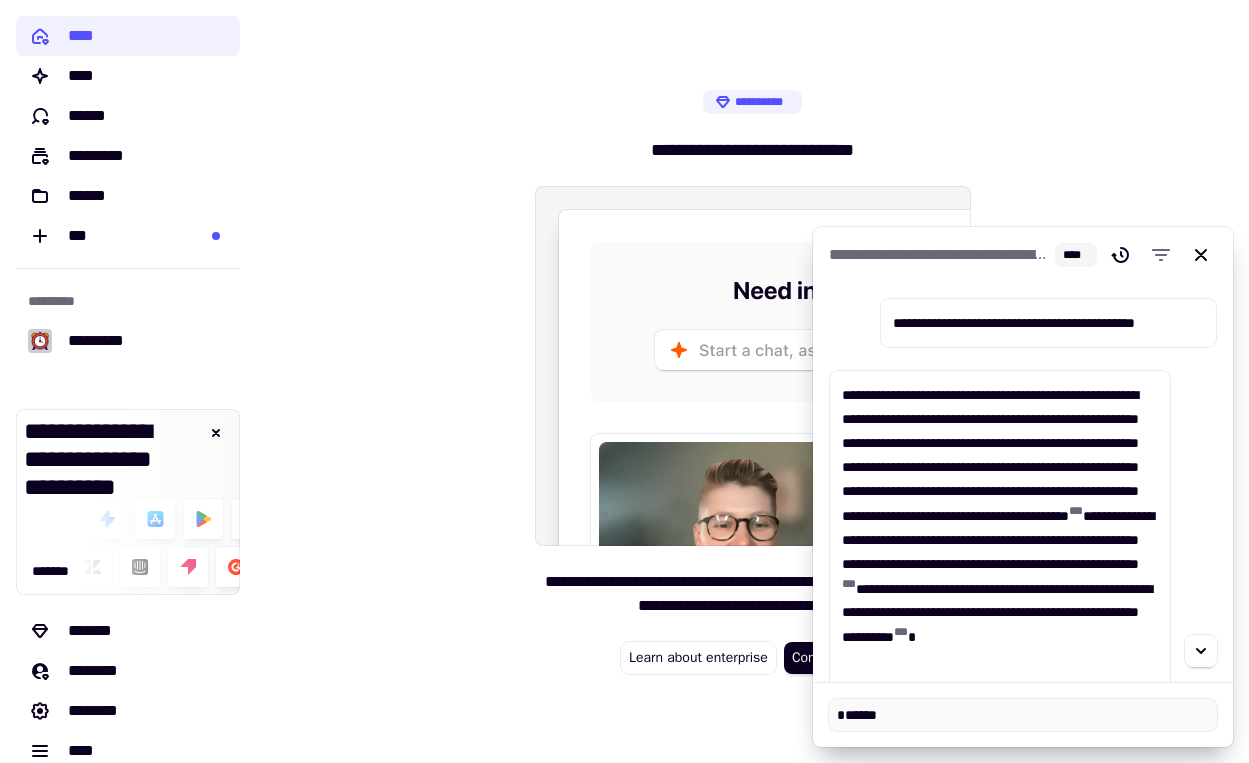 type on "*" 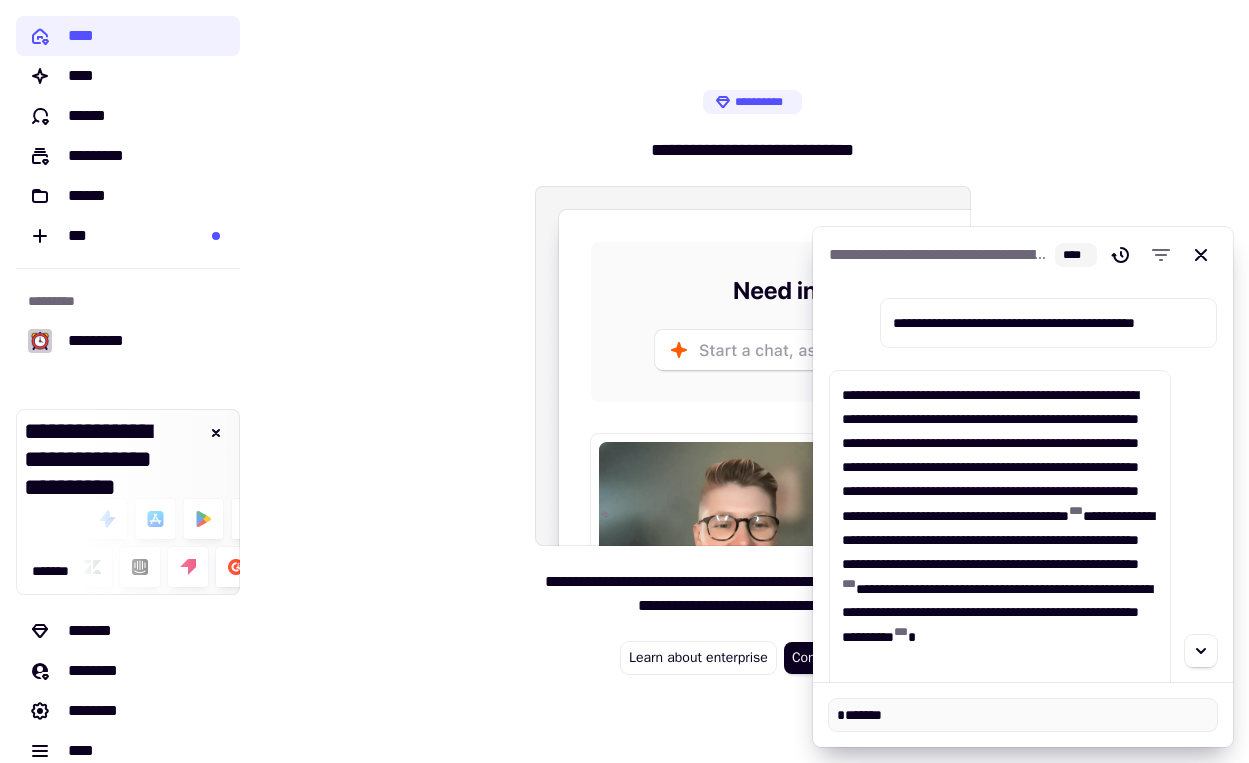 type on "*" 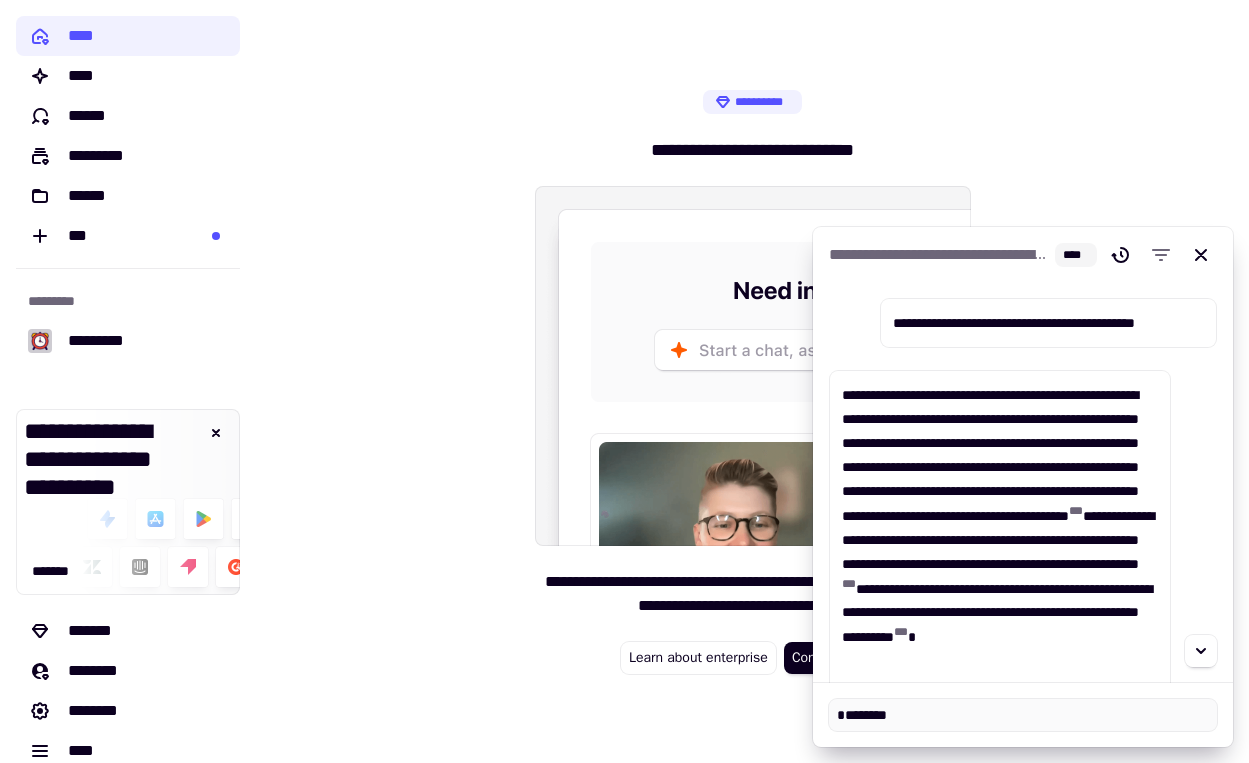 type on "*" 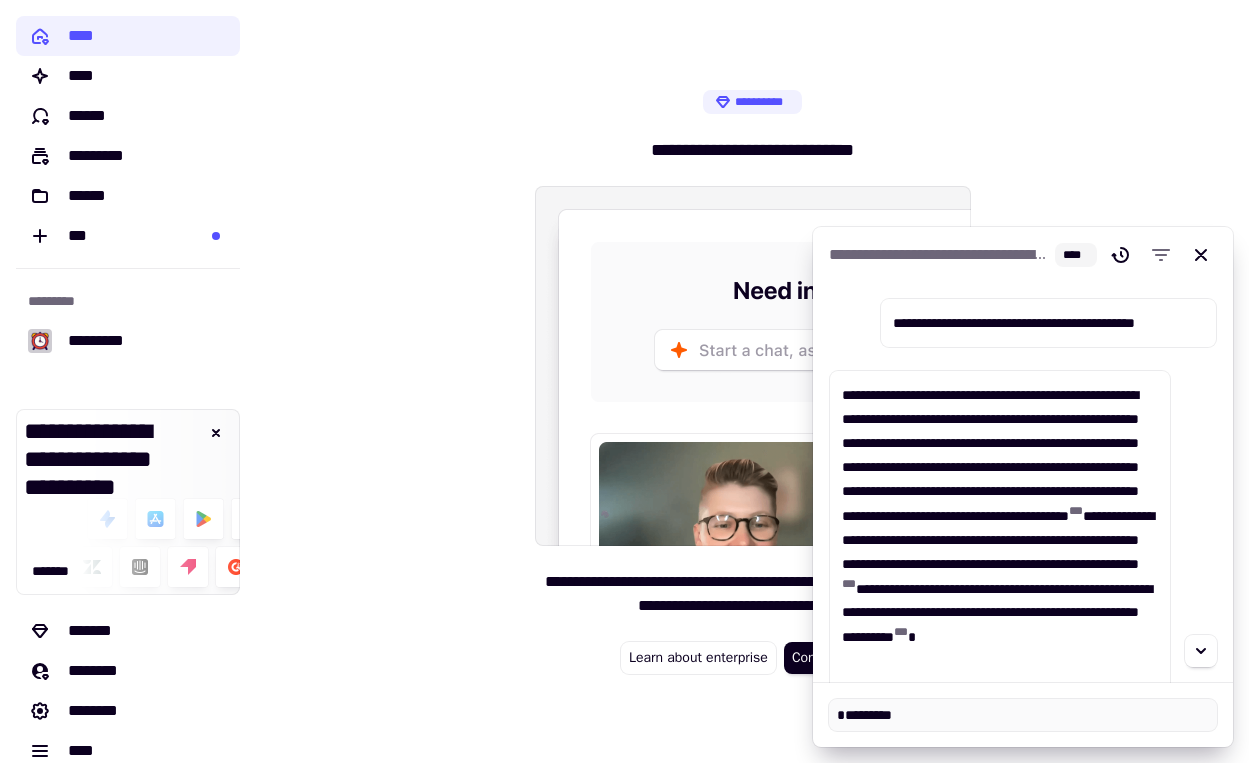 type on "*" 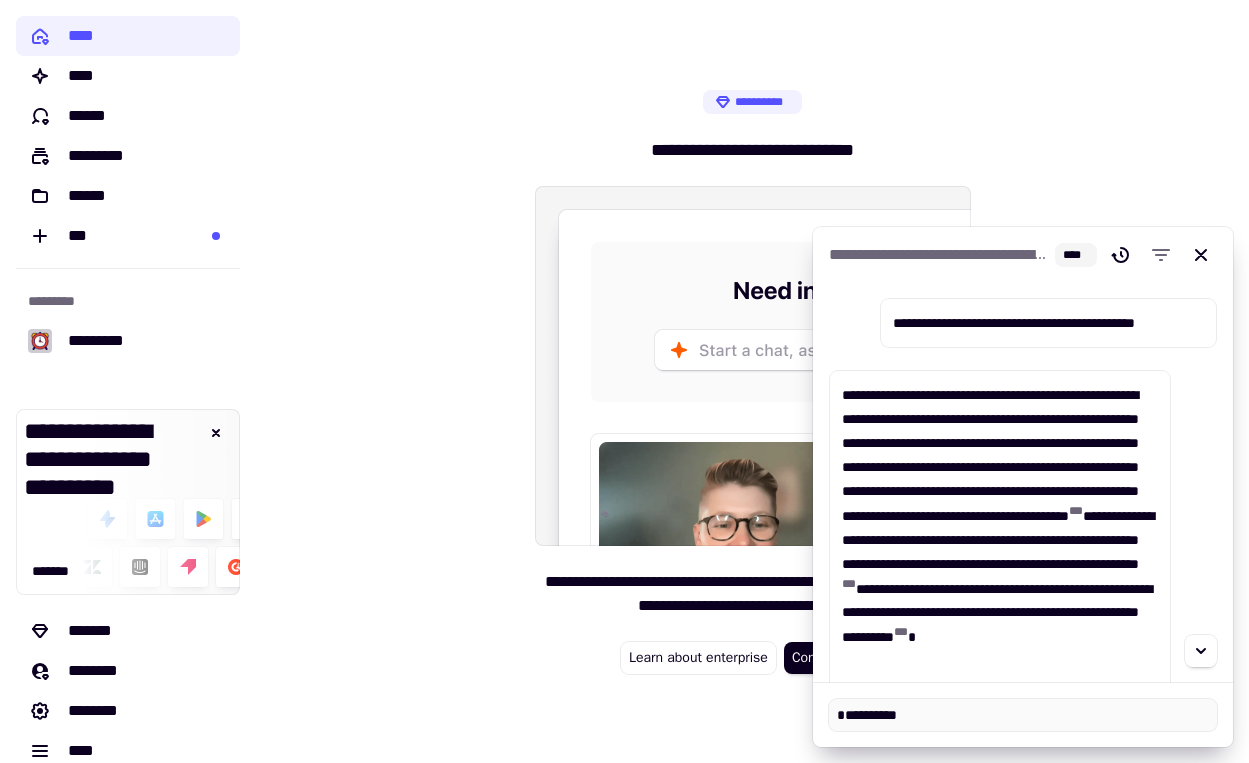 type on "*" 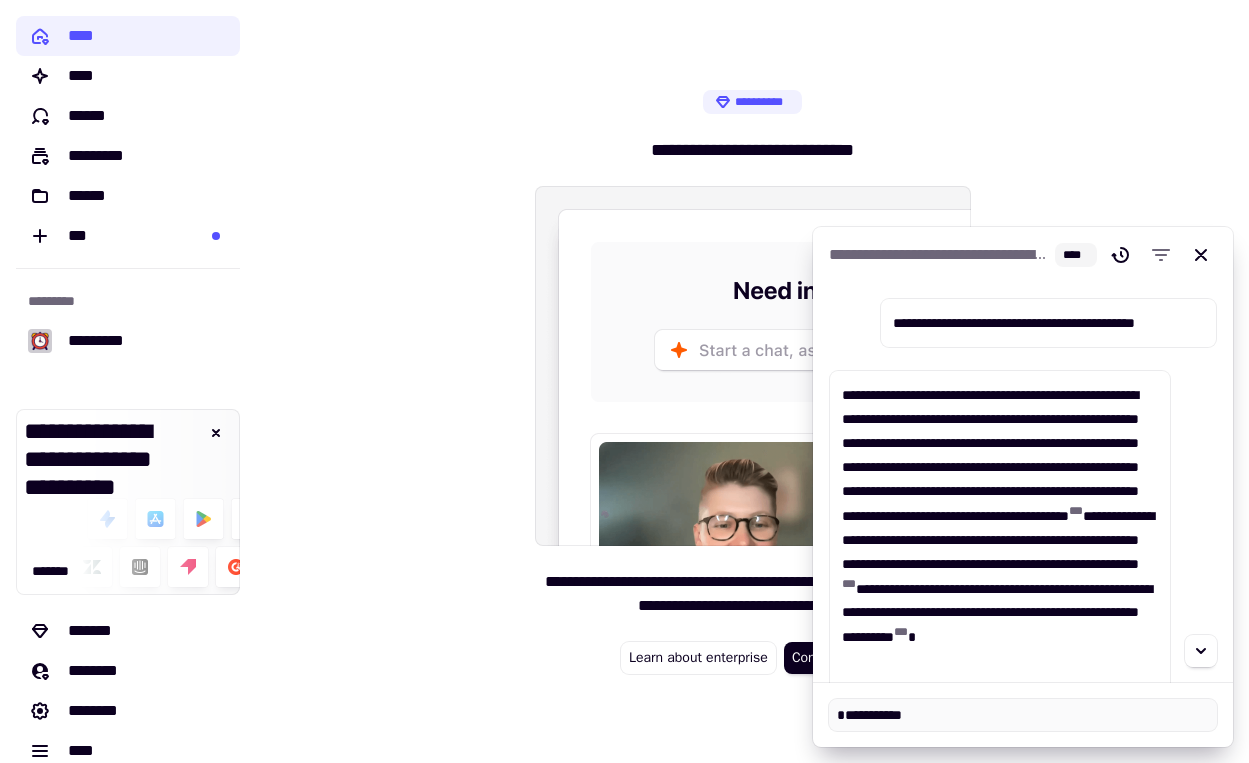 type on "*" 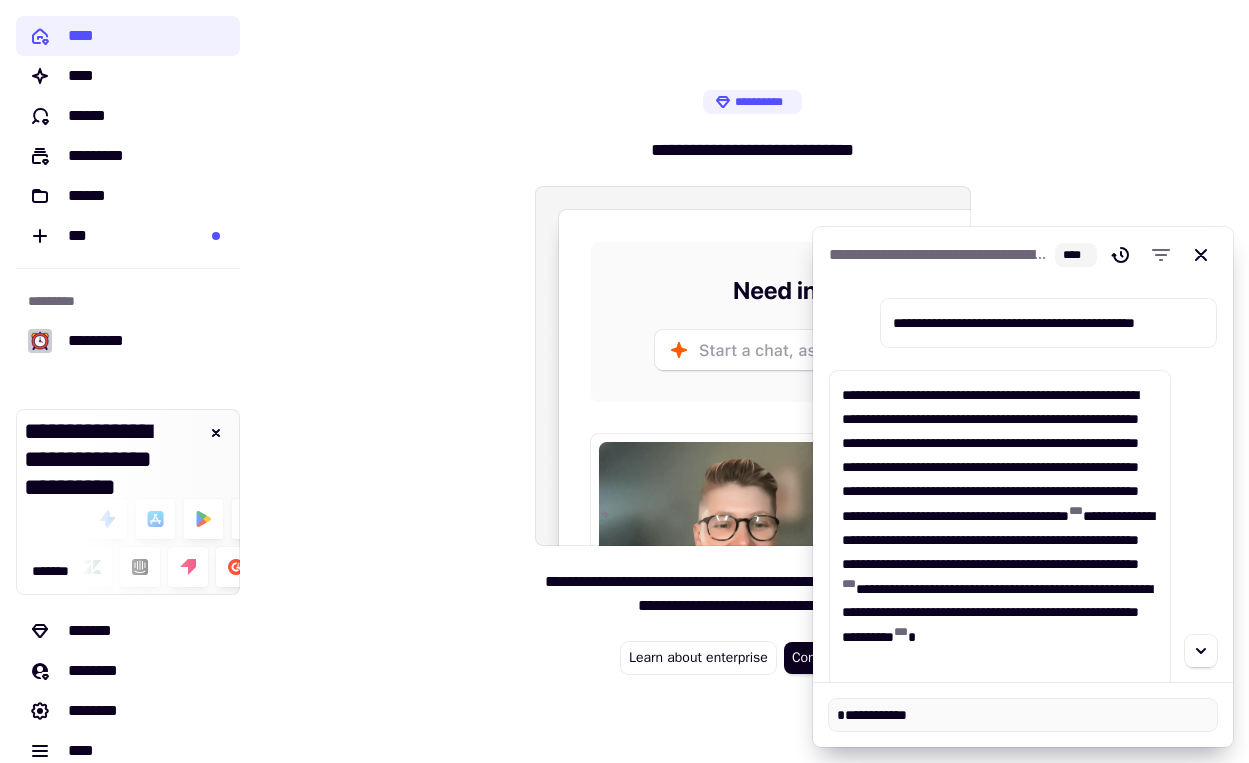 type on "*" 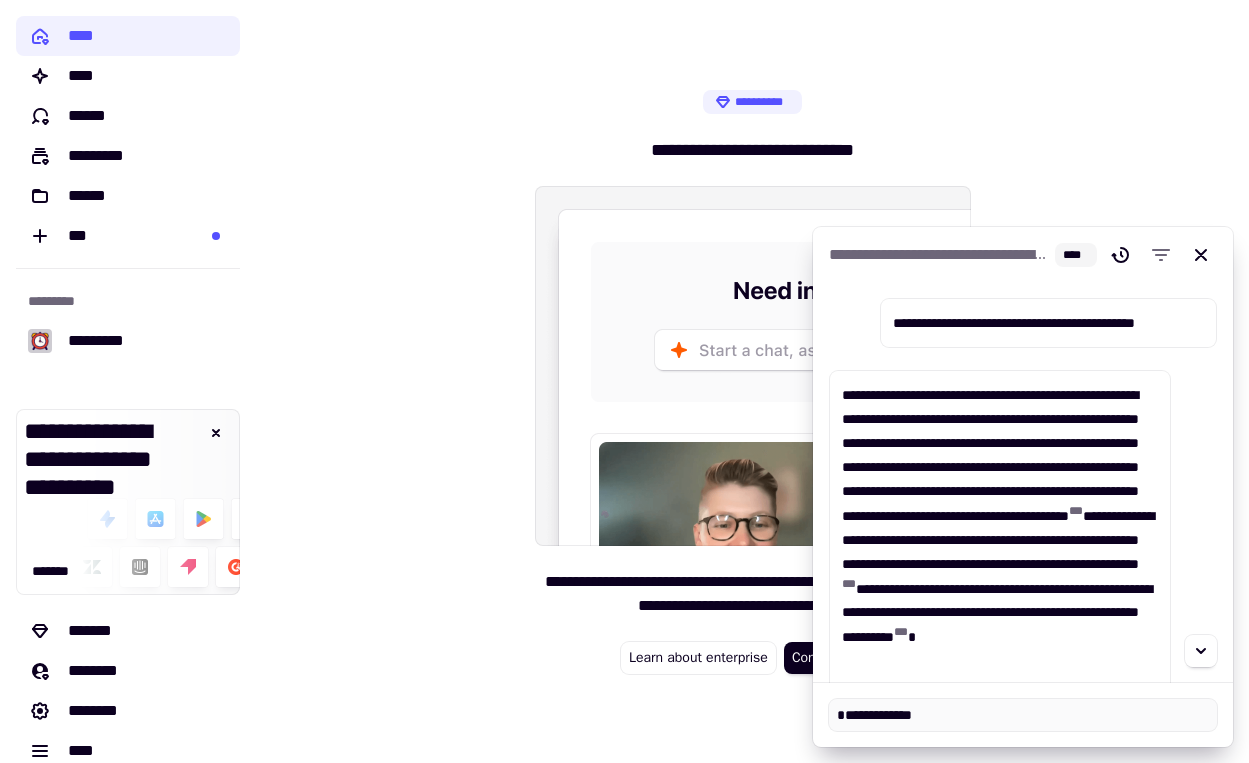 type on "*" 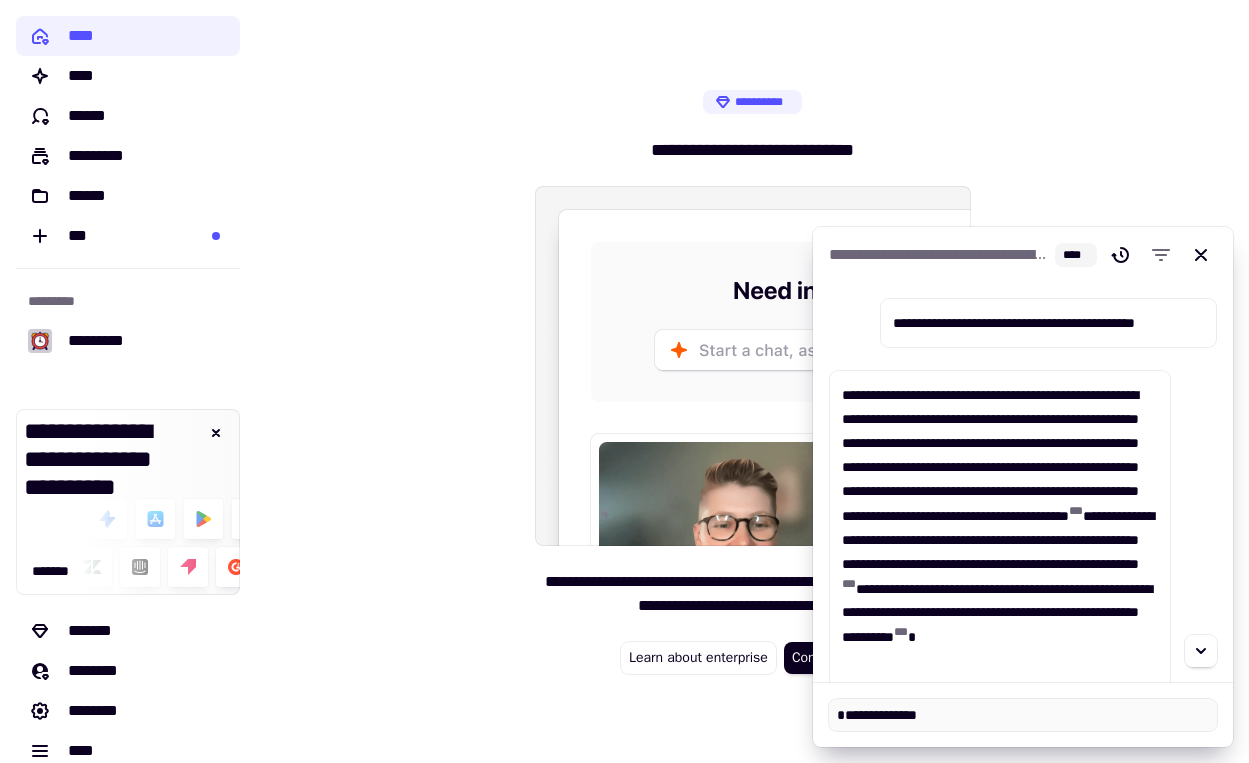 type on "*" 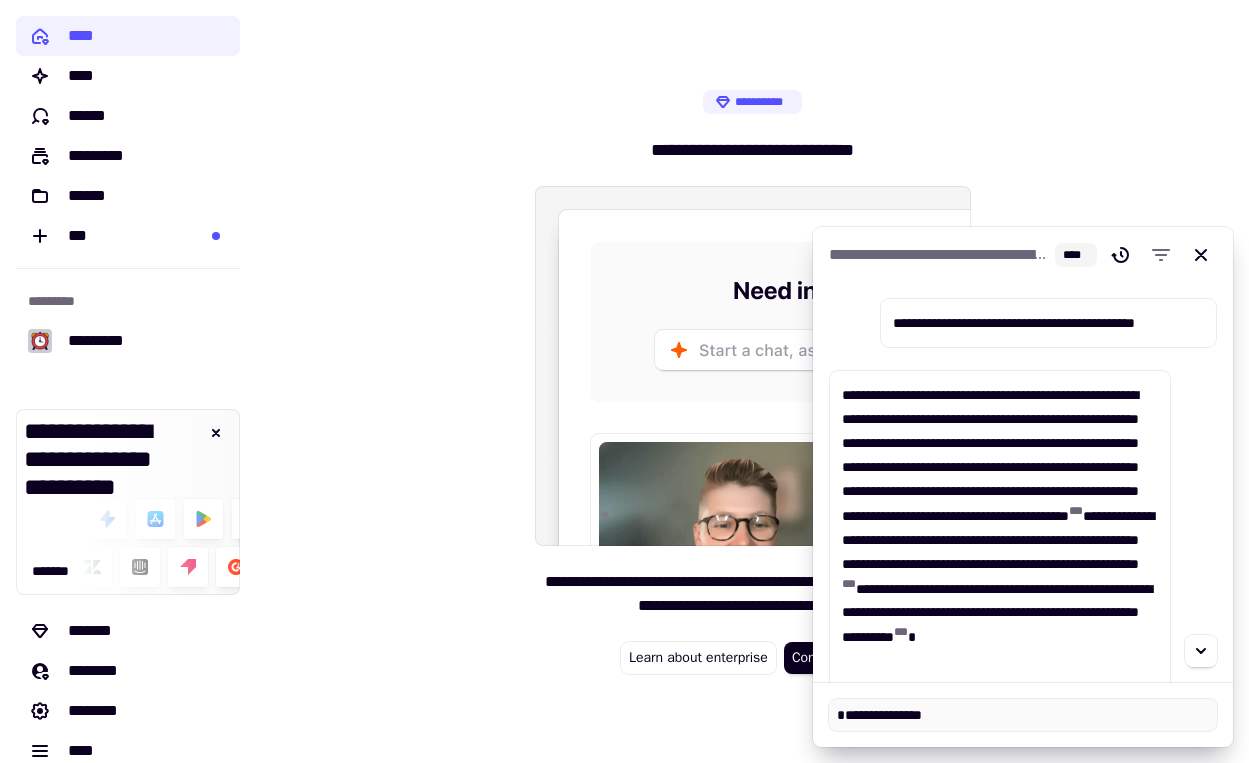type on "*" 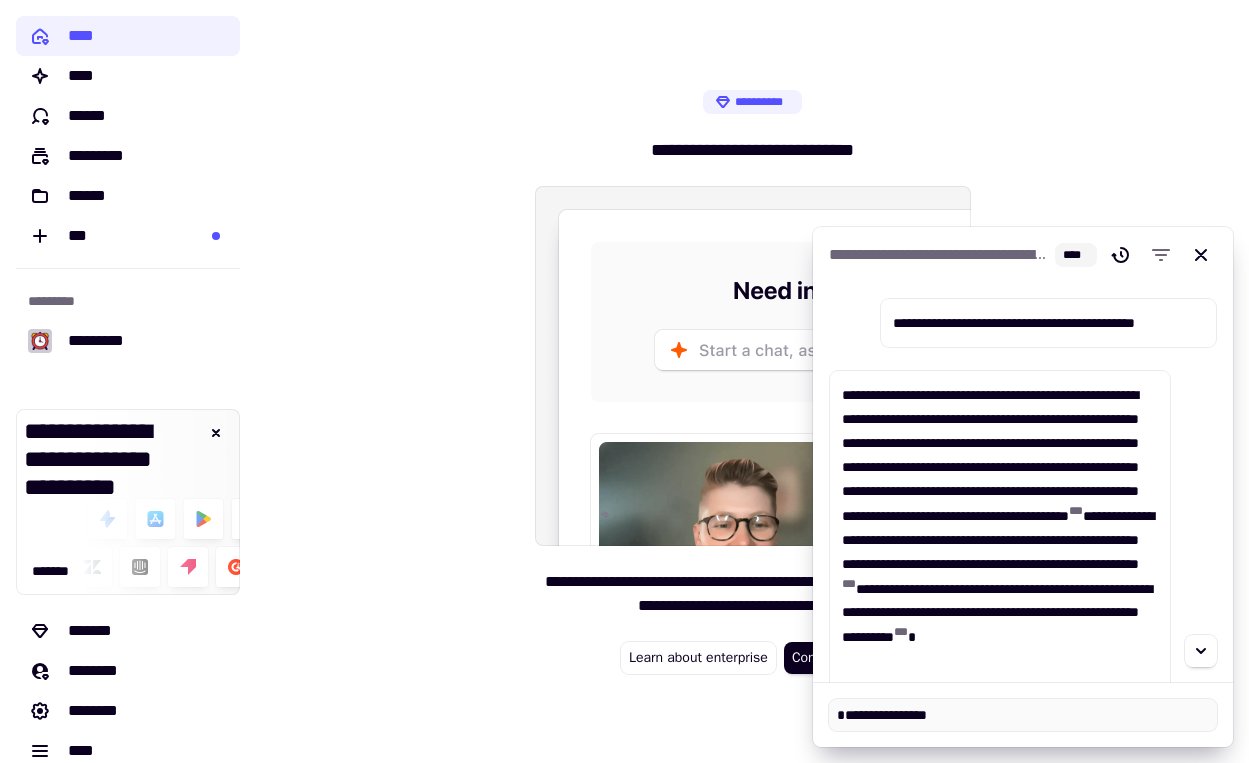 type on "*" 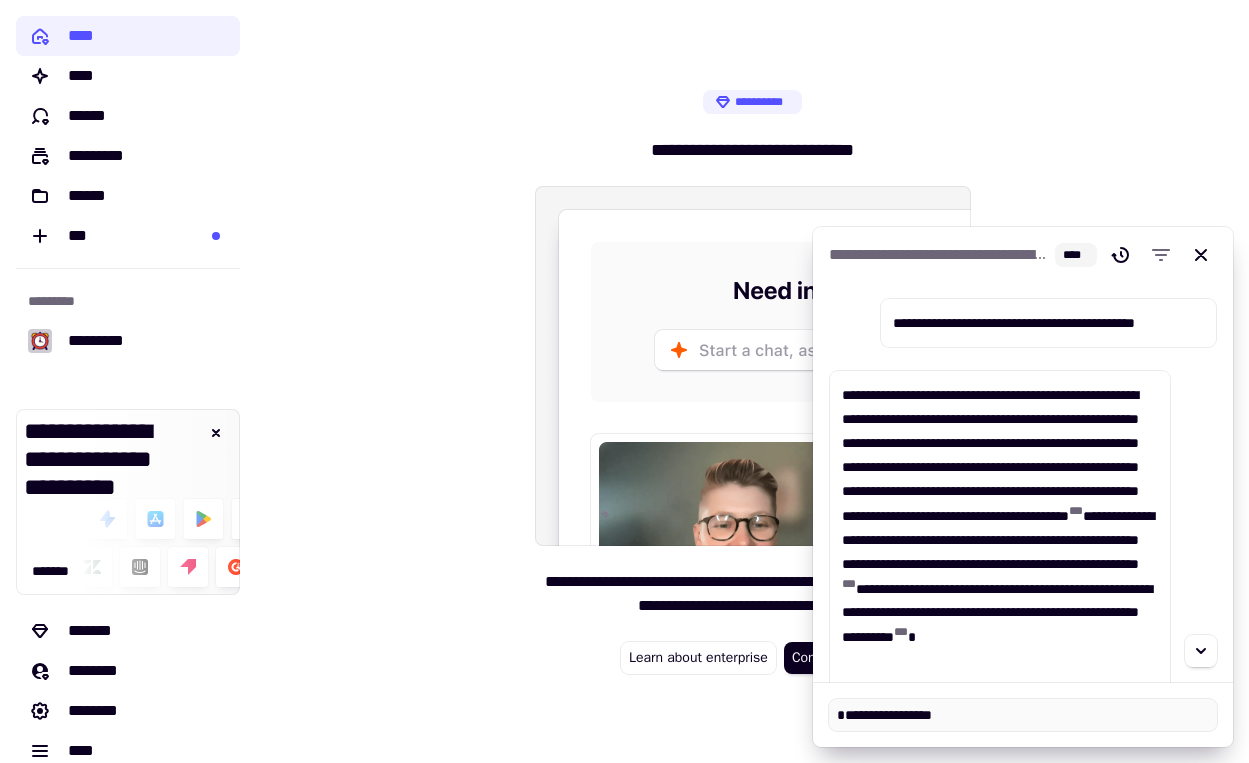 type on "*" 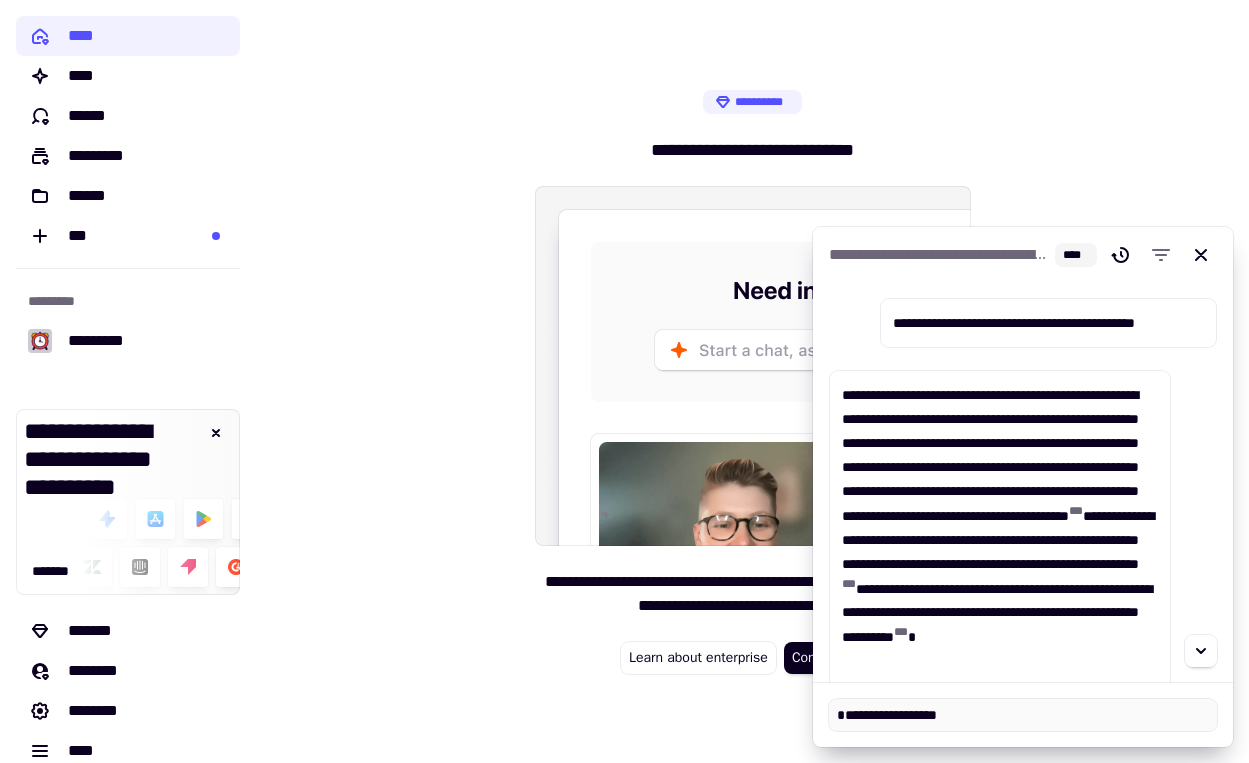 type on "*" 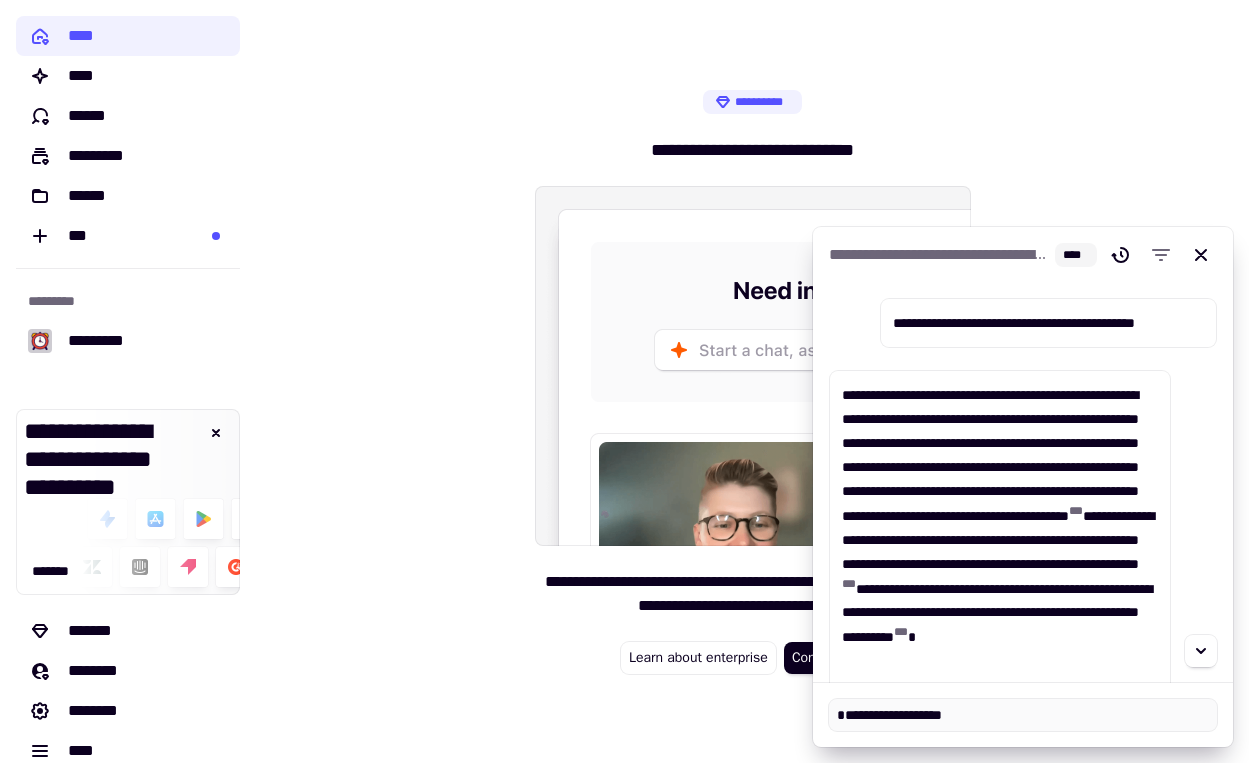 type on "*" 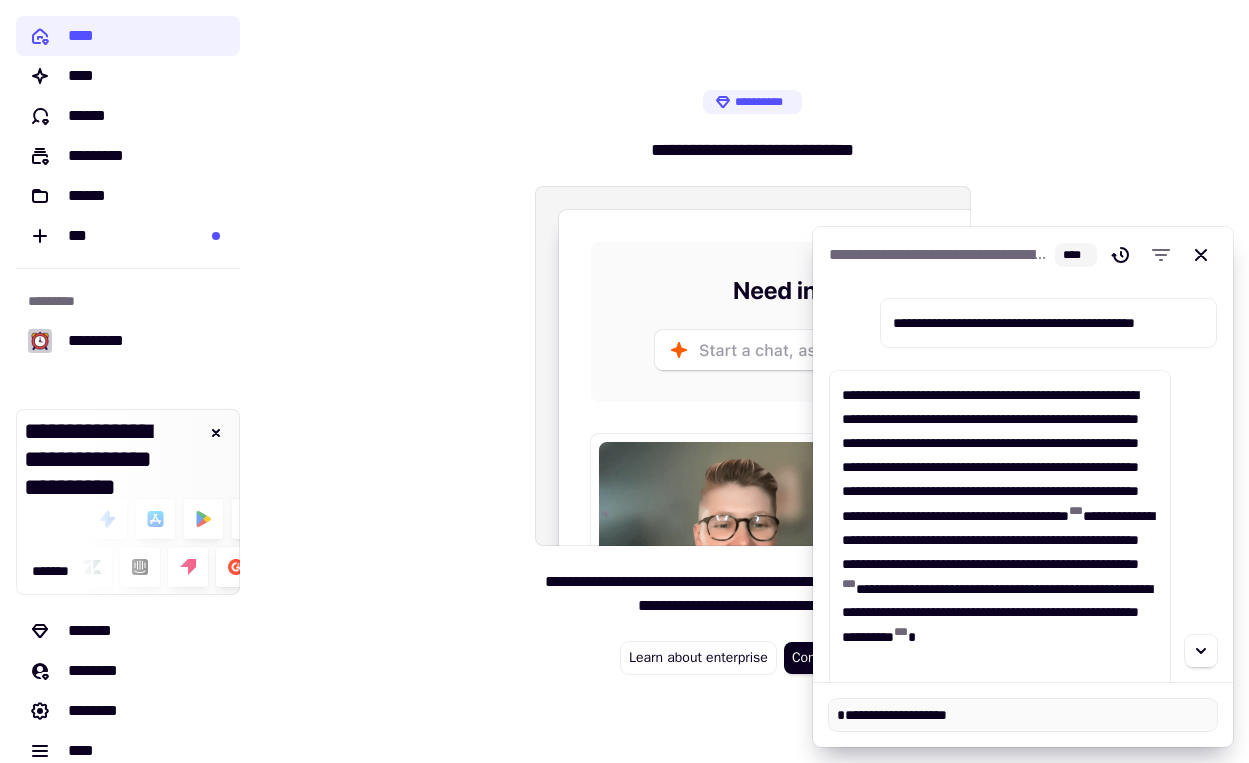 type on "*" 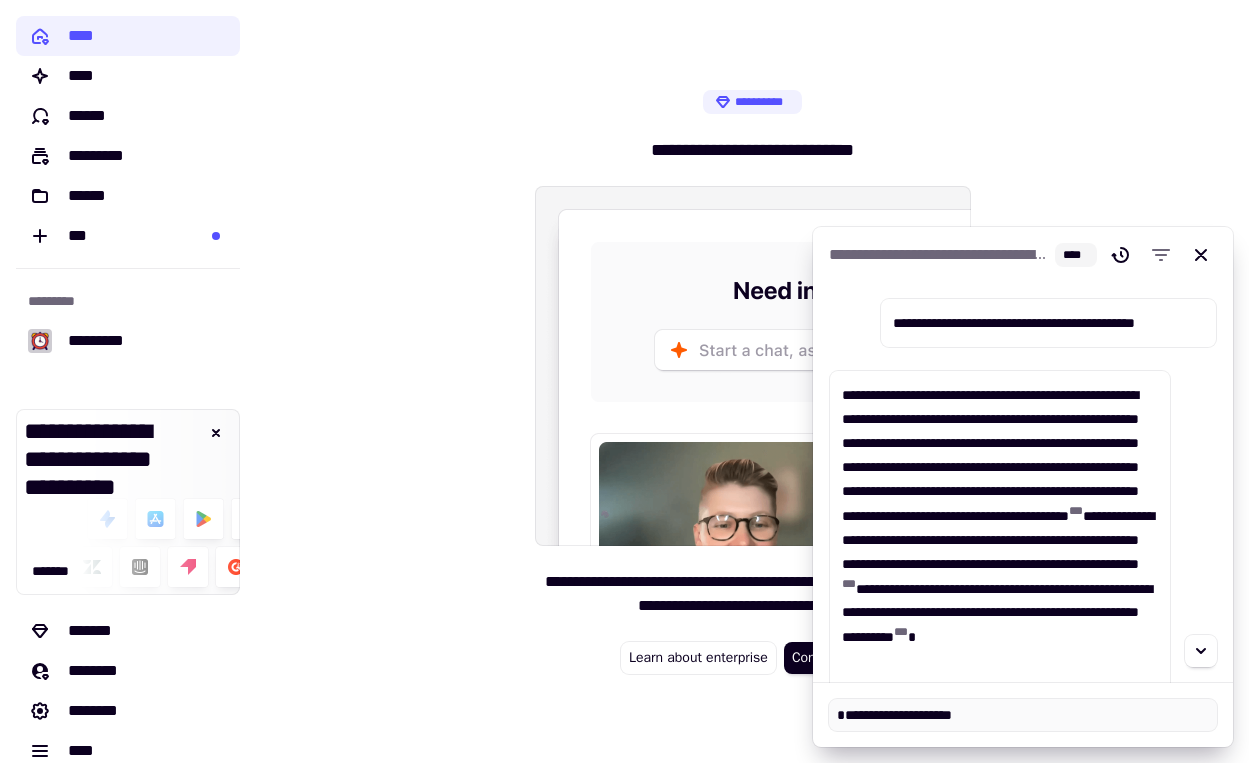 type on "*" 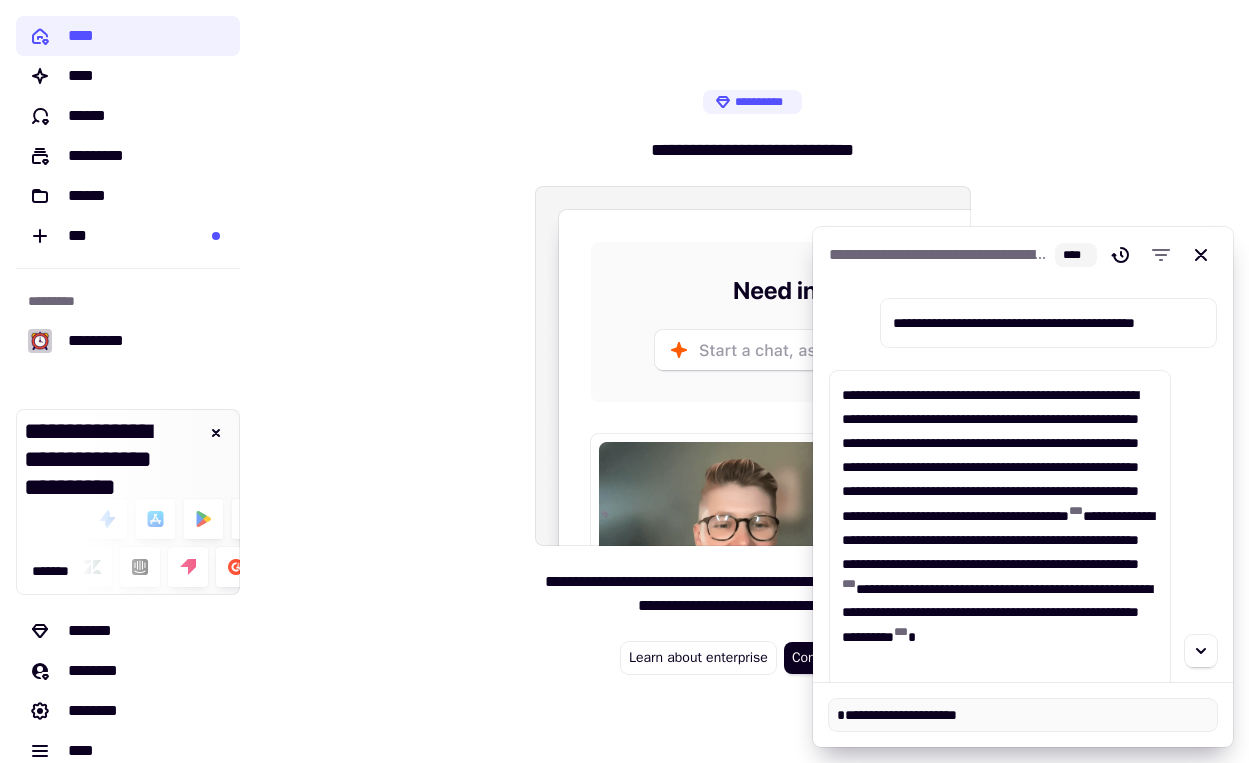 type on "*" 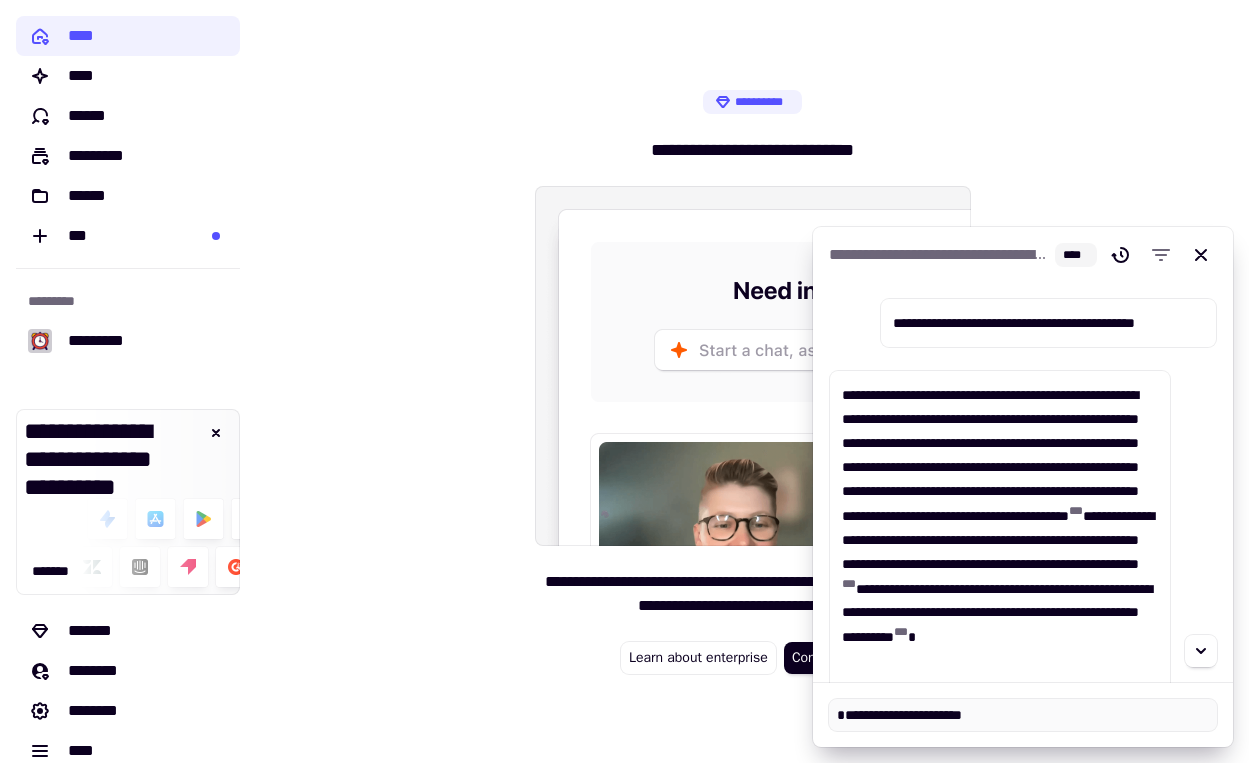 type on "*" 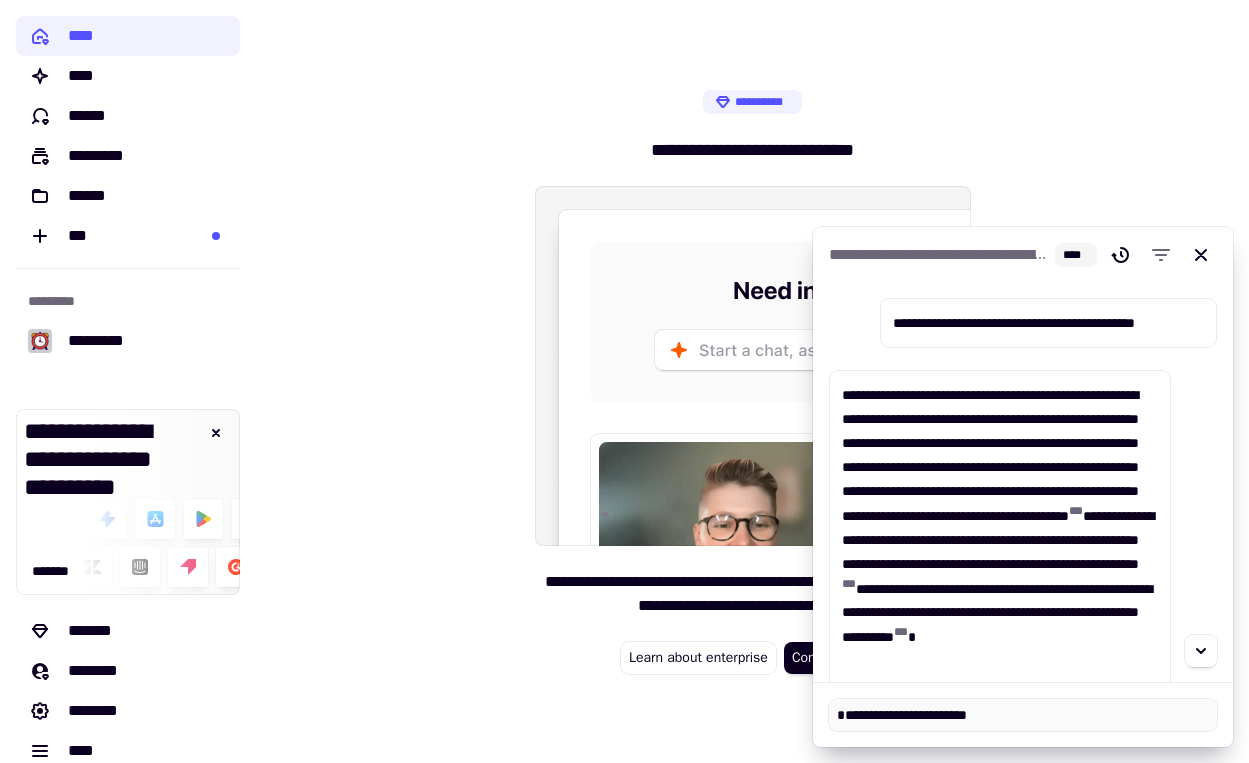 type on "*" 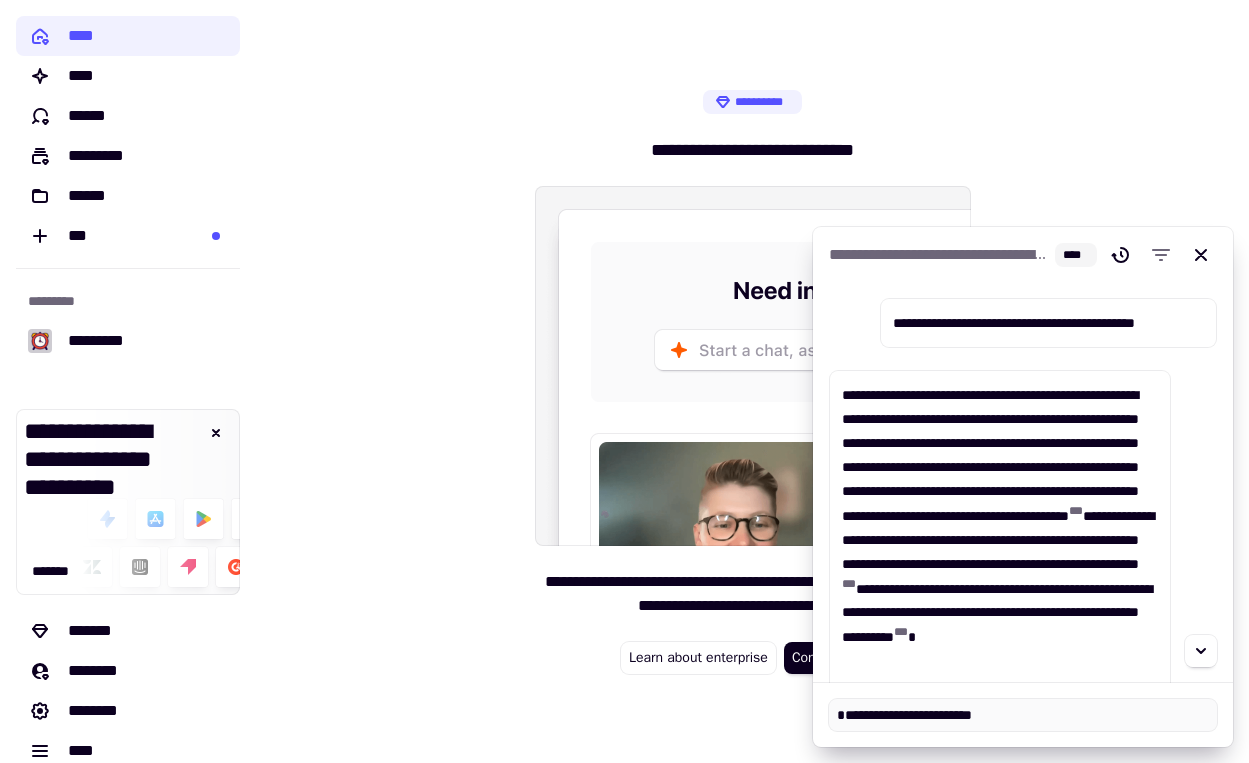 type on "*" 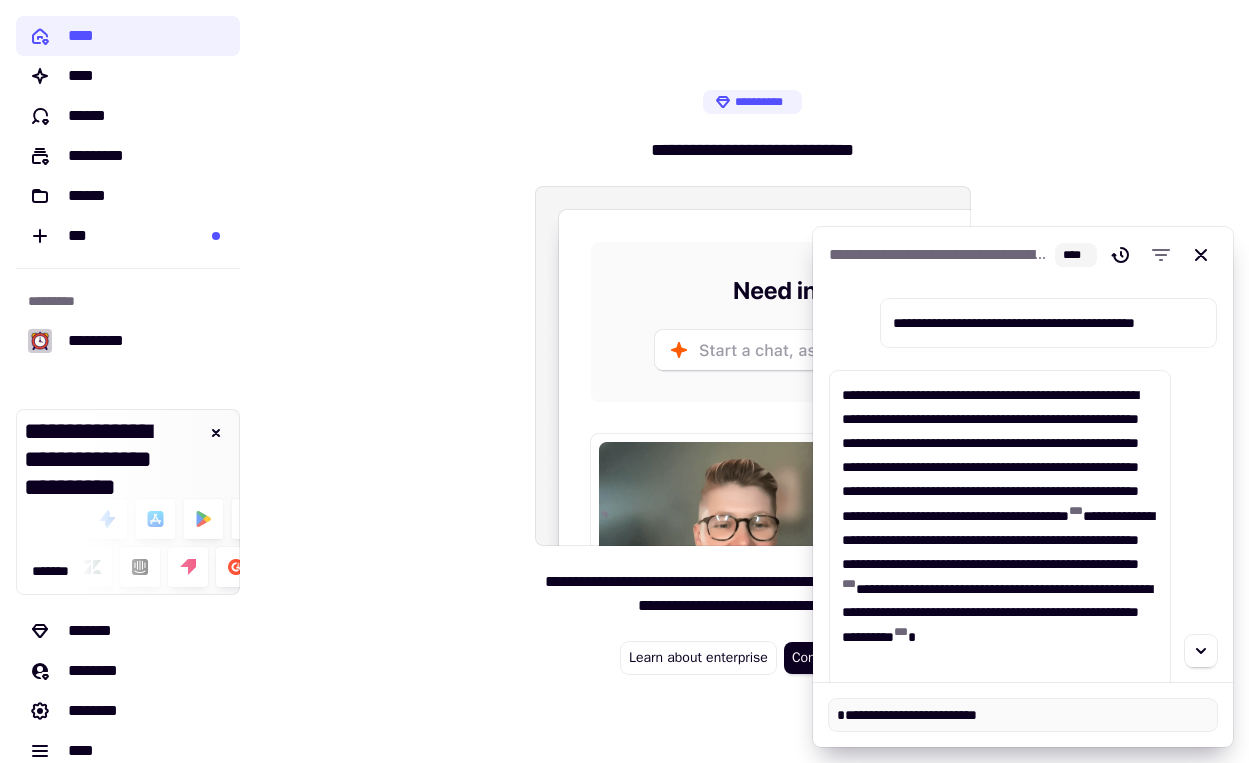type on "*" 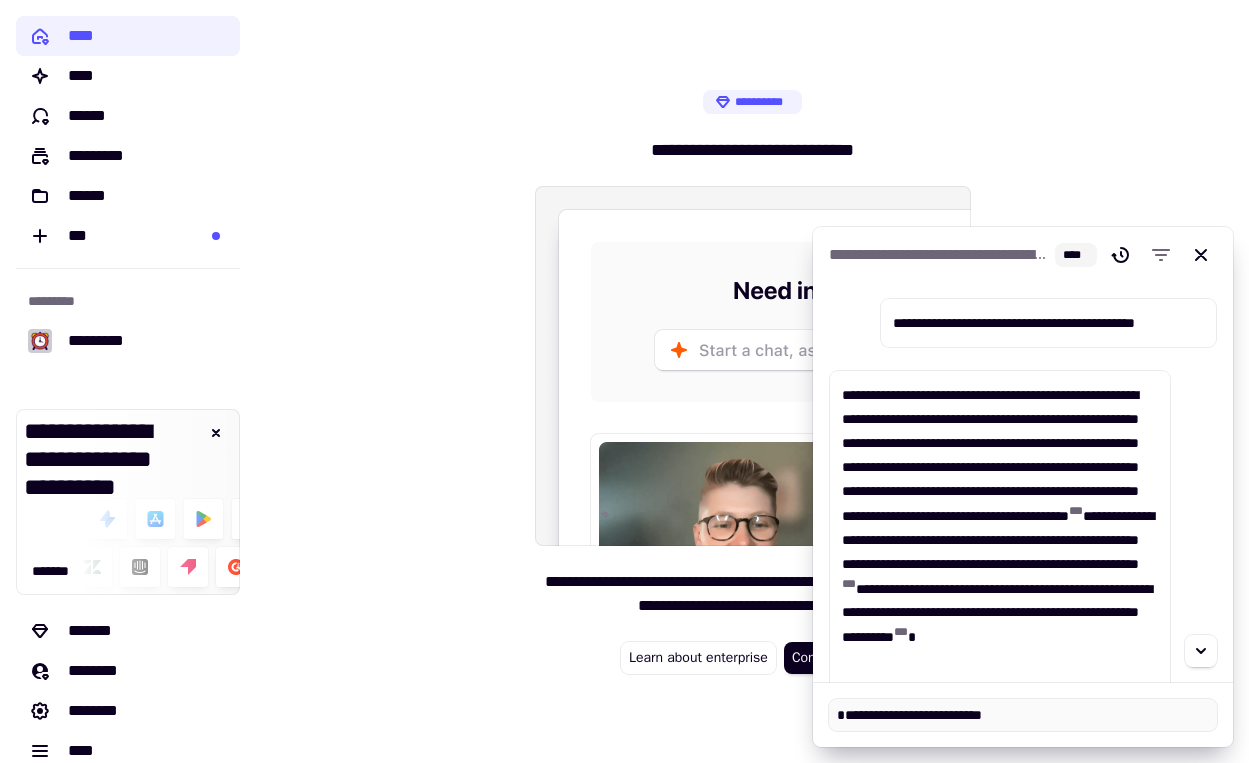 type on "*" 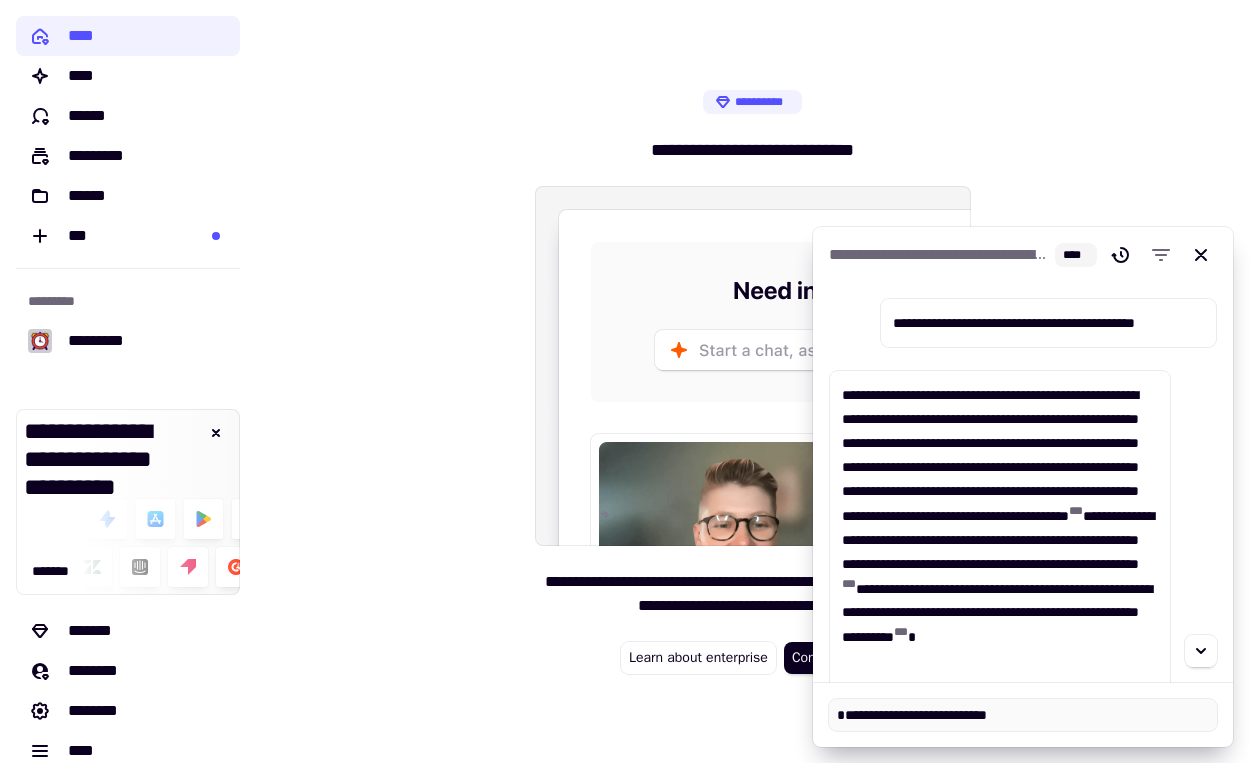 type on "*" 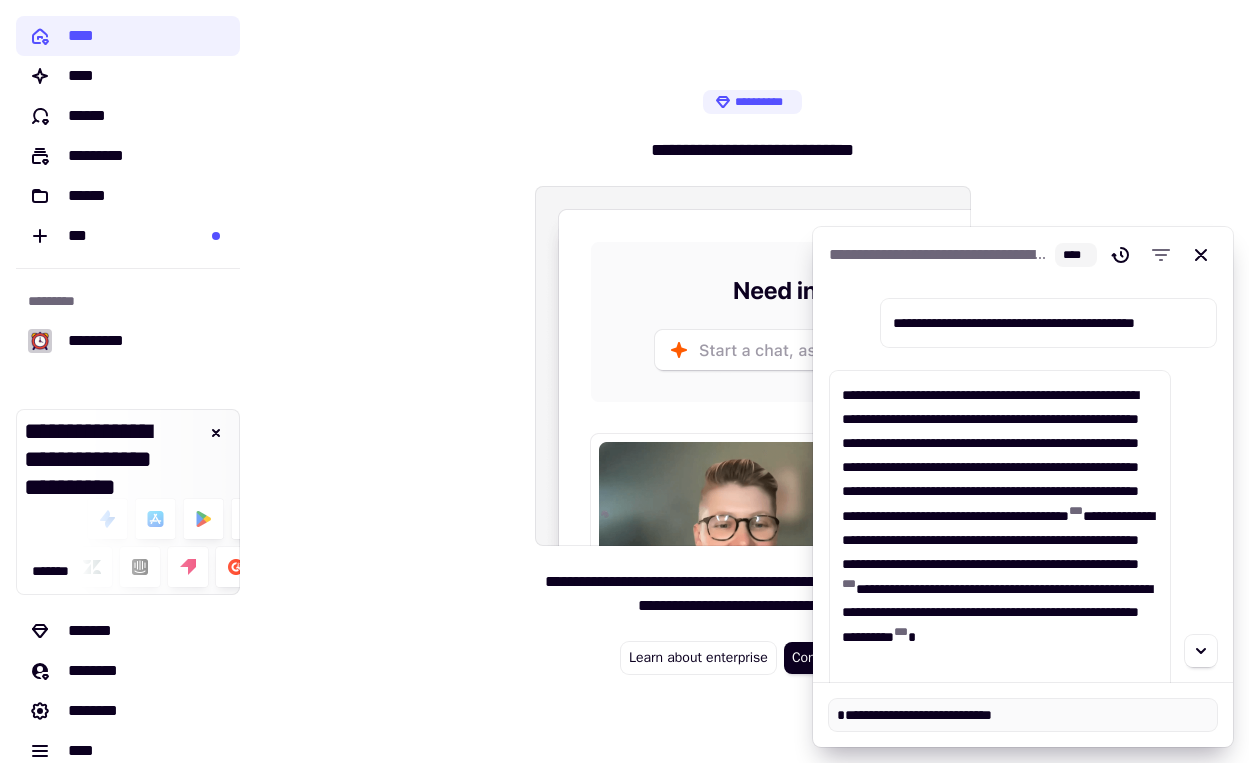 type on "*" 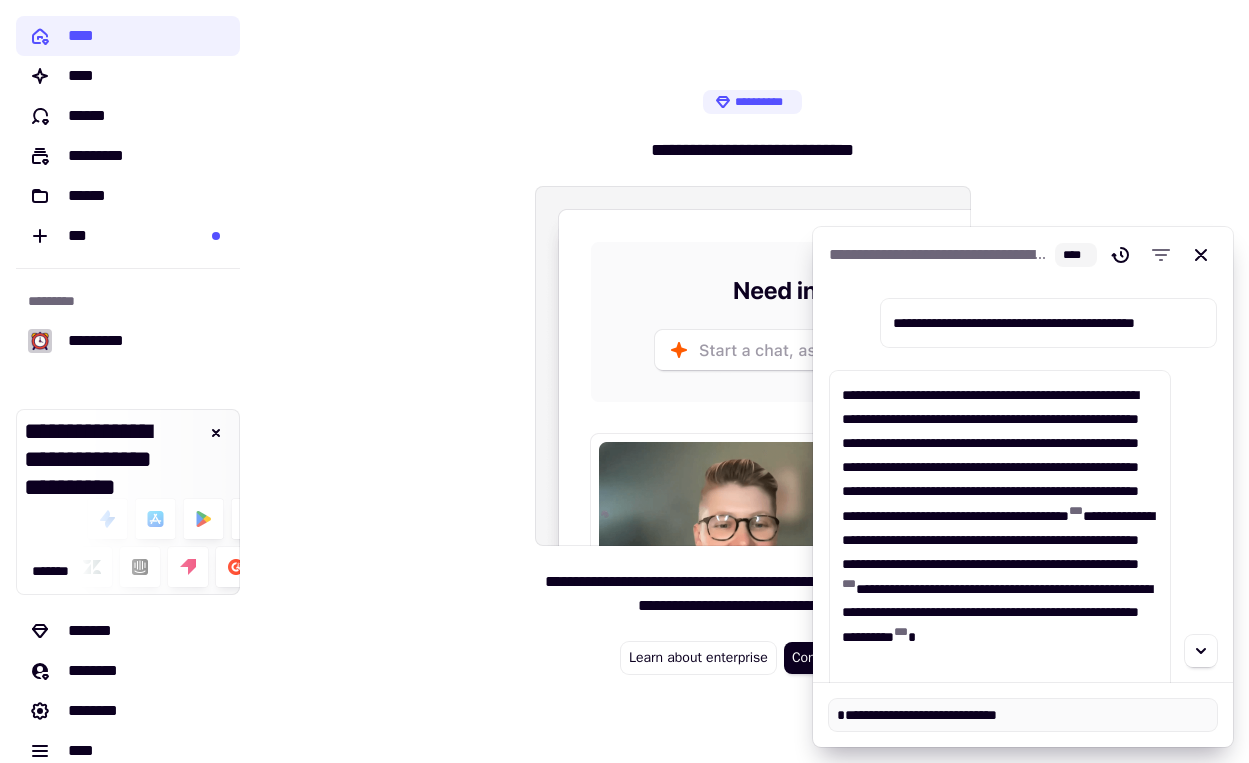 type on "*" 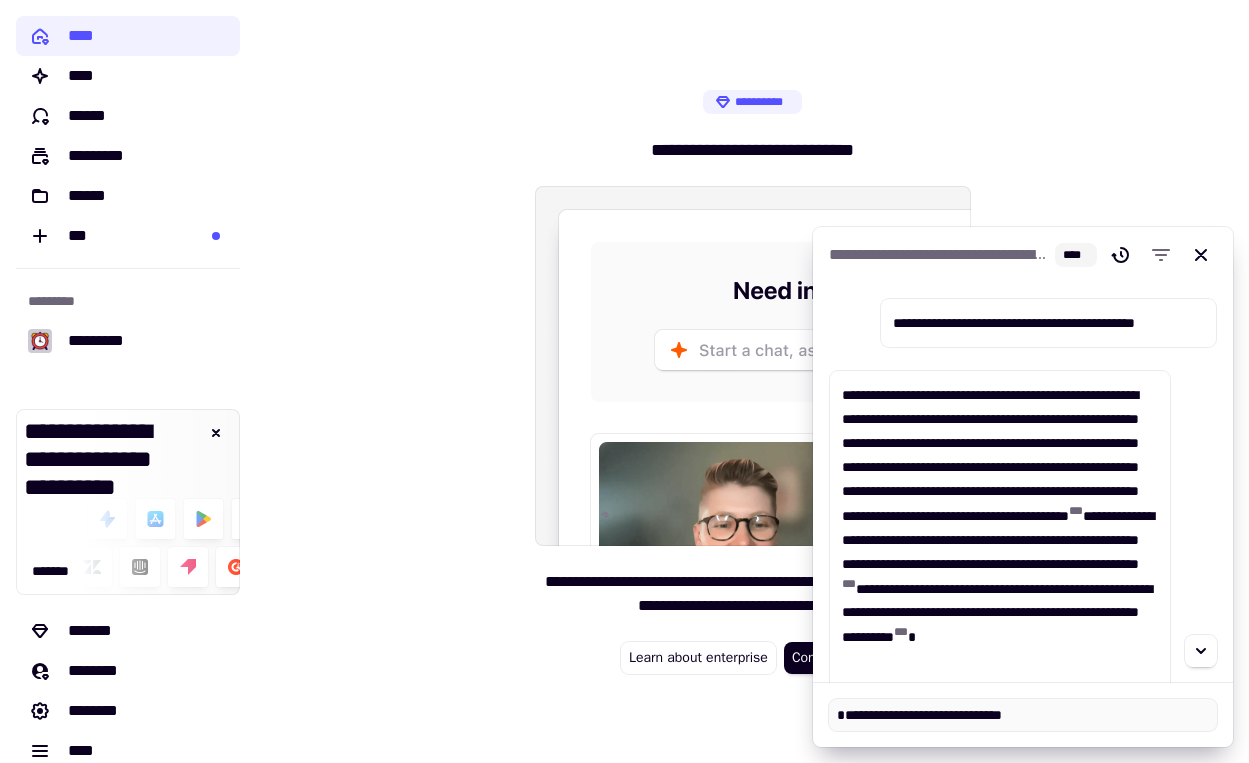type on "*" 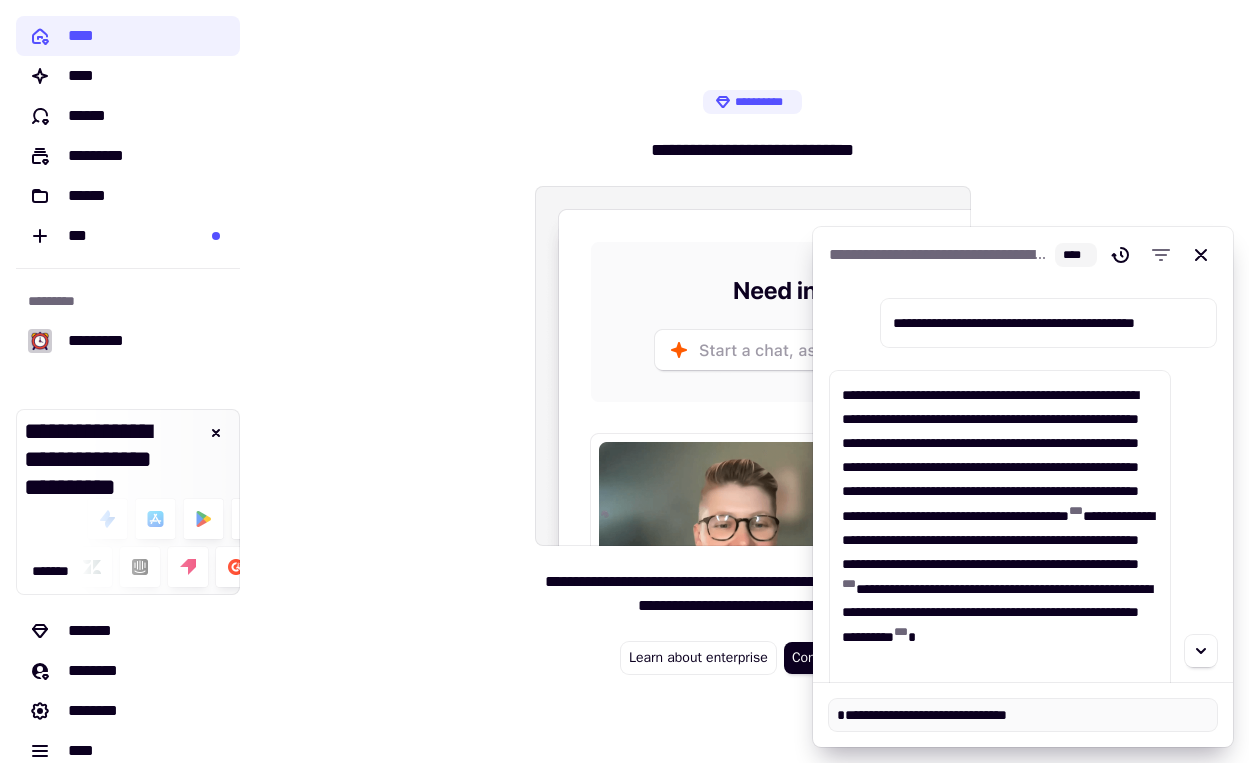 type on "*" 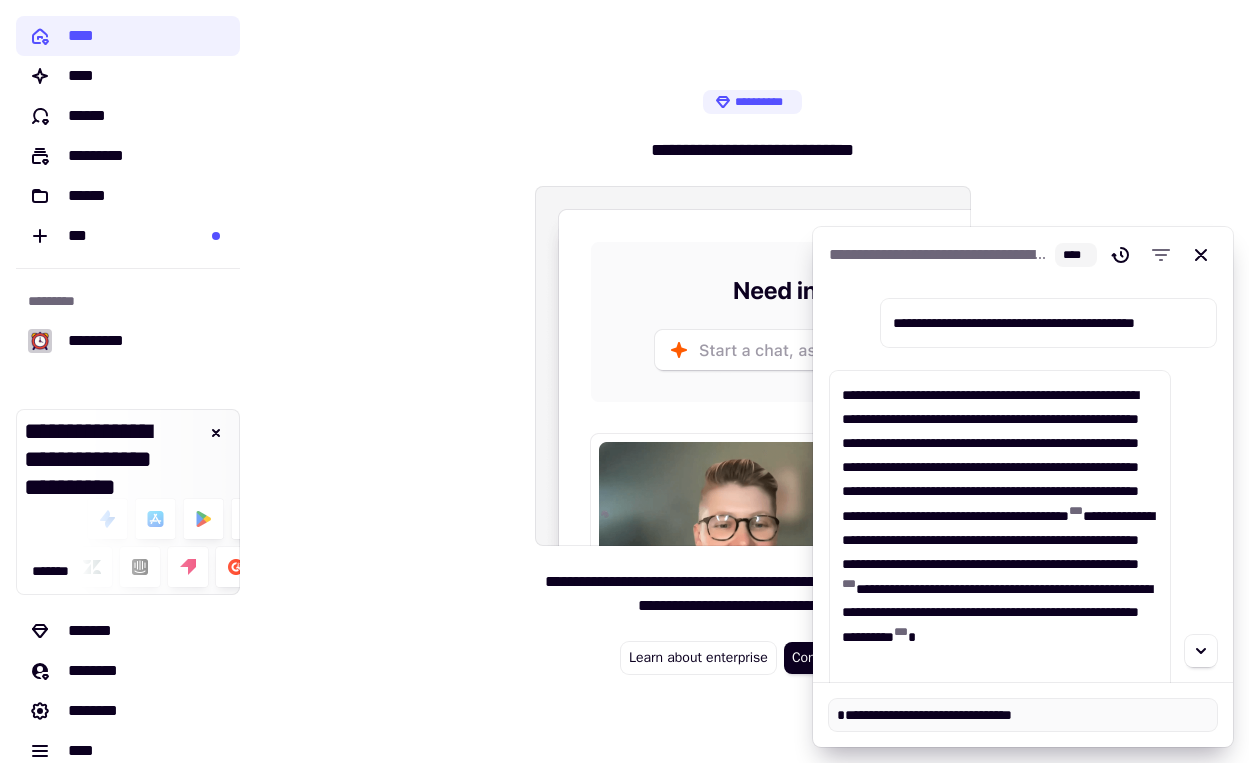 type on "*" 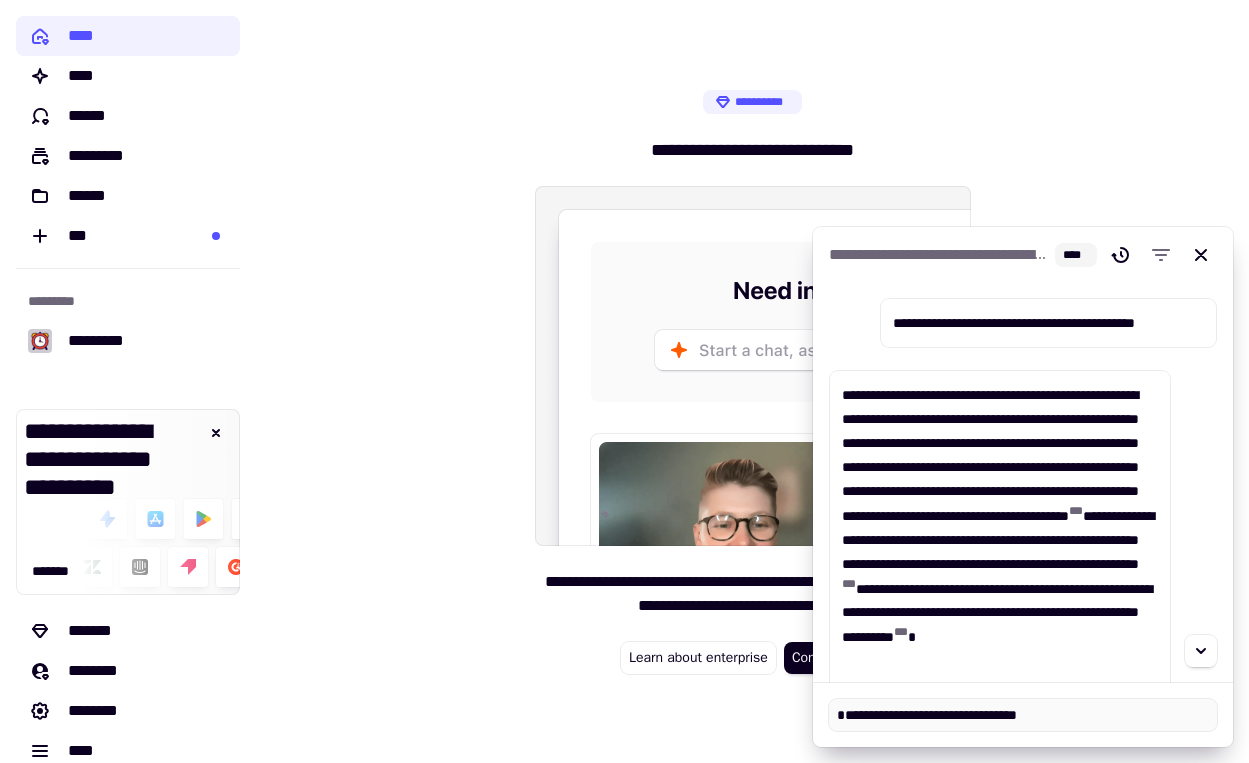 type on "*" 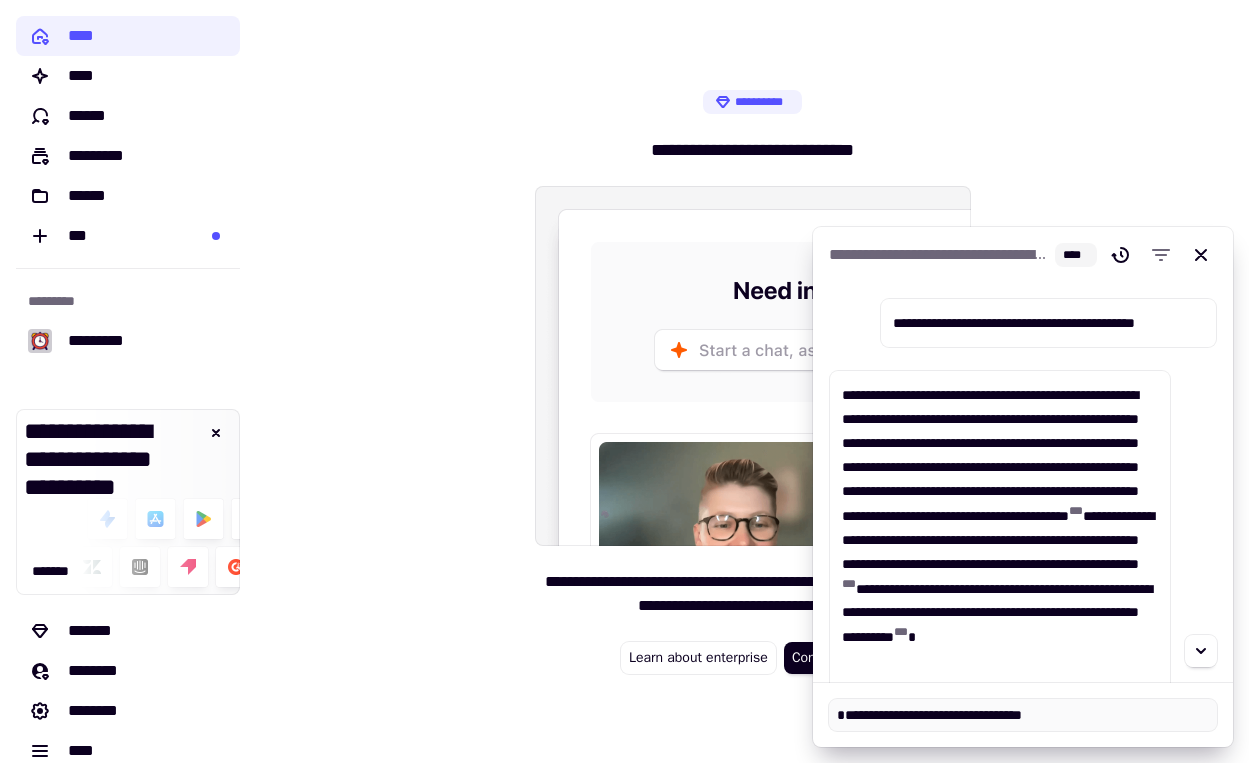 type on "*" 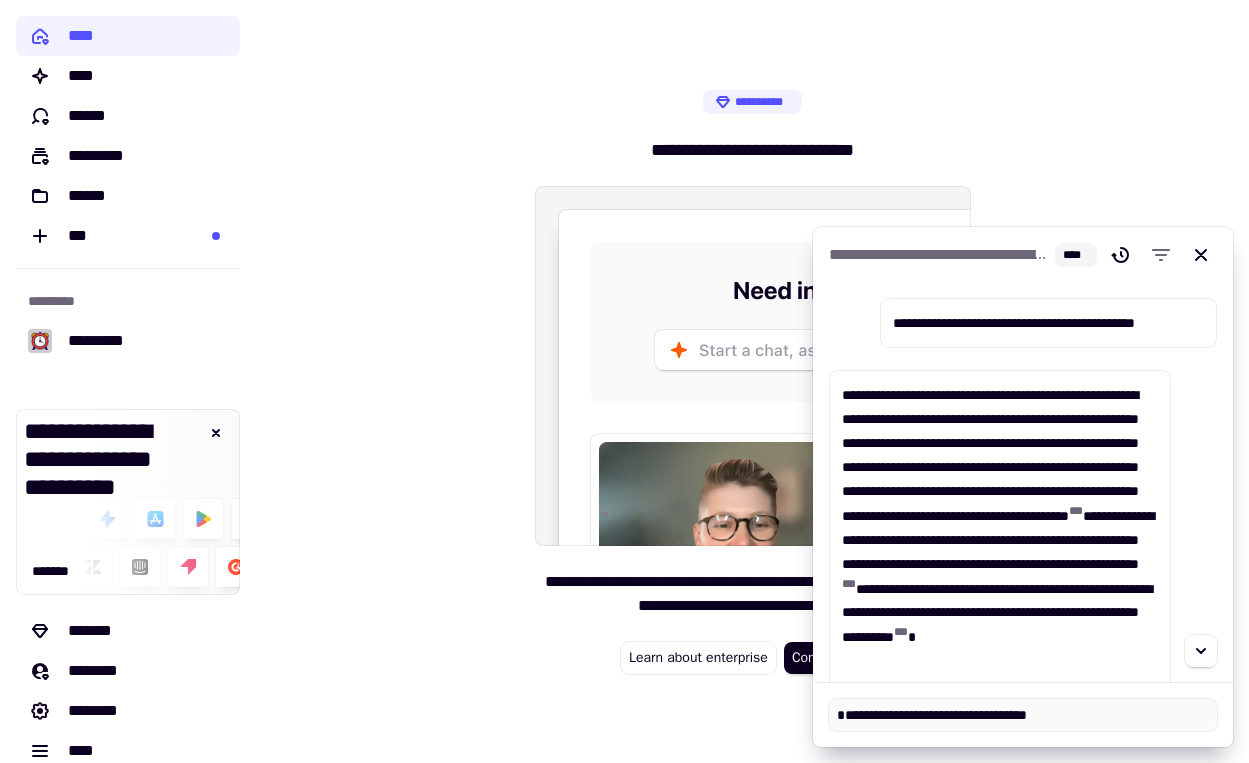 type on "*" 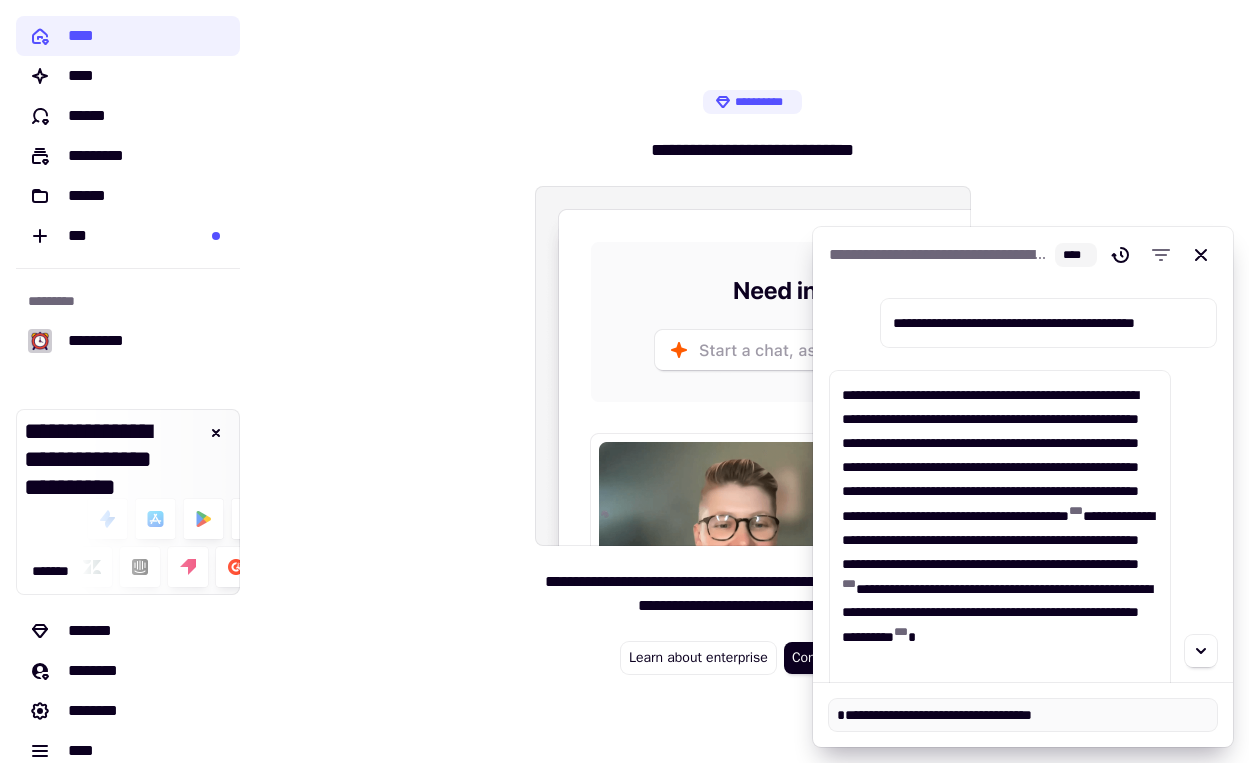 type on "*" 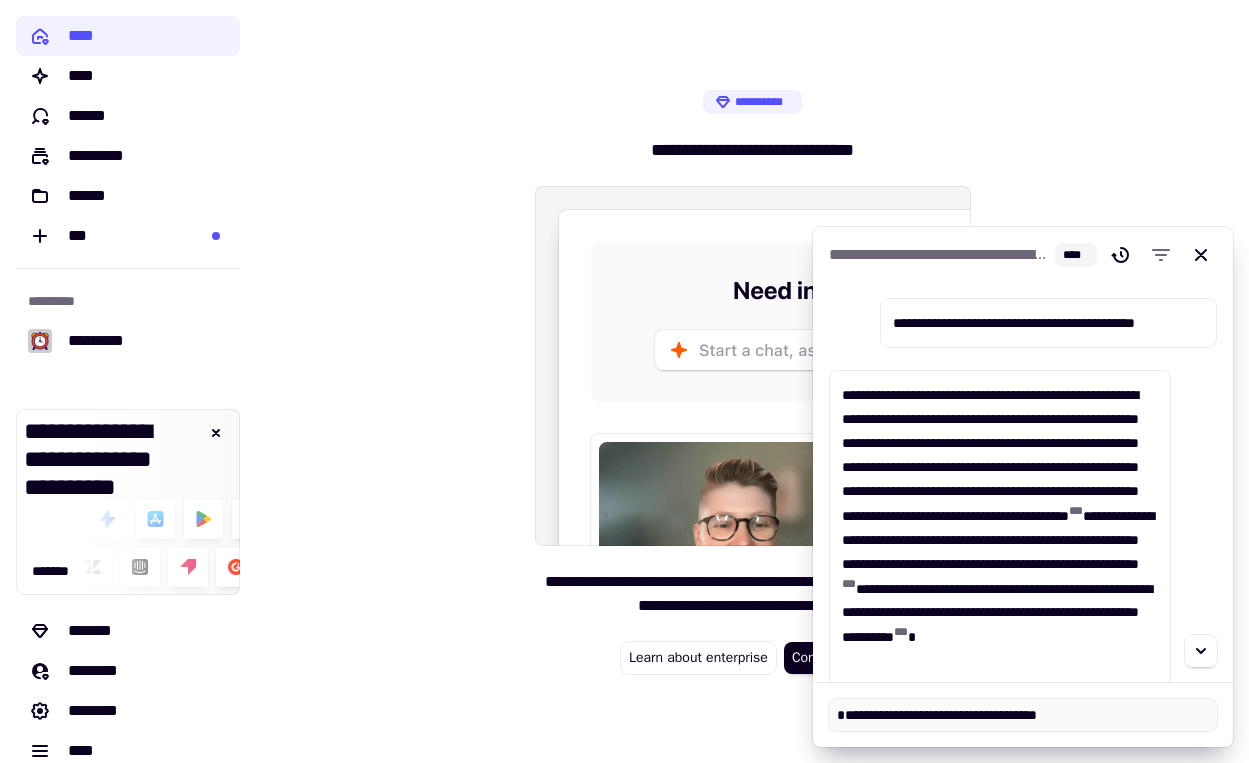 type on "*" 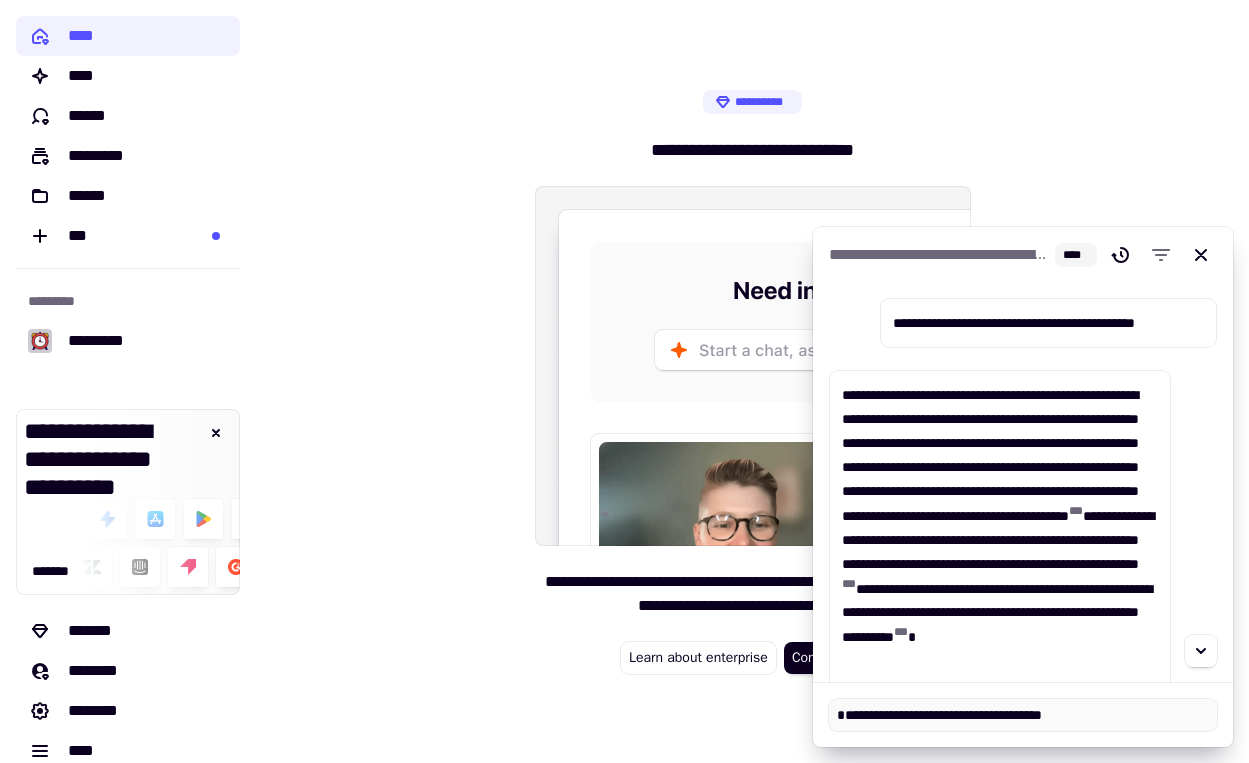 type on "*" 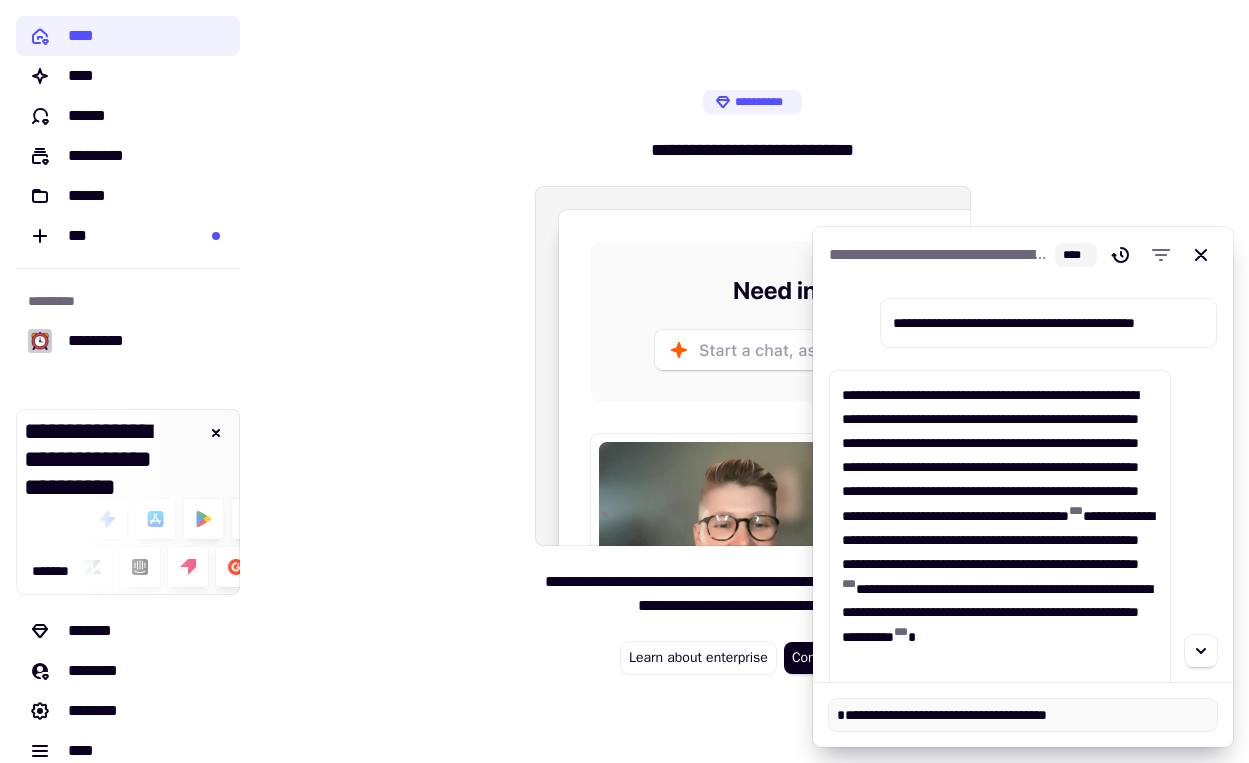 type on "*" 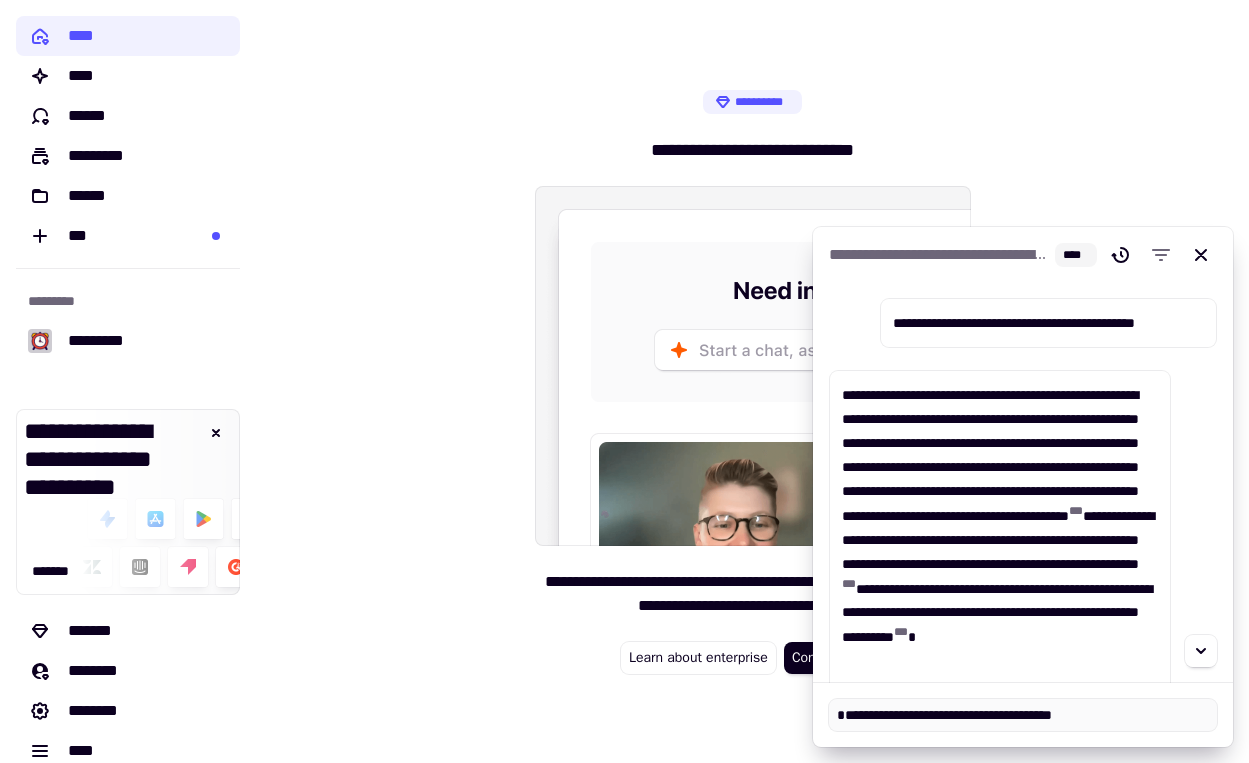 type on "*" 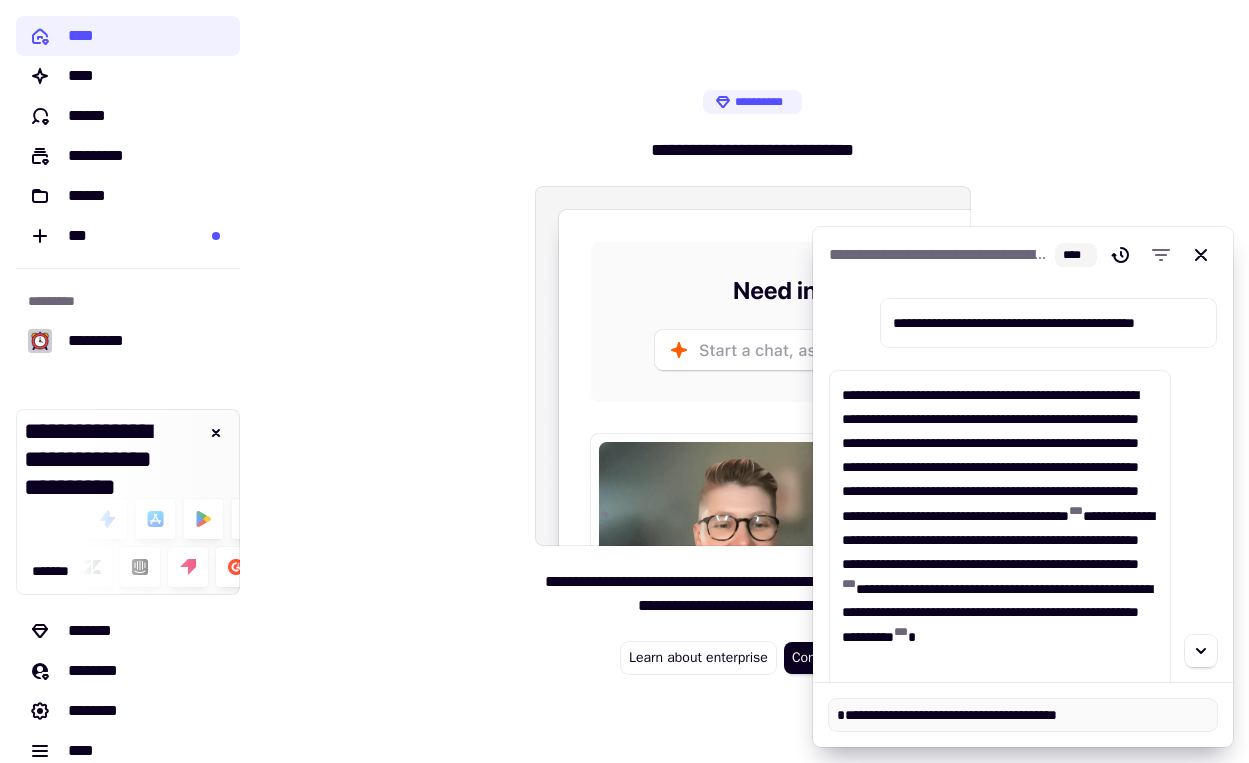 type on "*" 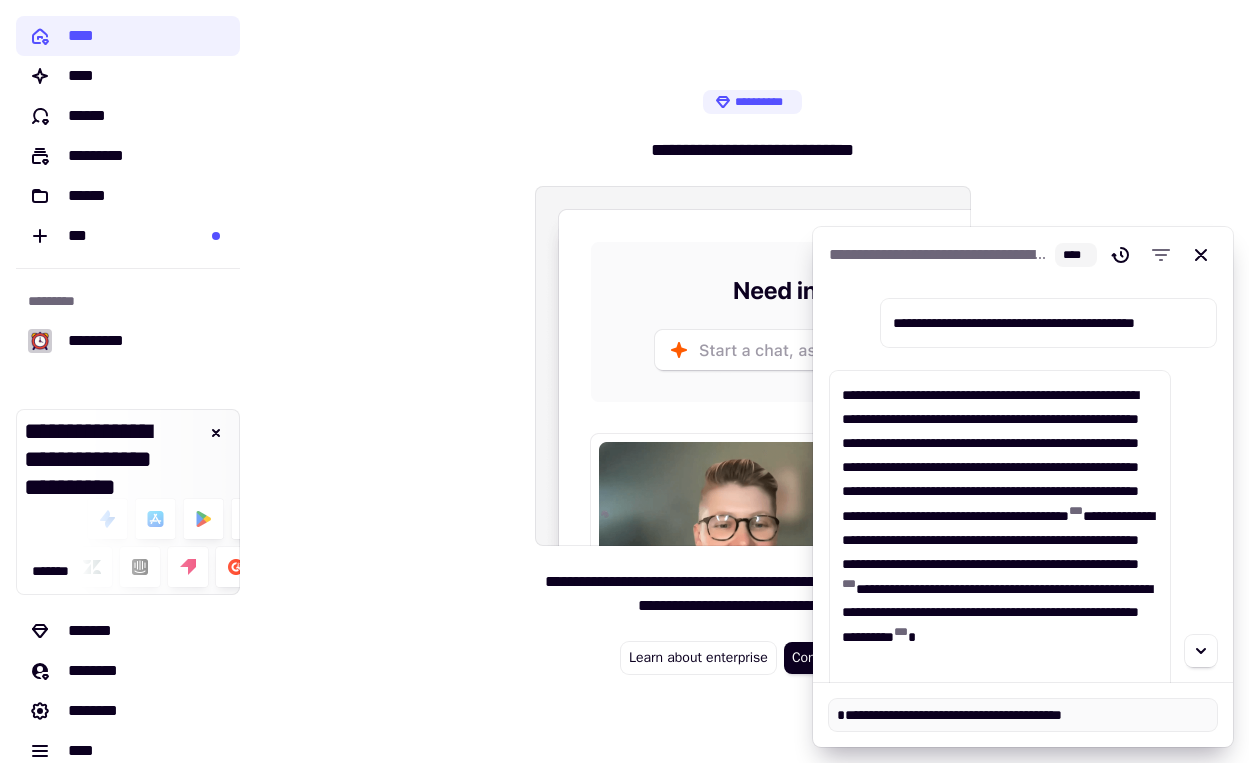 type on "*" 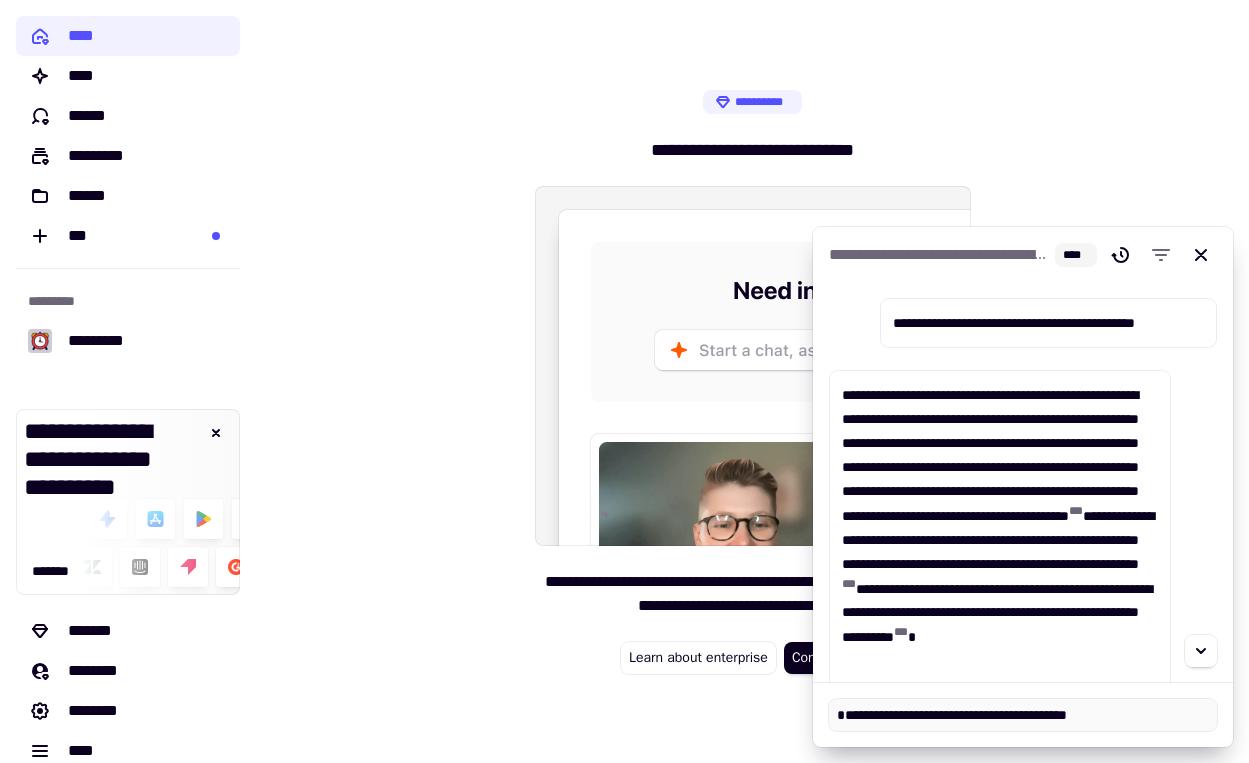 type on "*" 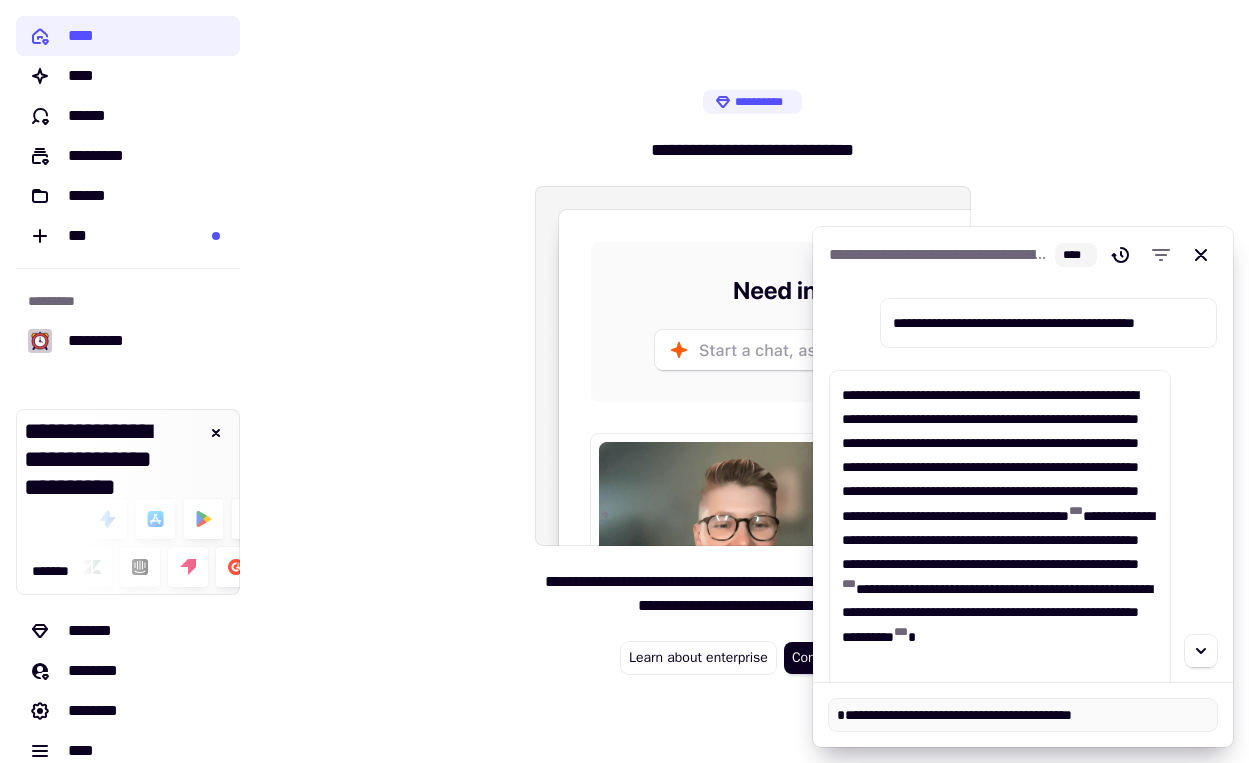type on "*" 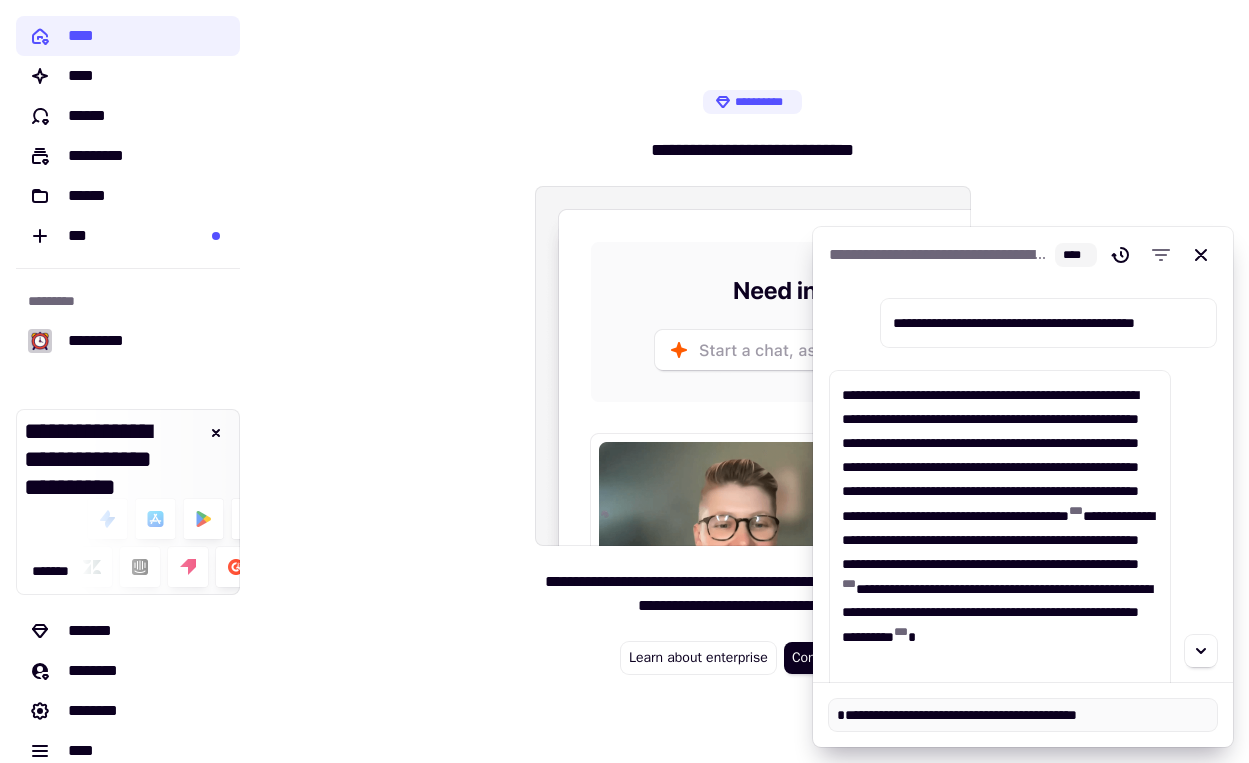 type on "*" 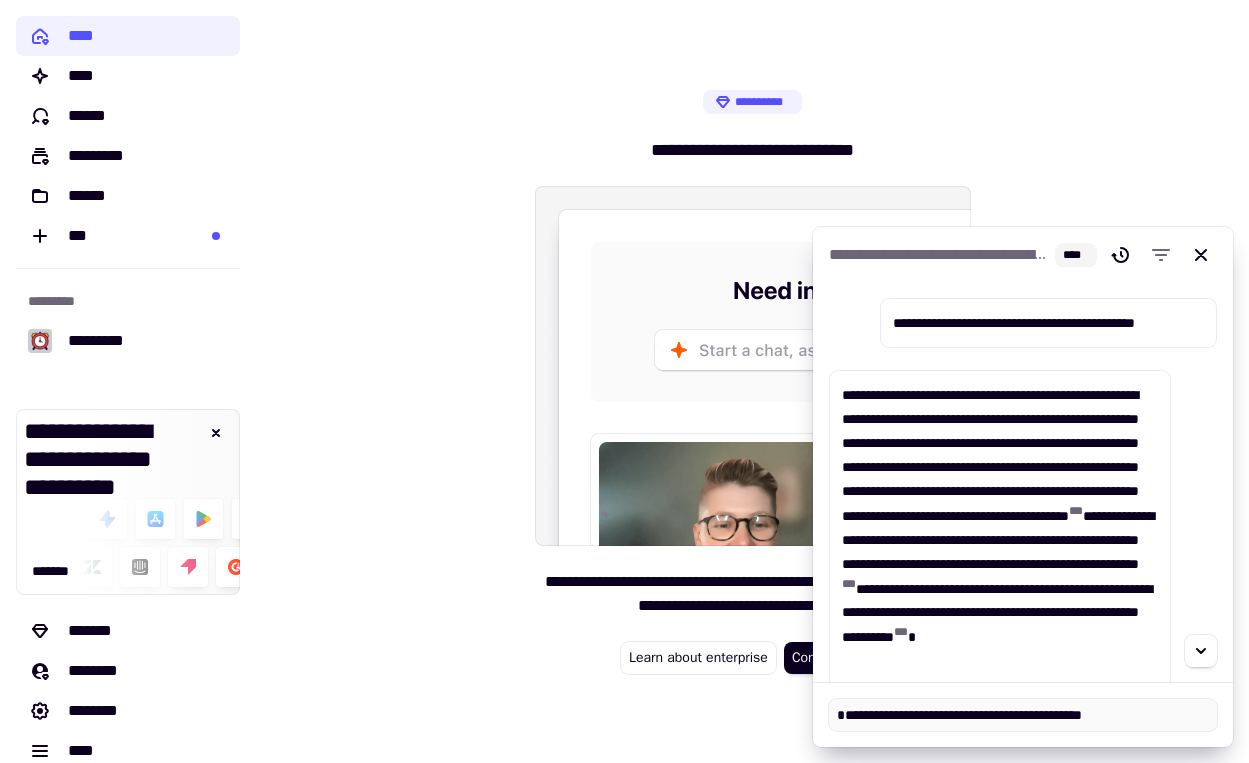 type on "*" 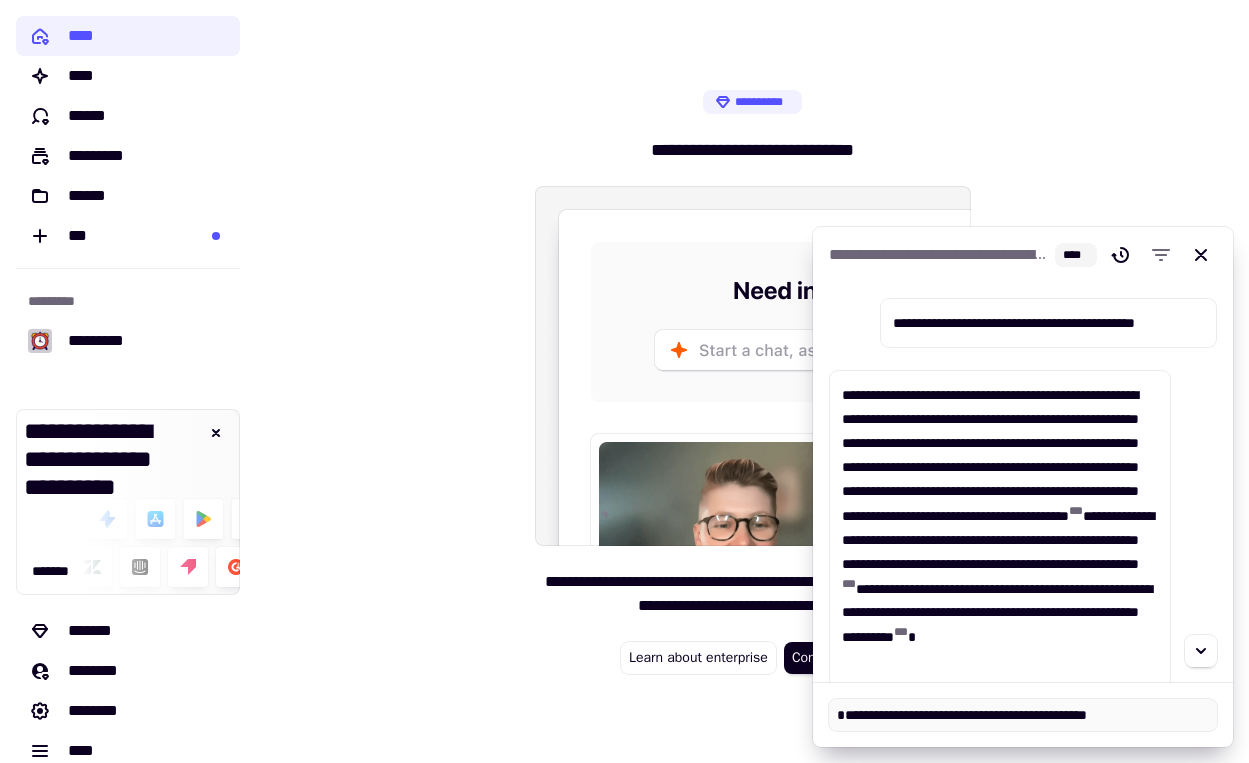 type 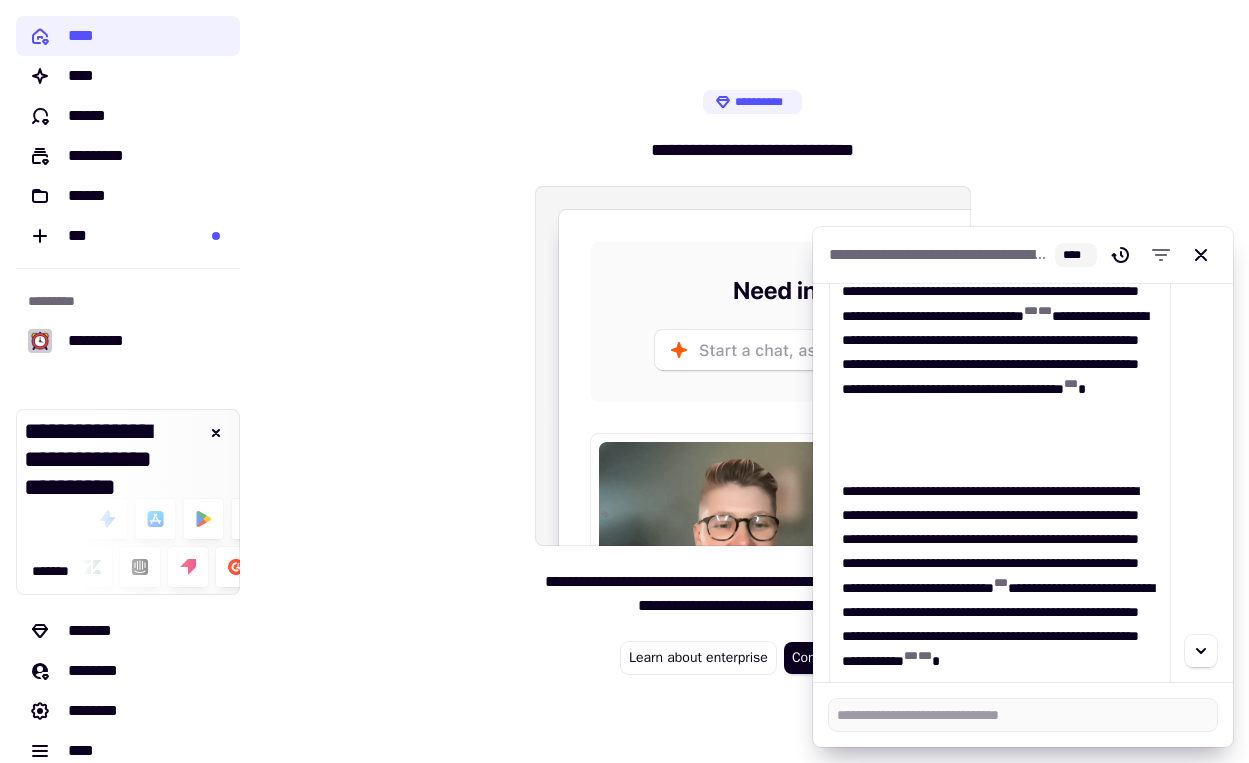 scroll, scrollTop: 1528, scrollLeft: 0, axis: vertical 